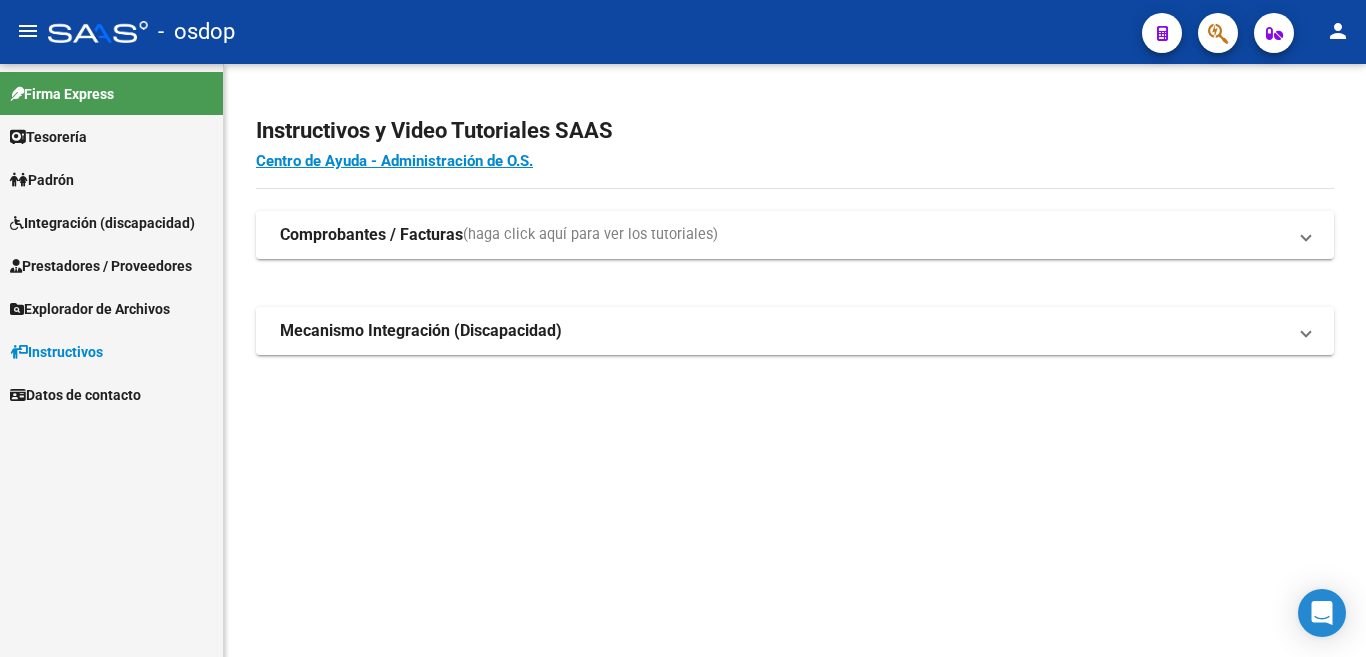 scroll, scrollTop: 0, scrollLeft: 0, axis: both 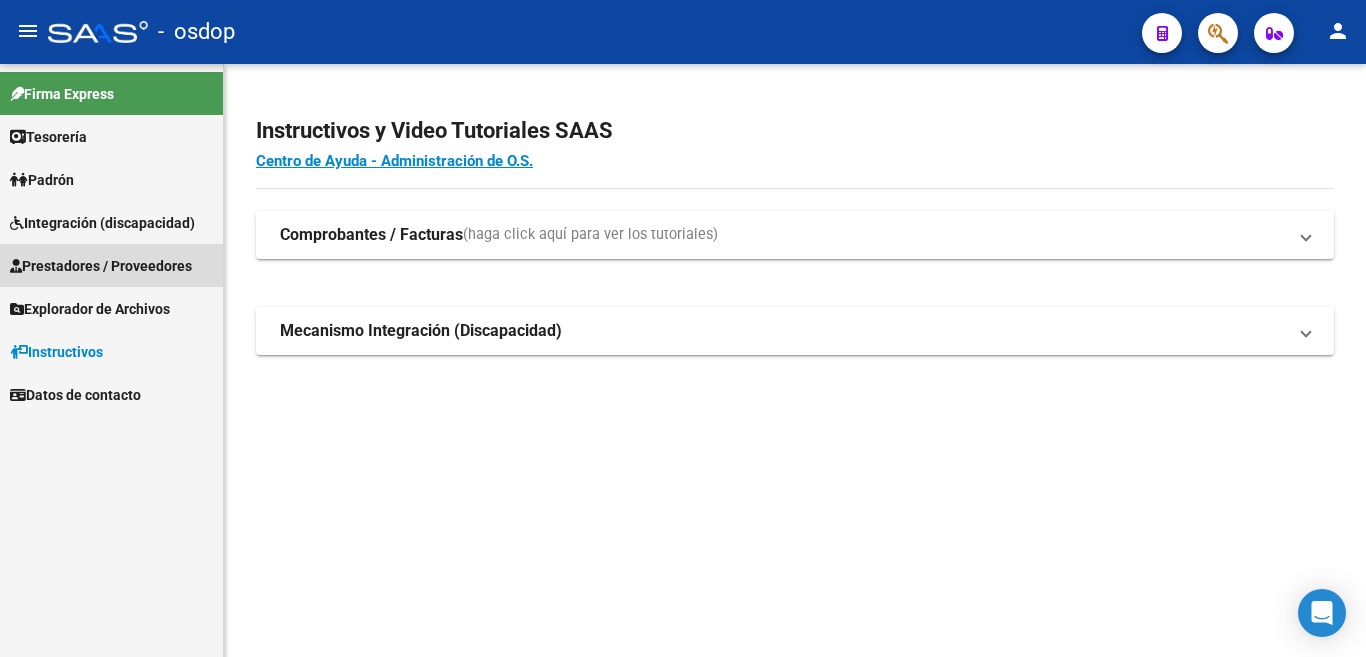 click on "Prestadores / Proveedores" at bounding box center [101, 266] 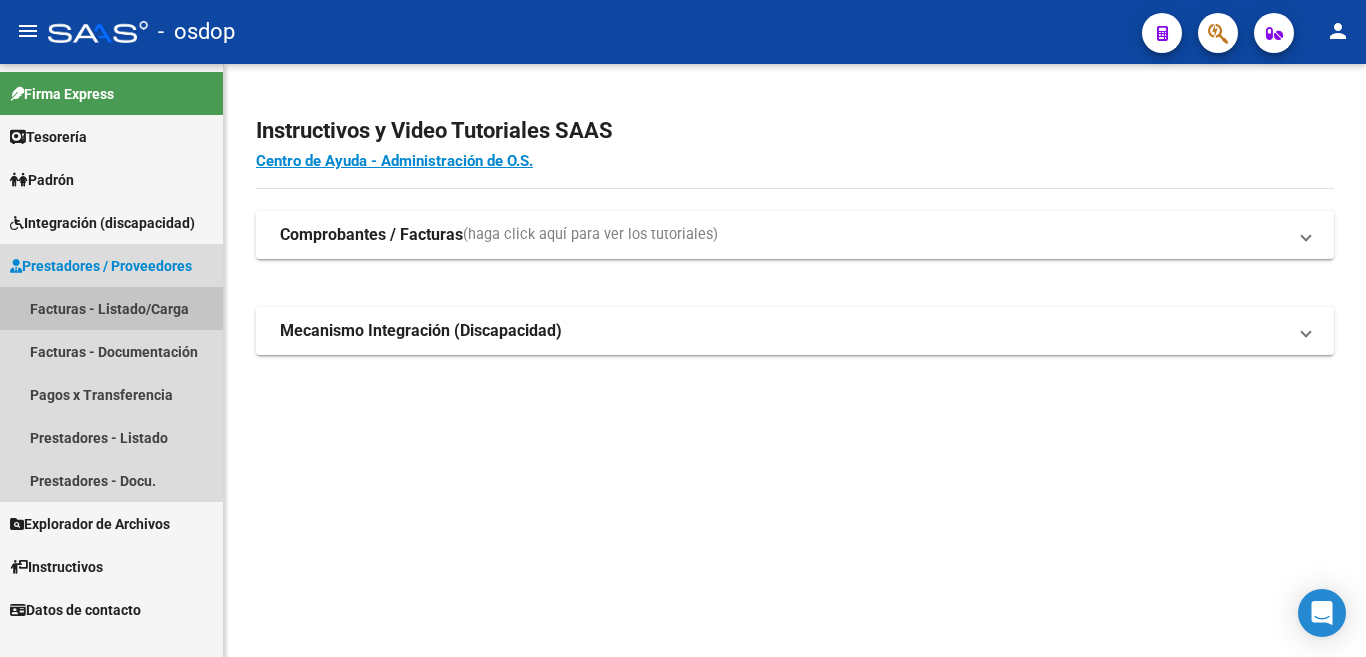 click on "Facturas - Listado/Carga" at bounding box center [111, 308] 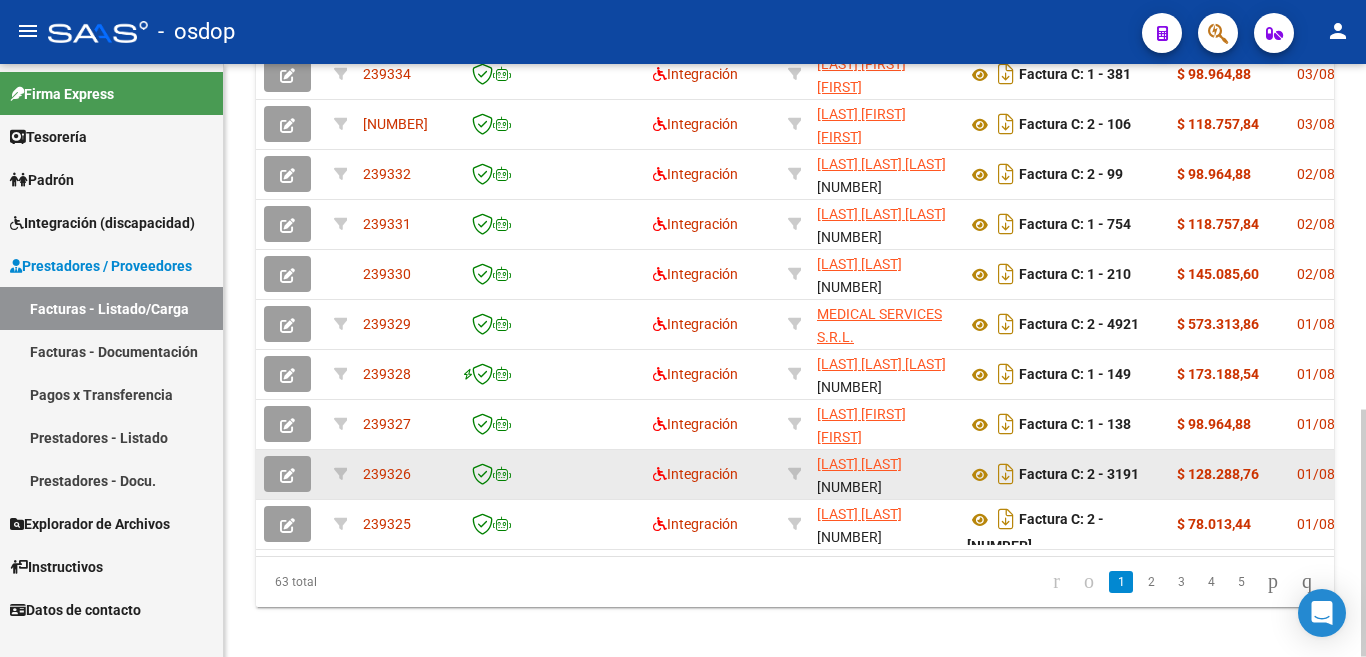 scroll, scrollTop: 801, scrollLeft: 0, axis: vertical 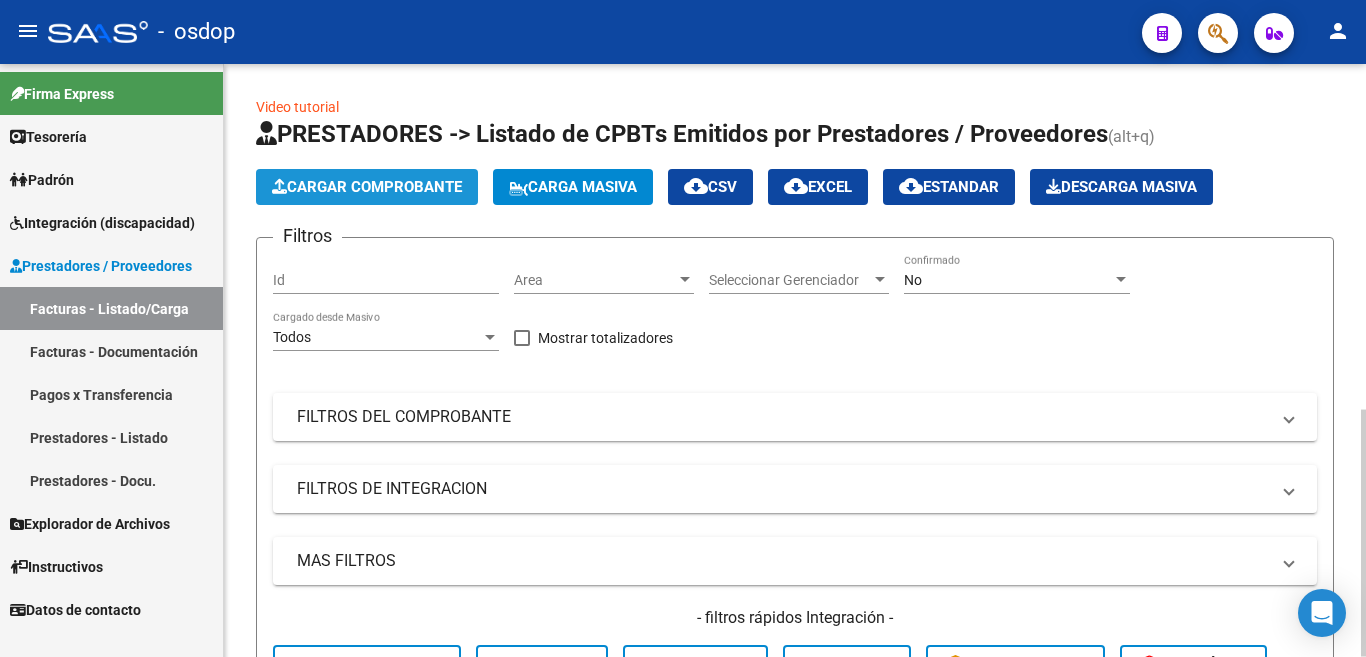 click on "Cargar Comprobante" 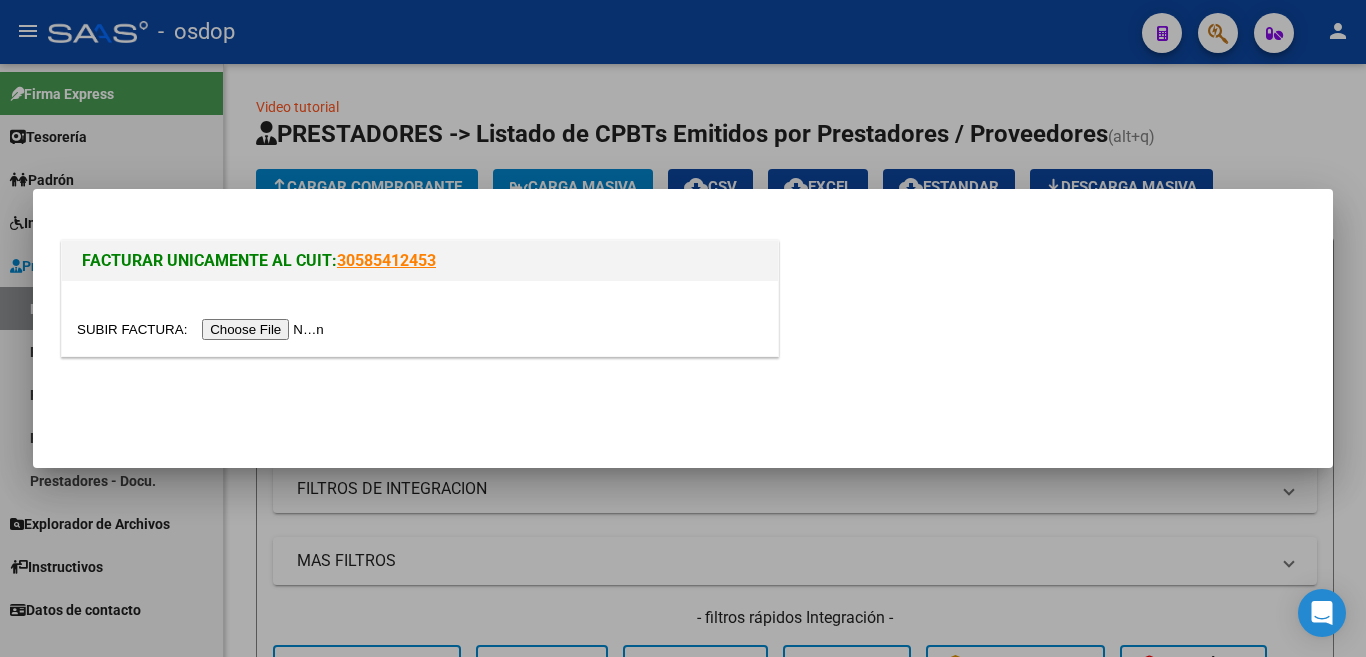click at bounding box center (203, 329) 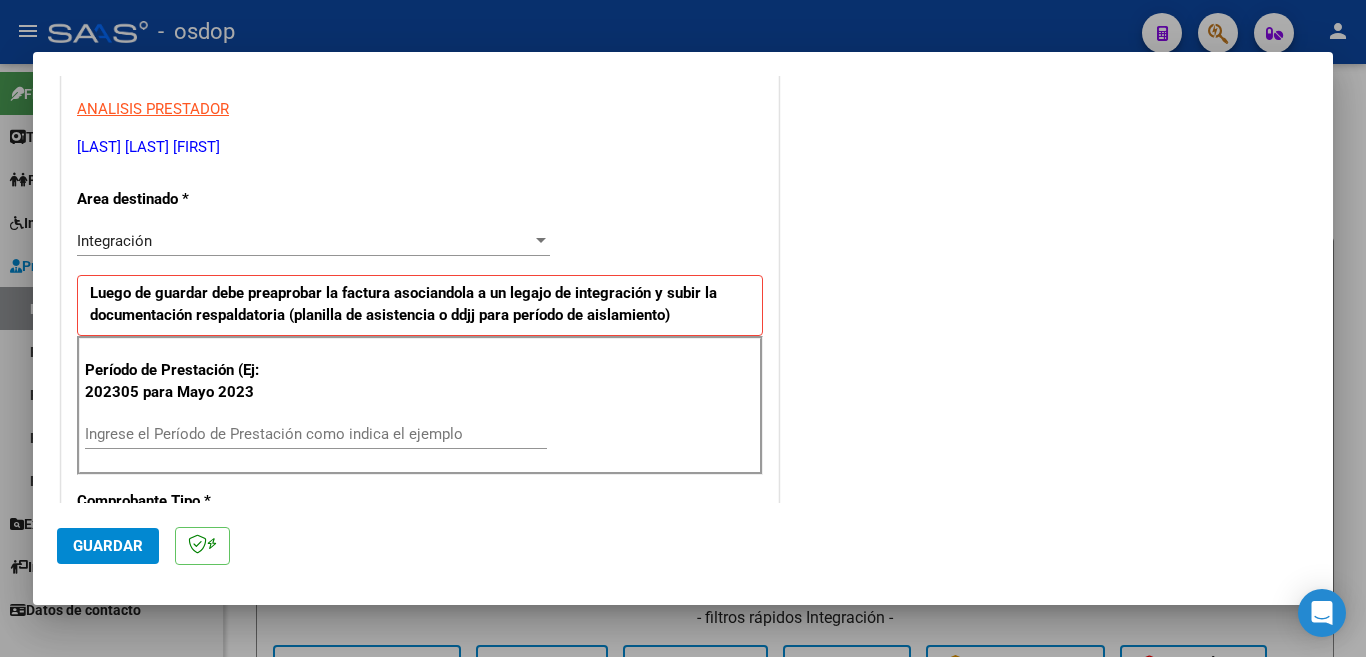 scroll, scrollTop: 400, scrollLeft: 0, axis: vertical 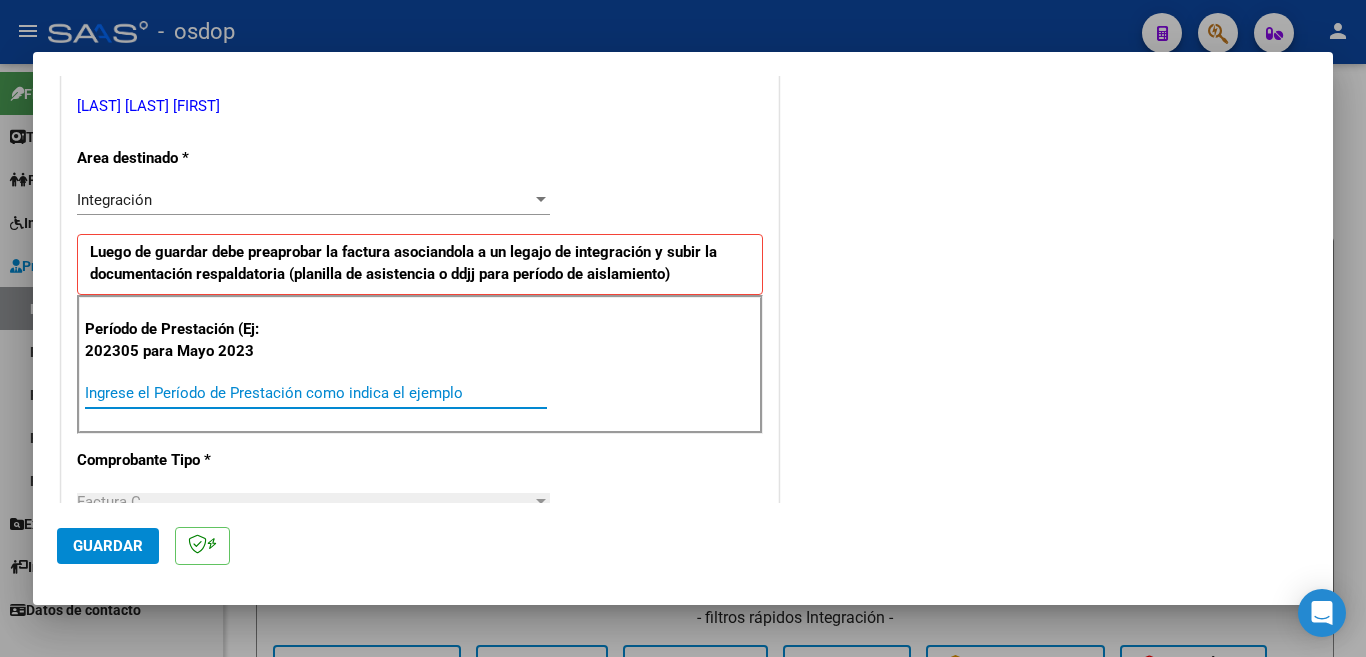 click on "Ingrese el Período de Prestación como indica el ejemplo" at bounding box center (316, 393) 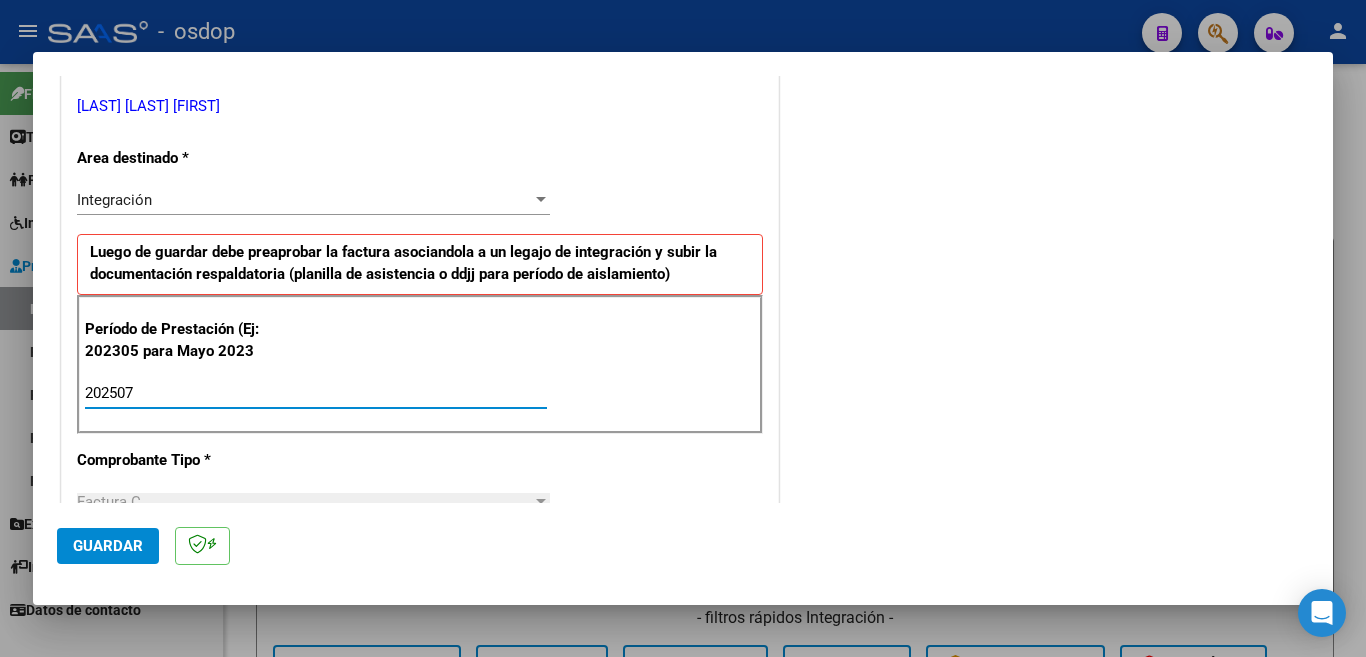 type on "202507" 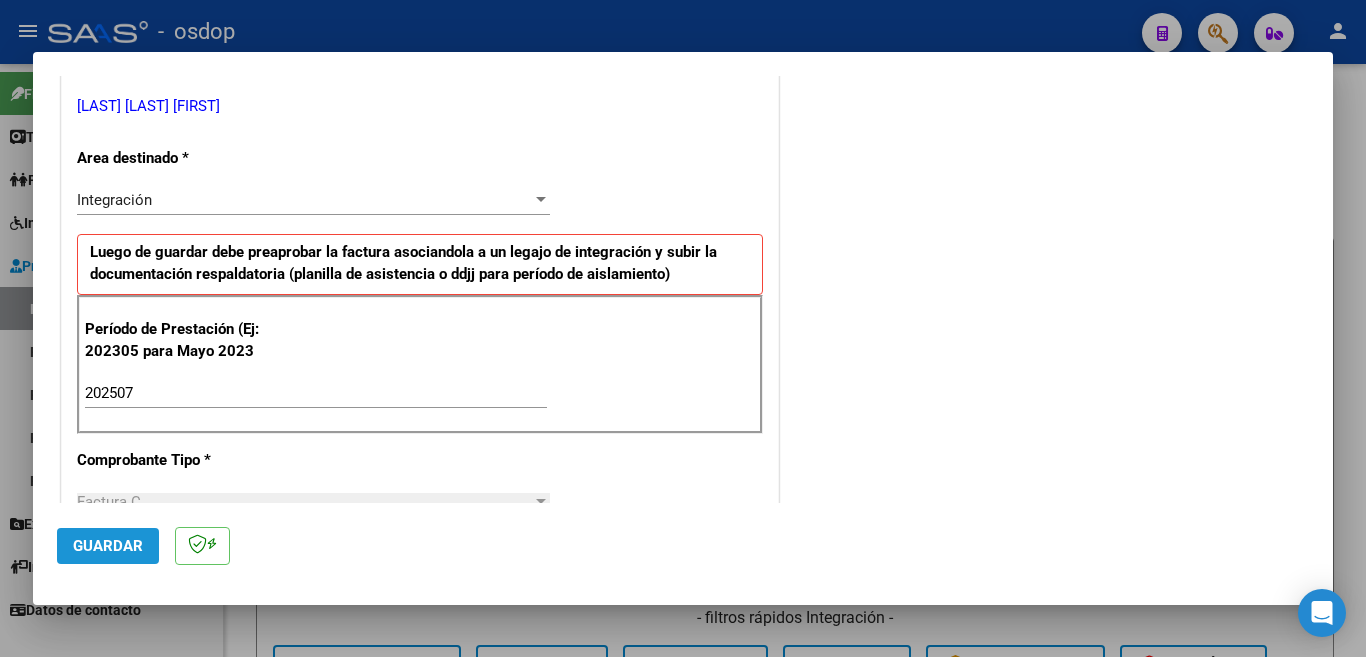 click on "Guardar" 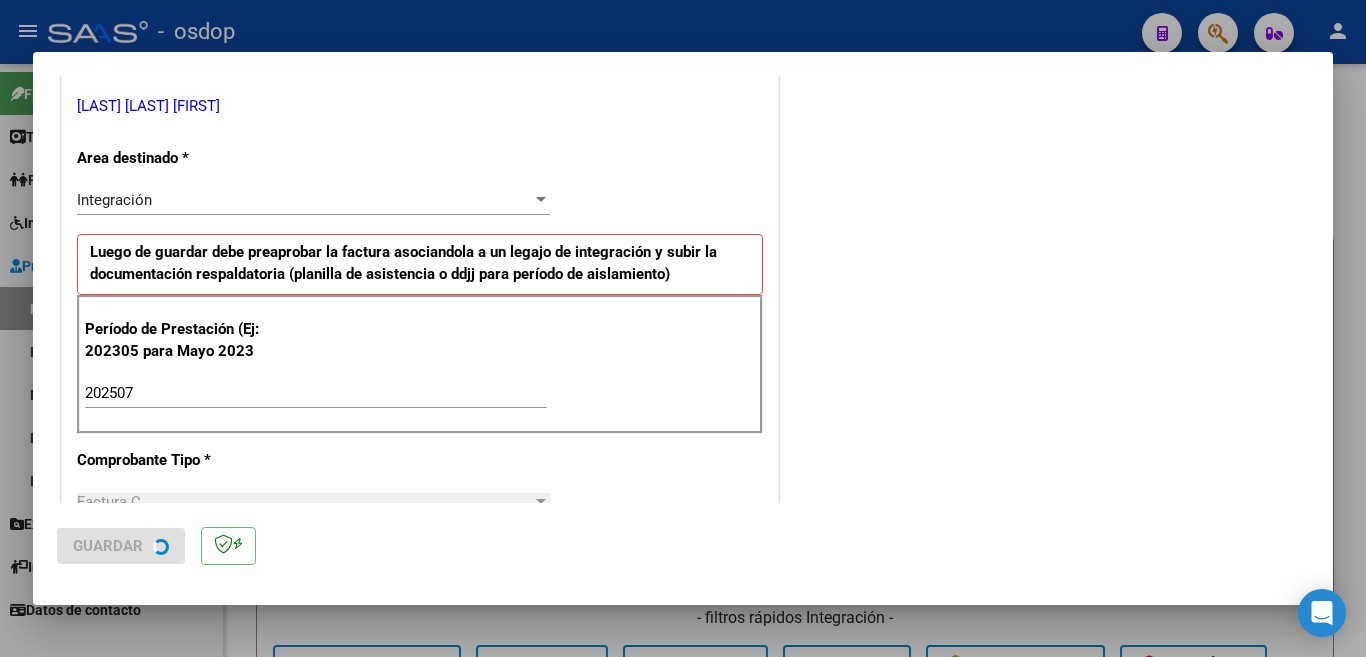 scroll, scrollTop: 0, scrollLeft: 0, axis: both 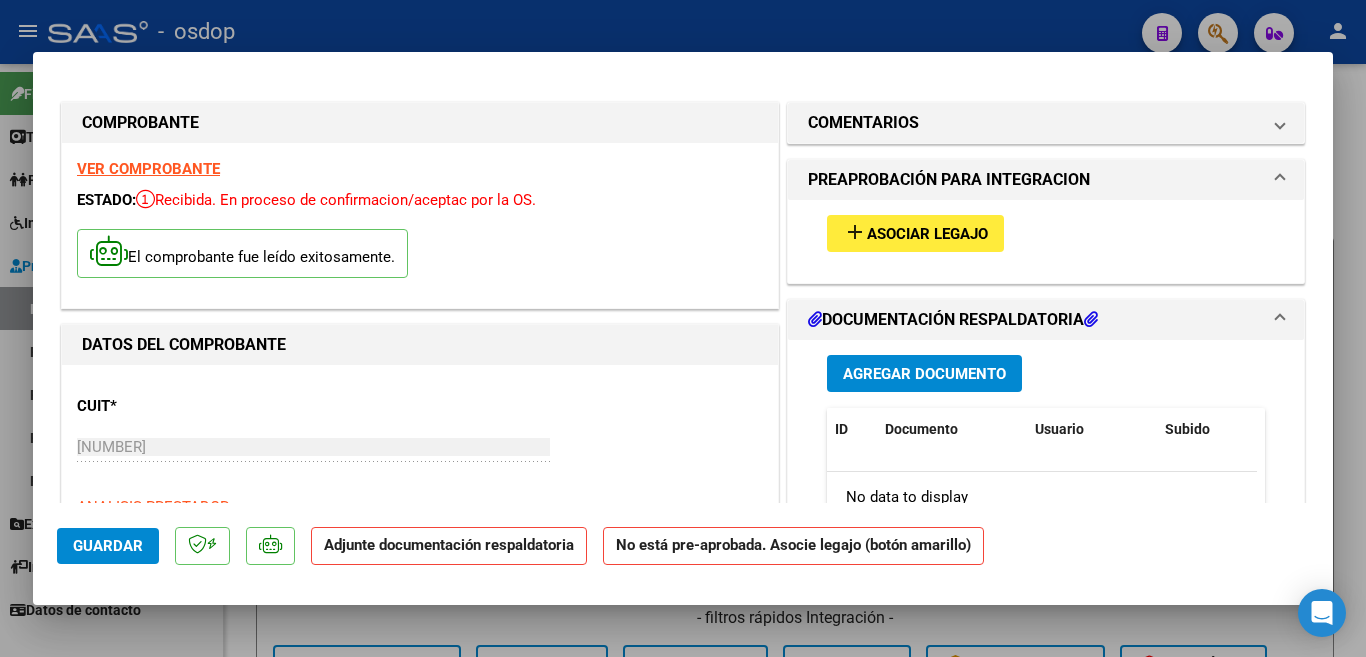 drag, startPoint x: 720, startPoint y: 78, endPoint x: 718, endPoint y: 66, distance: 12.165525 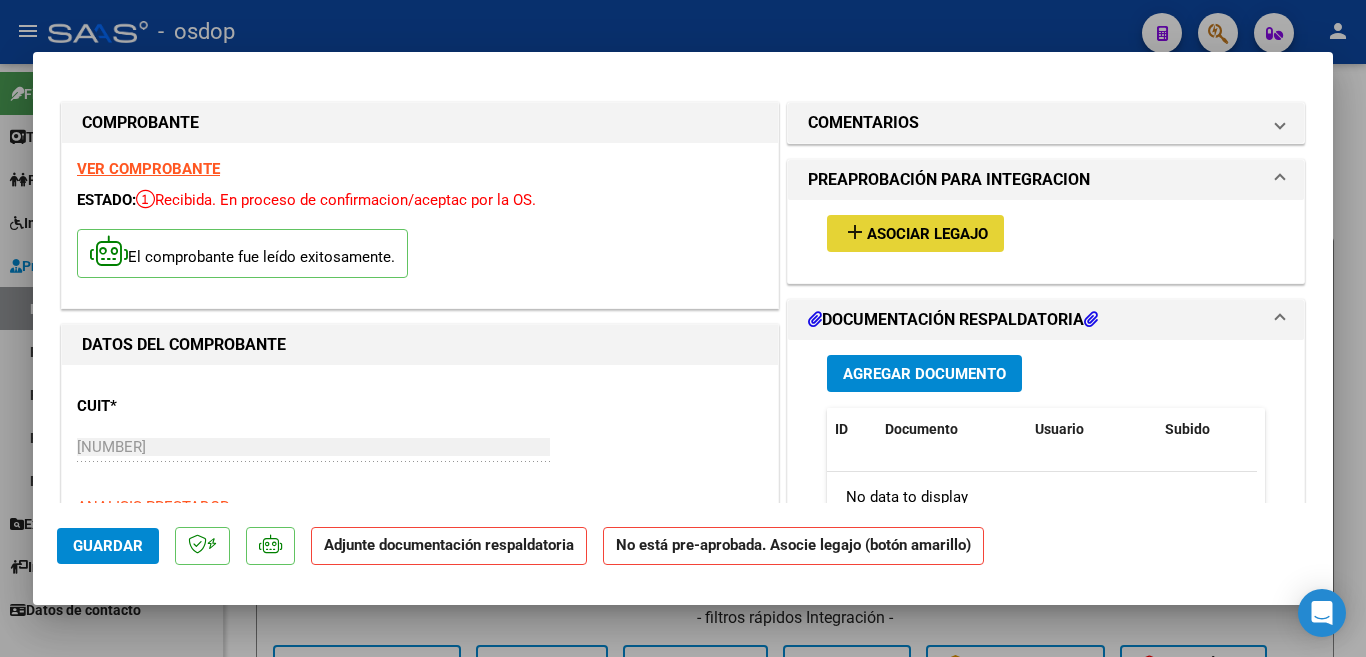 click on "Asociar Legajo" at bounding box center (927, 234) 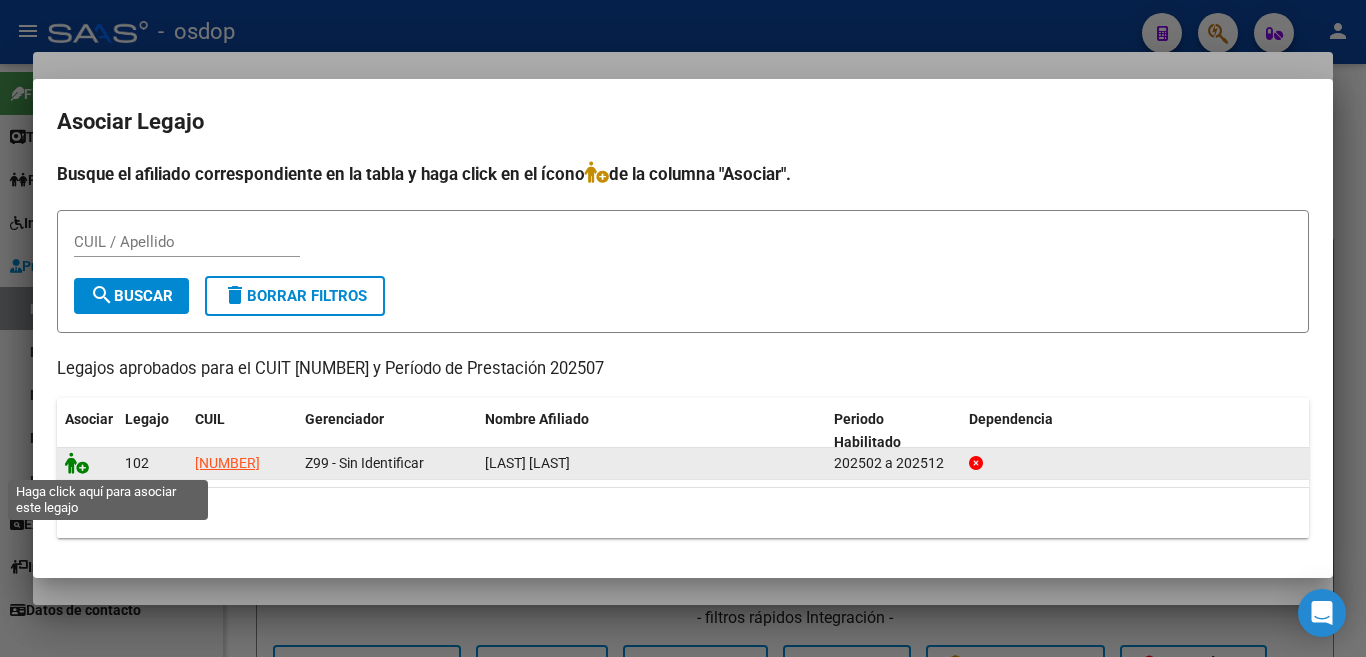 click 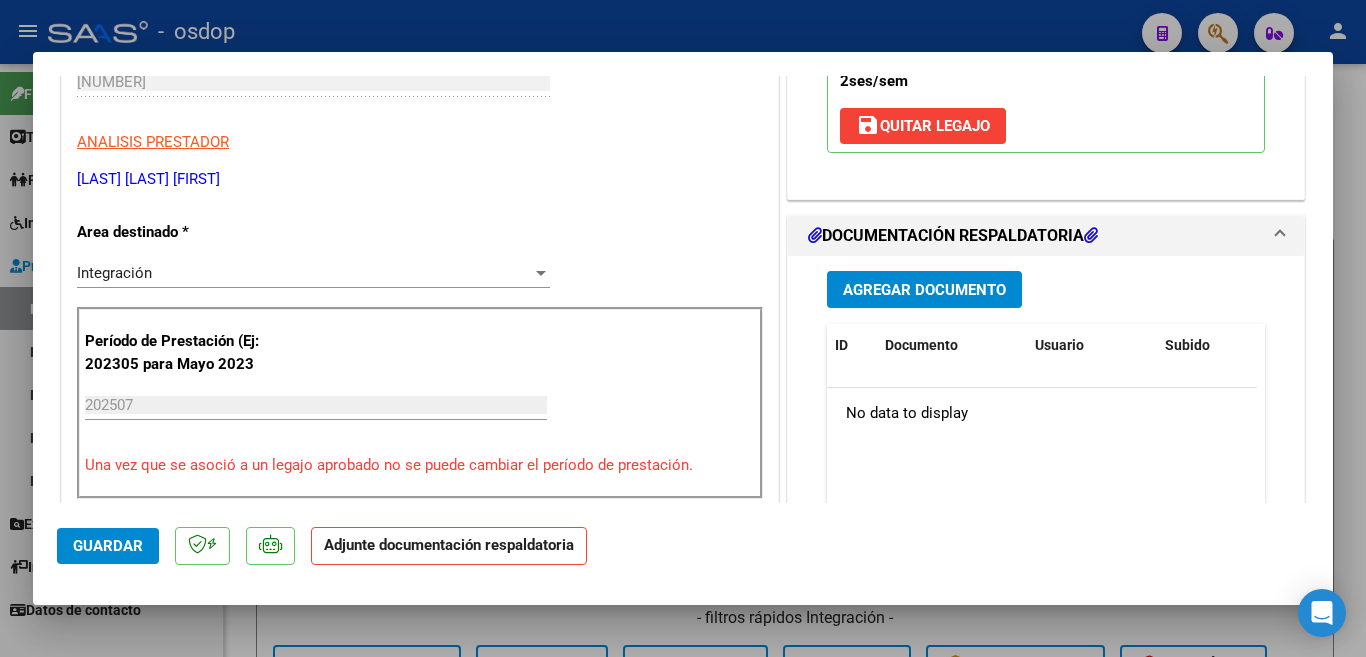 scroll, scrollTop: 400, scrollLeft: 0, axis: vertical 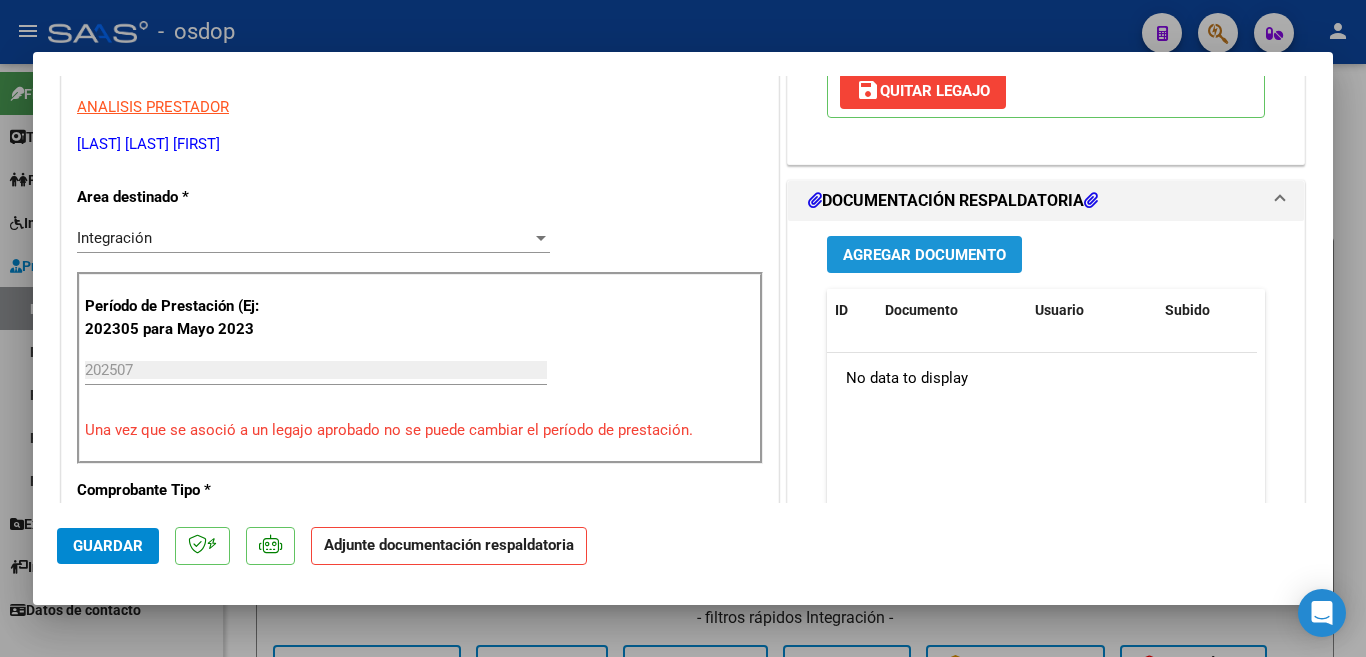 click on "Agregar Documento" at bounding box center [924, 255] 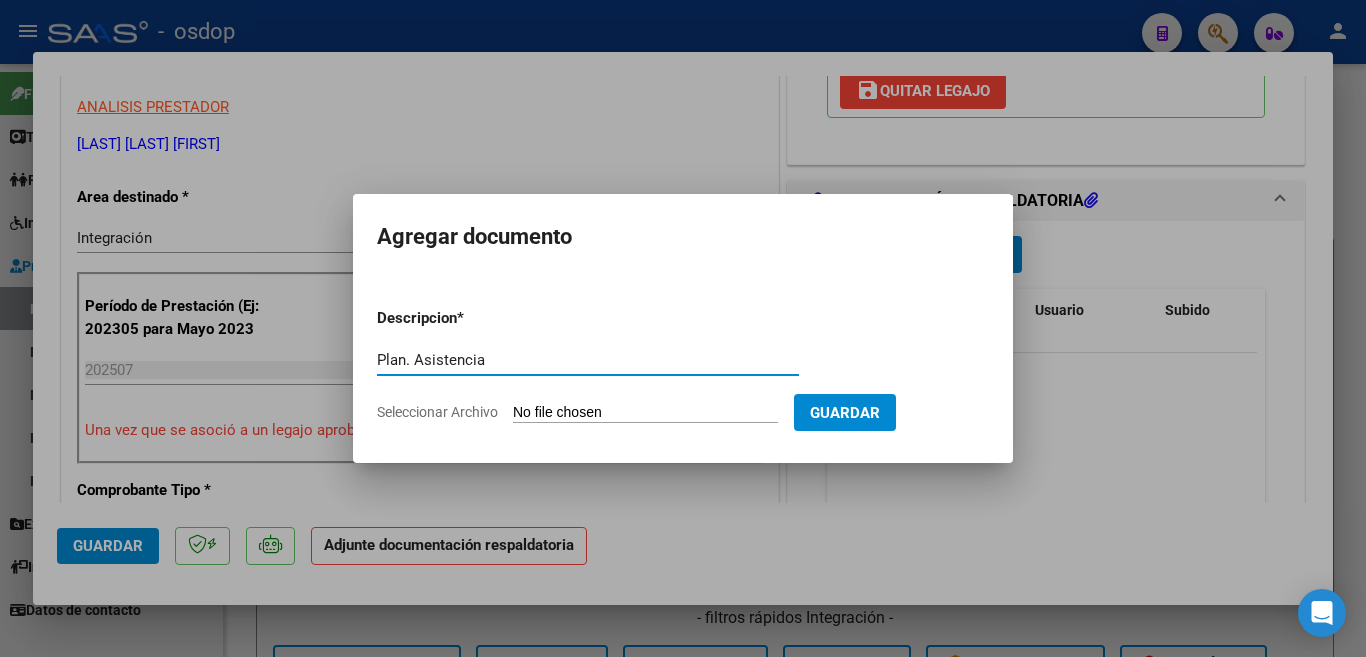 type on "Plan. Asistencia" 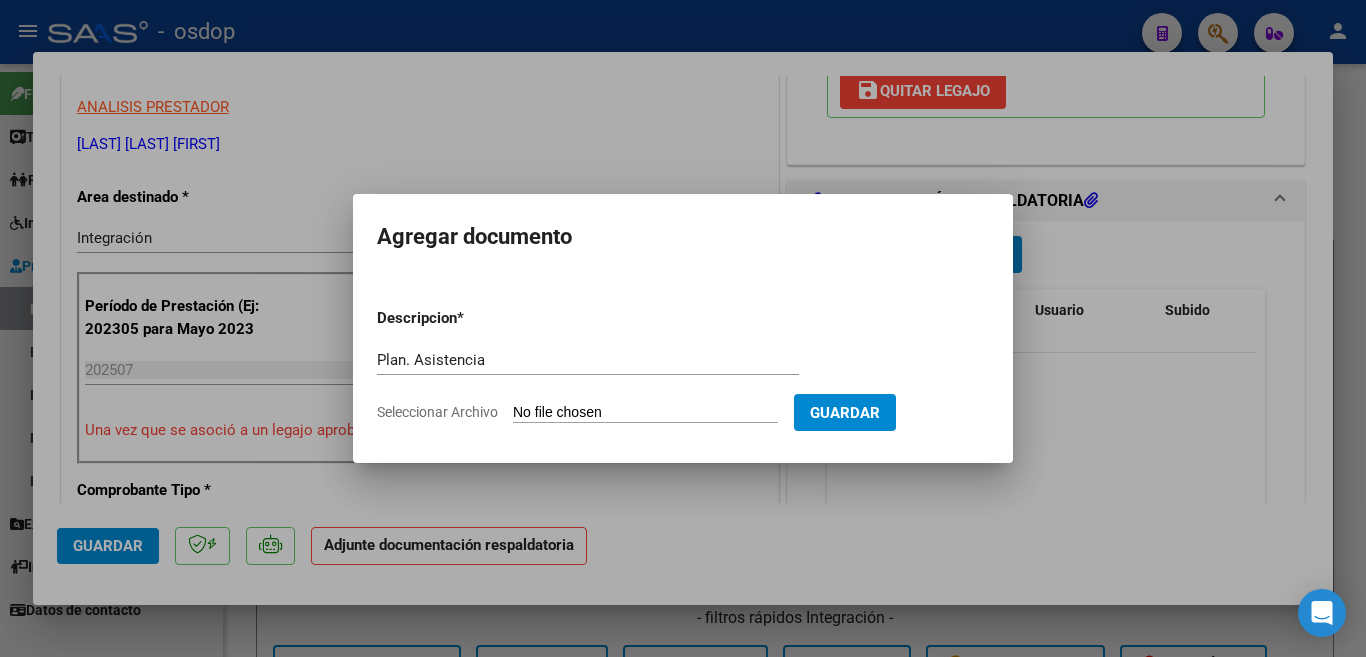 type on "C:\fakepath\[LAST] [NUMBER] -[LAST] - JUL - ASIST pdf.pdf" 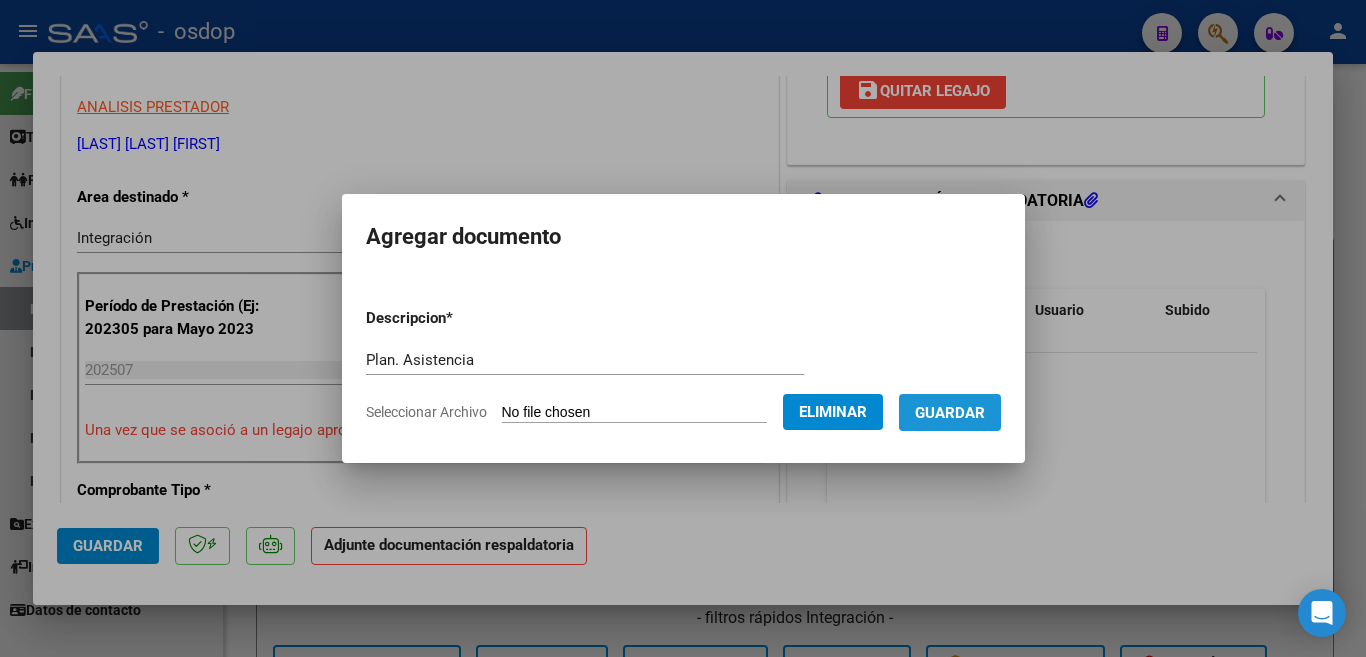 click on "Guardar" at bounding box center [950, 412] 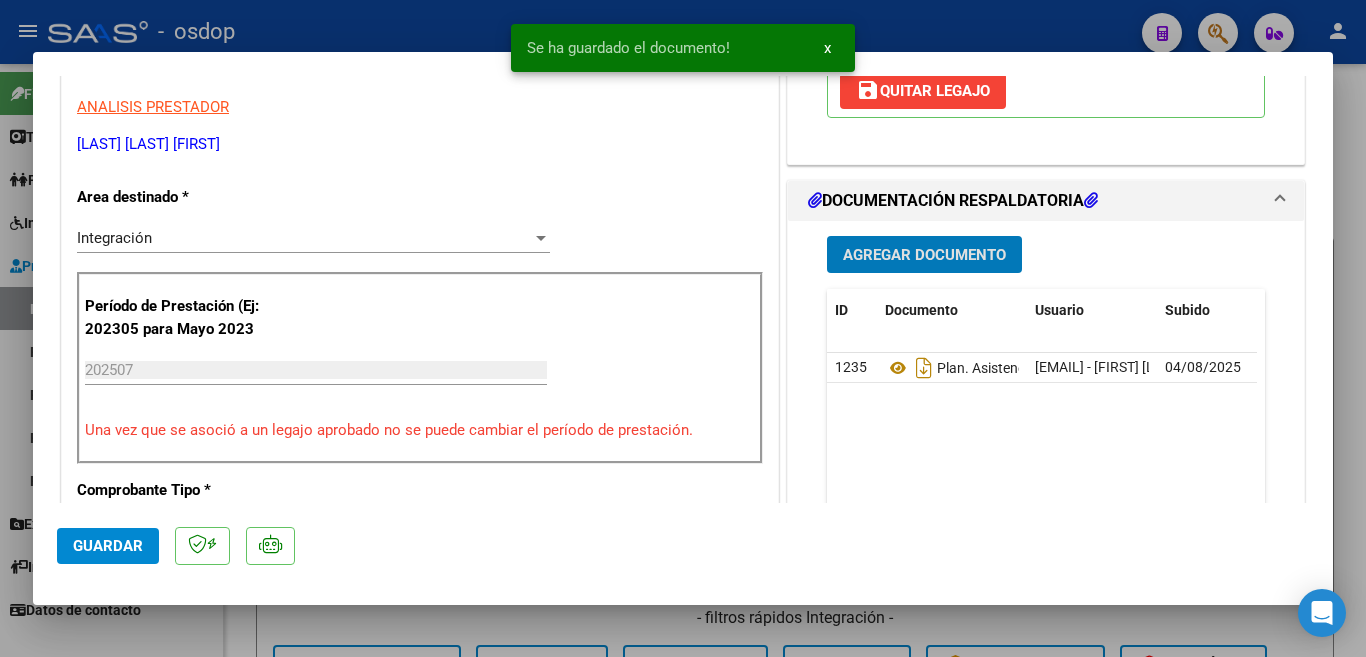 click on "Guardar" 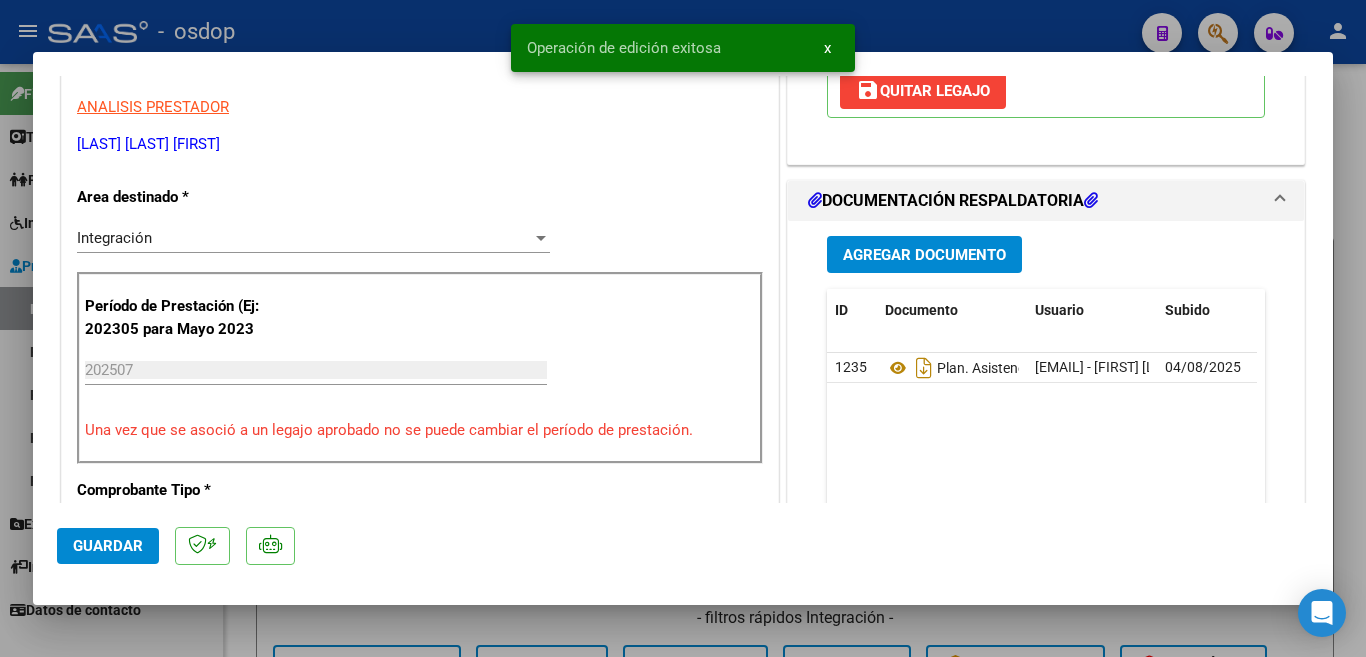 click at bounding box center [683, 328] 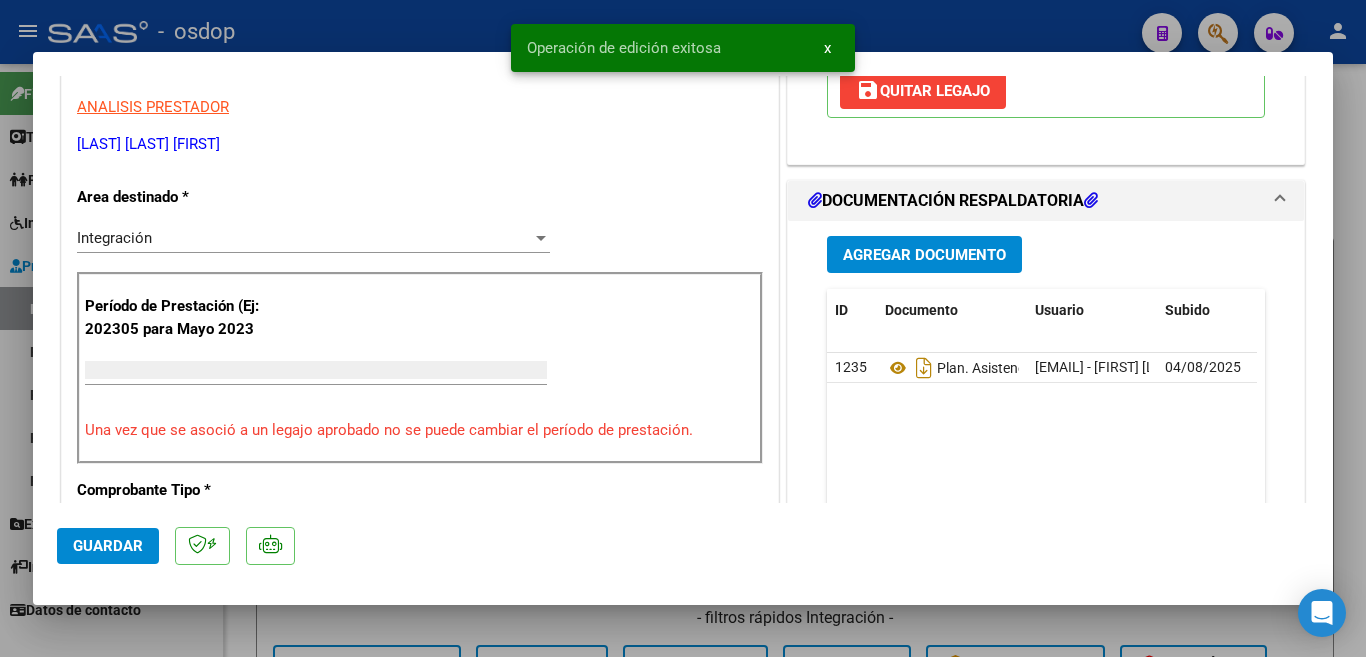 scroll, scrollTop: 339, scrollLeft: 0, axis: vertical 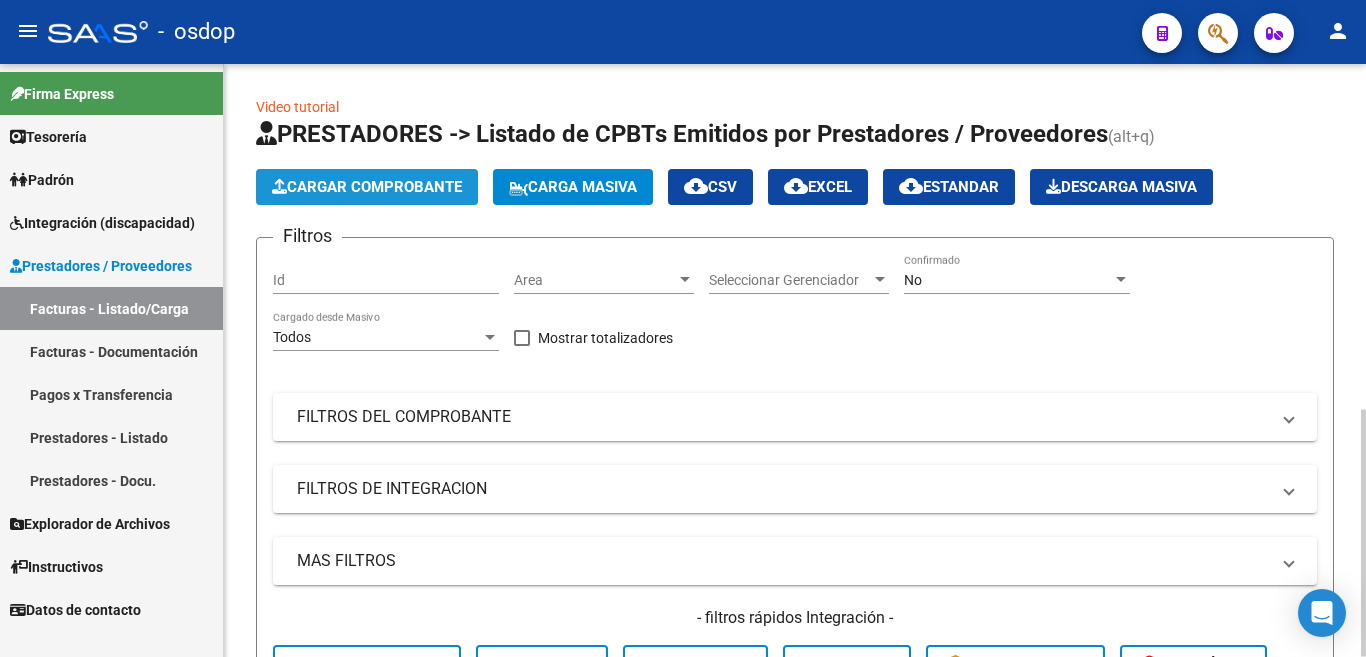click on "Cargar Comprobante" 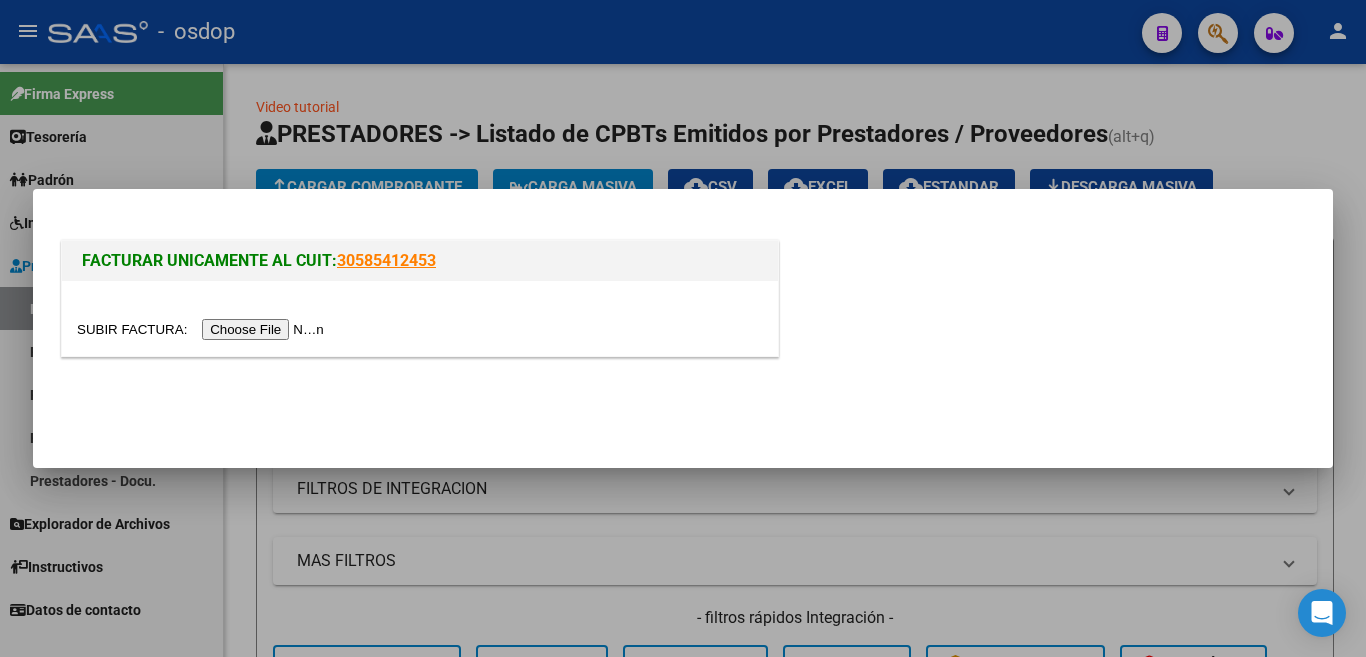 click at bounding box center [203, 329] 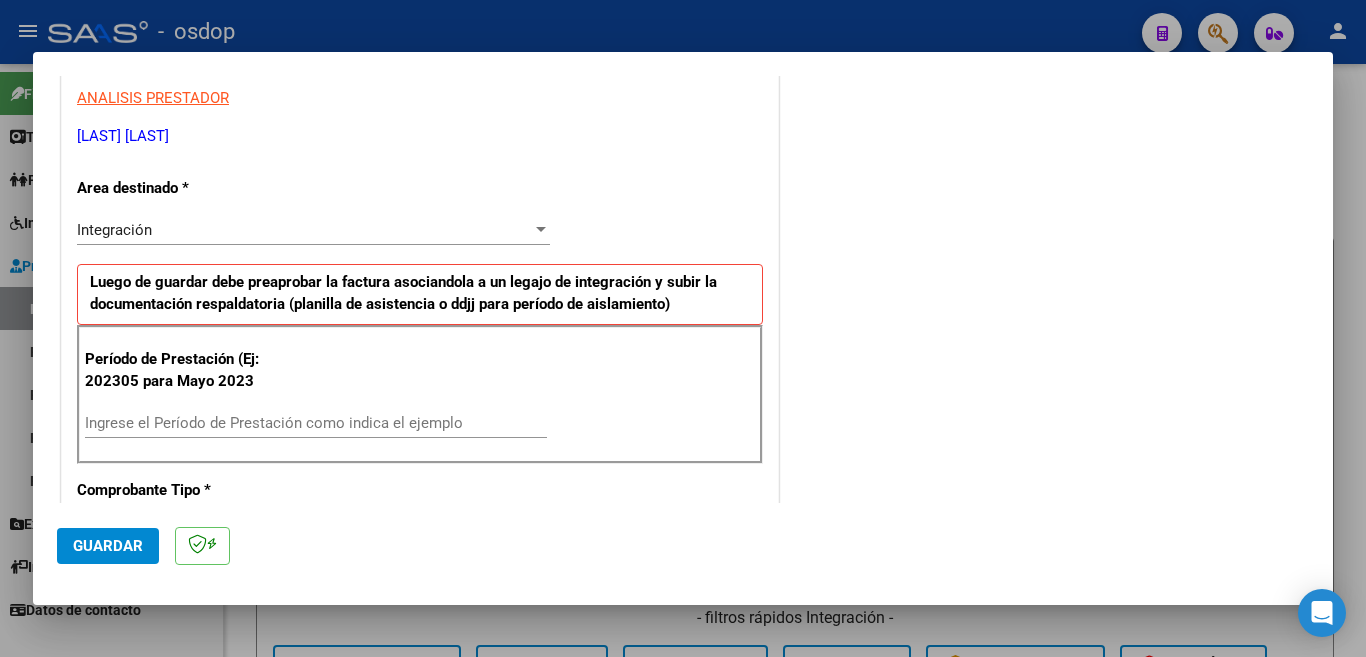 scroll, scrollTop: 400, scrollLeft: 0, axis: vertical 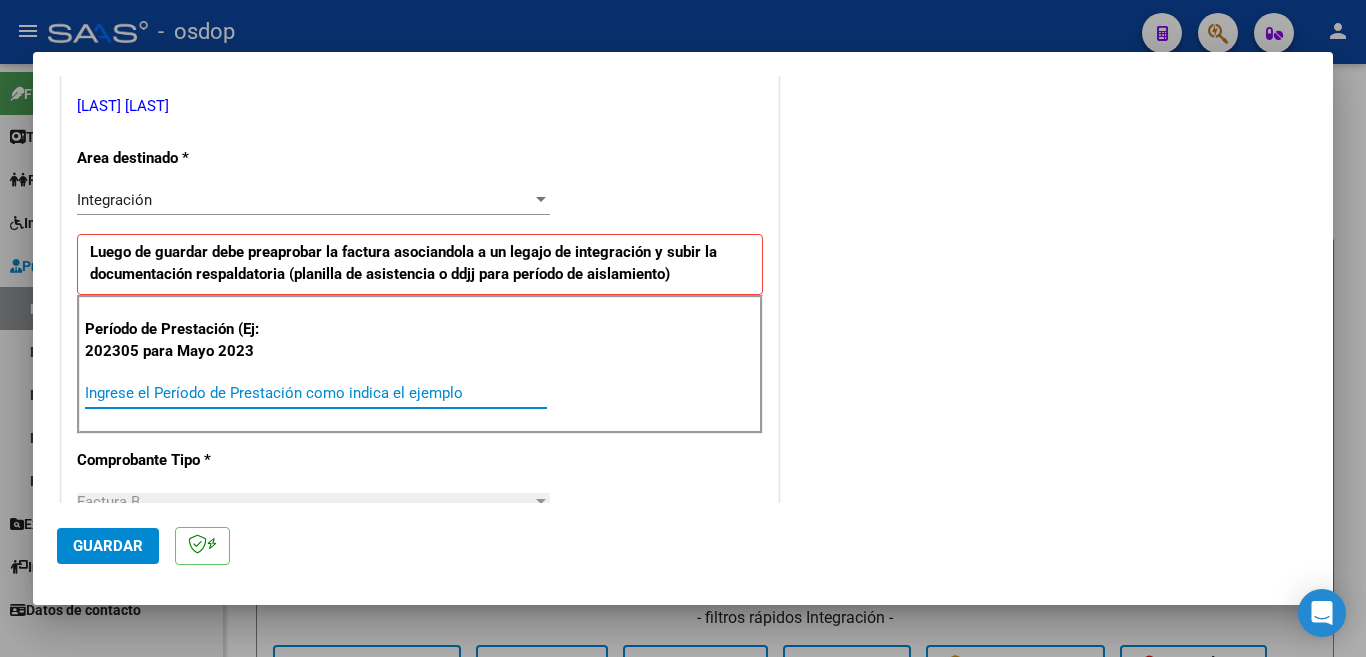 click on "Ingrese el Período de Prestación como indica el ejemplo" at bounding box center [316, 393] 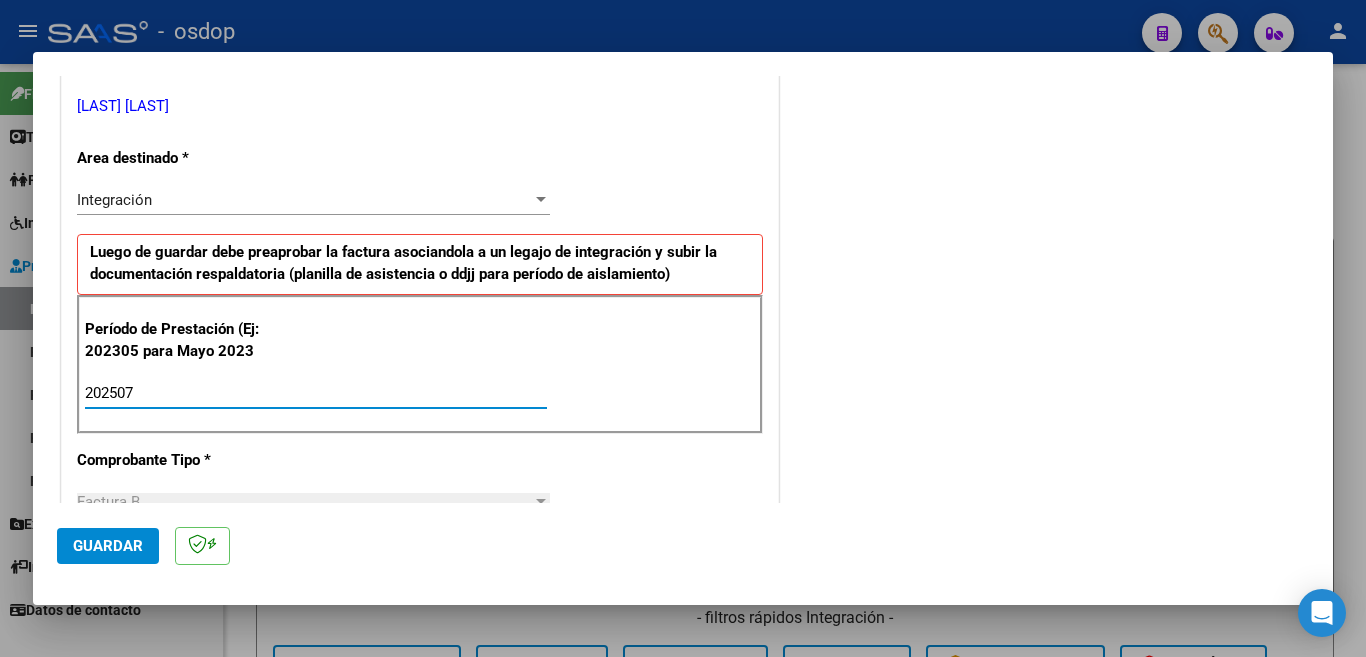 type on "202507" 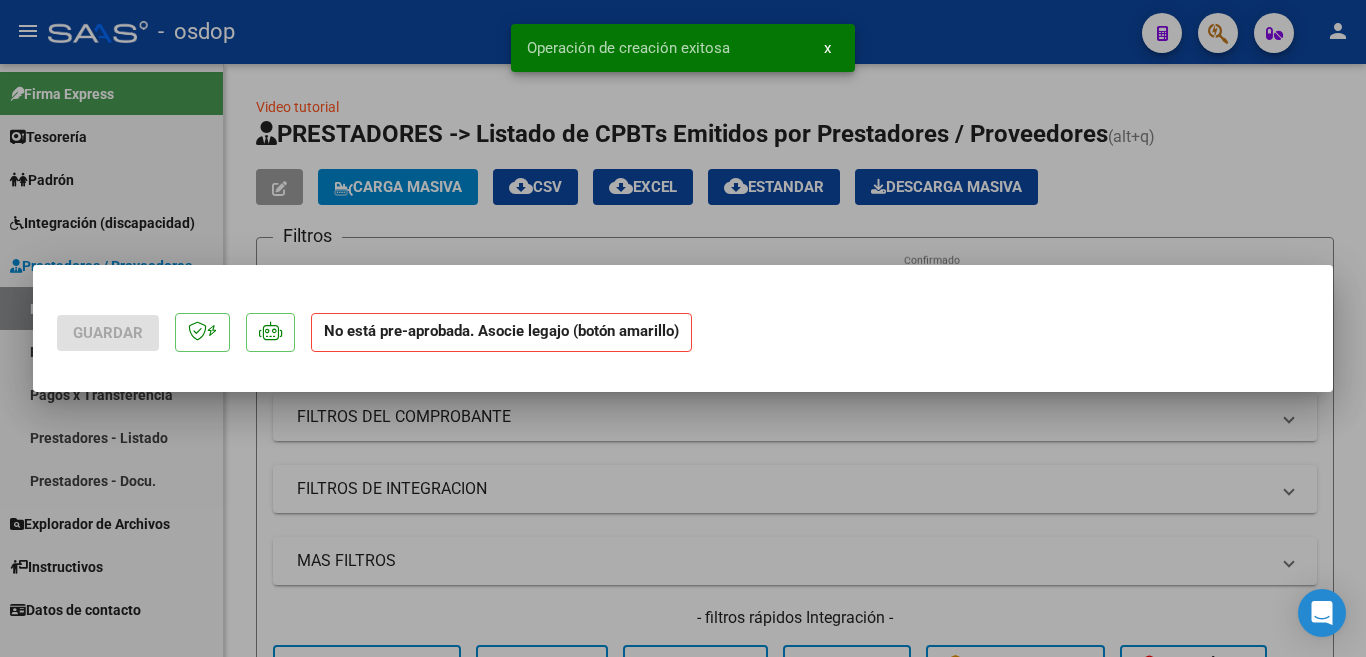 scroll, scrollTop: 0, scrollLeft: 0, axis: both 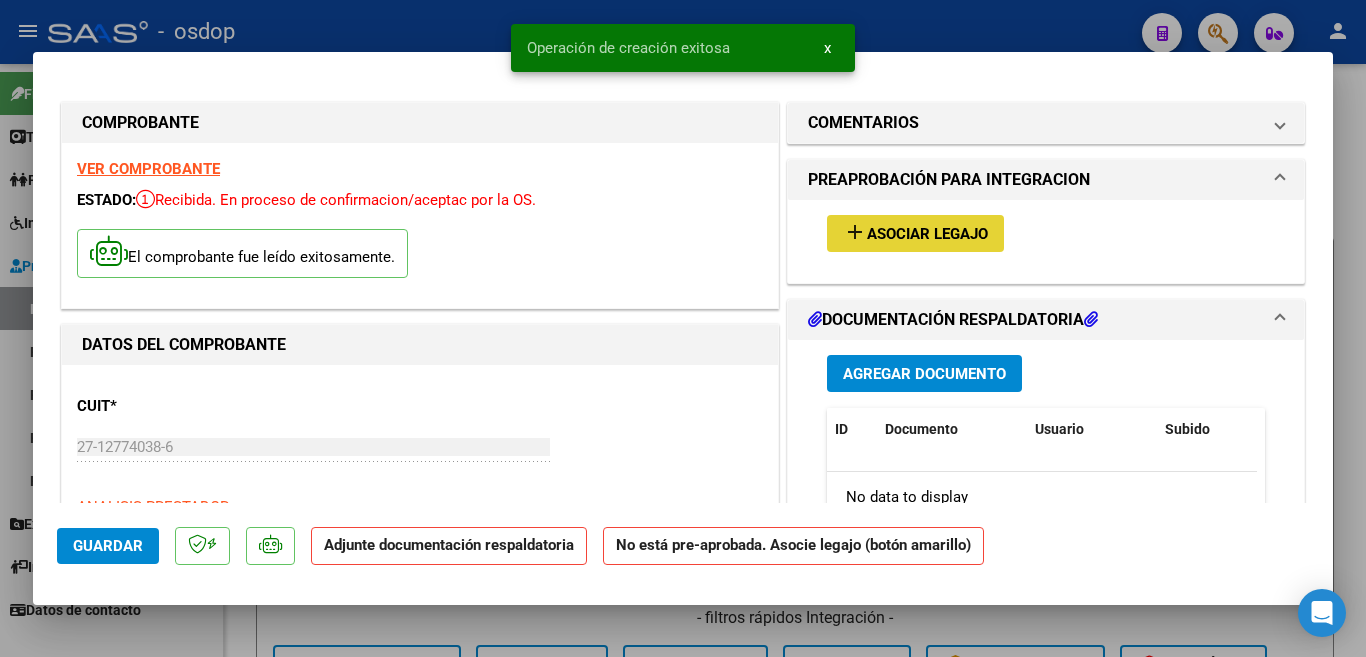 click on "add Asociar Legajo" at bounding box center [915, 233] 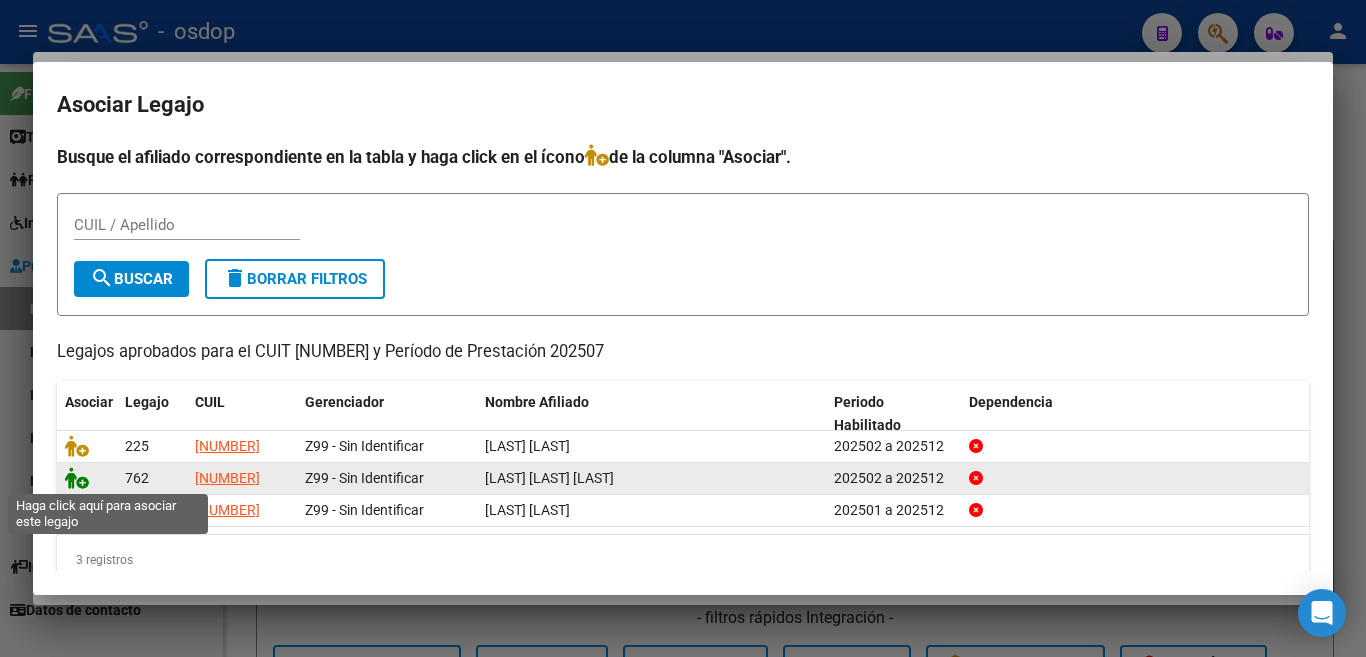 click 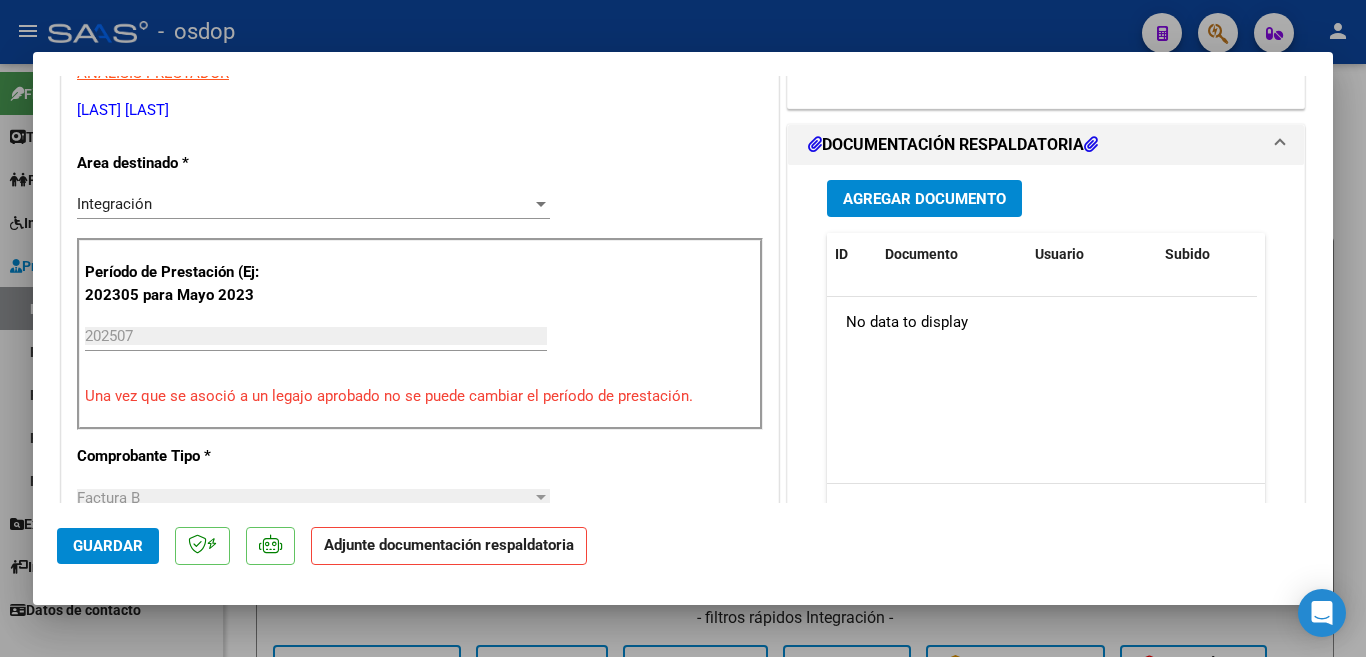 scroll, scrollTop: 400, scrollLeft: 0, axis: vertical 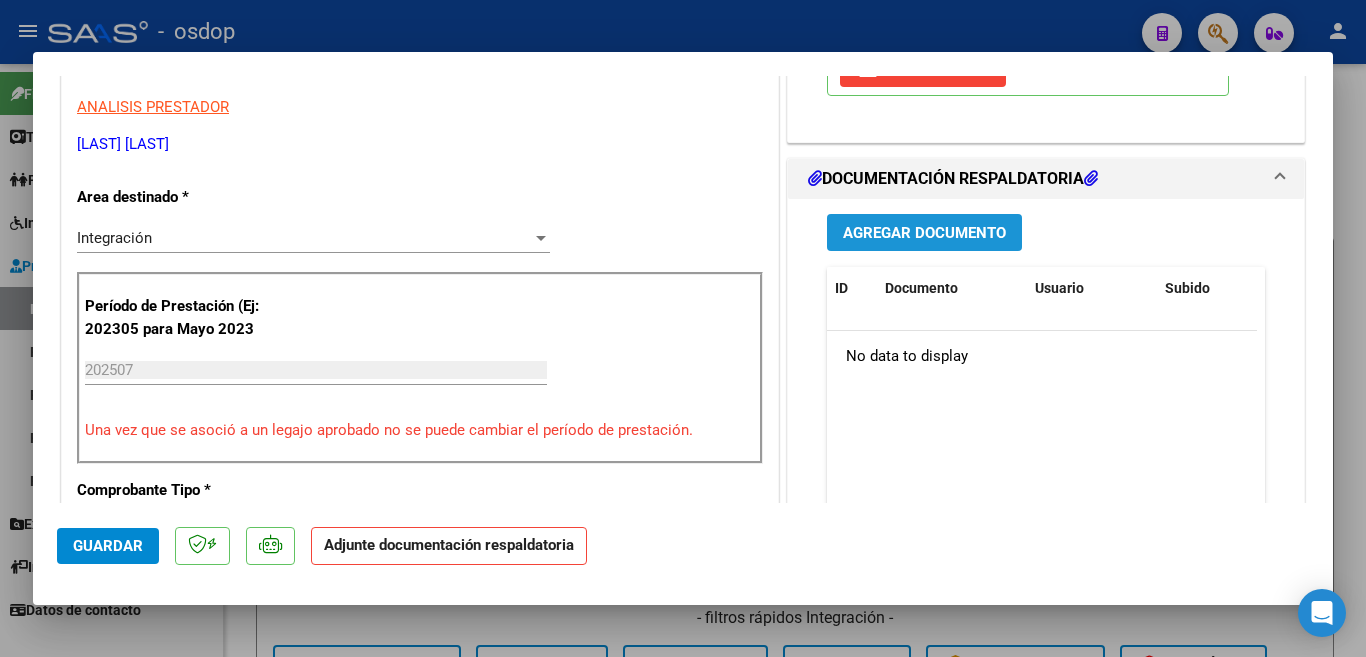 click on "Agregar Documento" at bounding box center (924, 233) 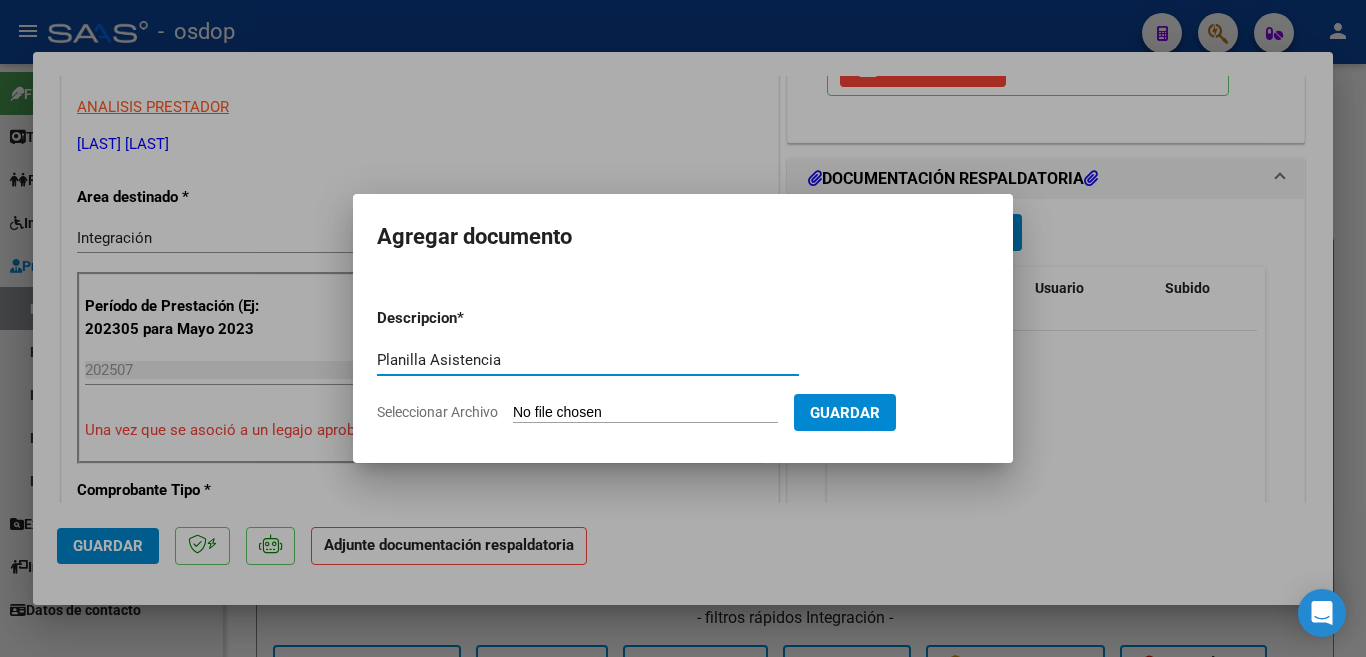 type on "Planilla Asistencia" 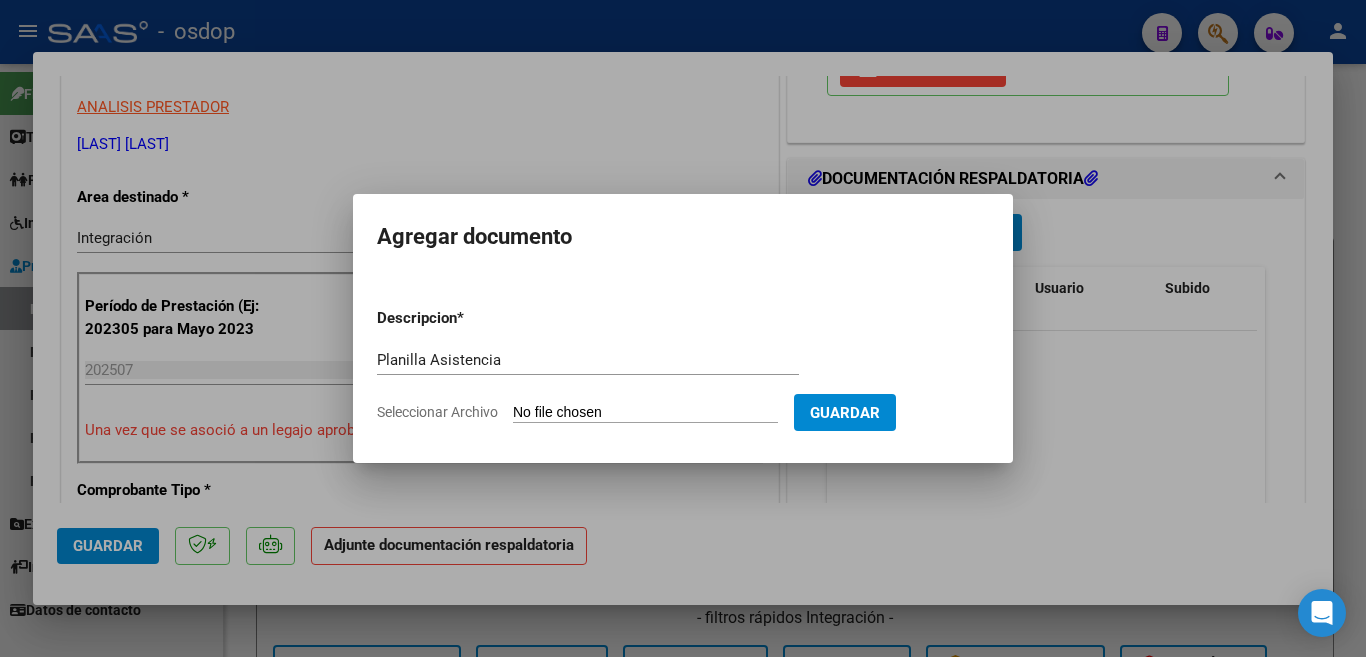 type on "C:\fakepath\[LAST] [NUMBER] -[LAST] - JUL - ASIST..pdf" 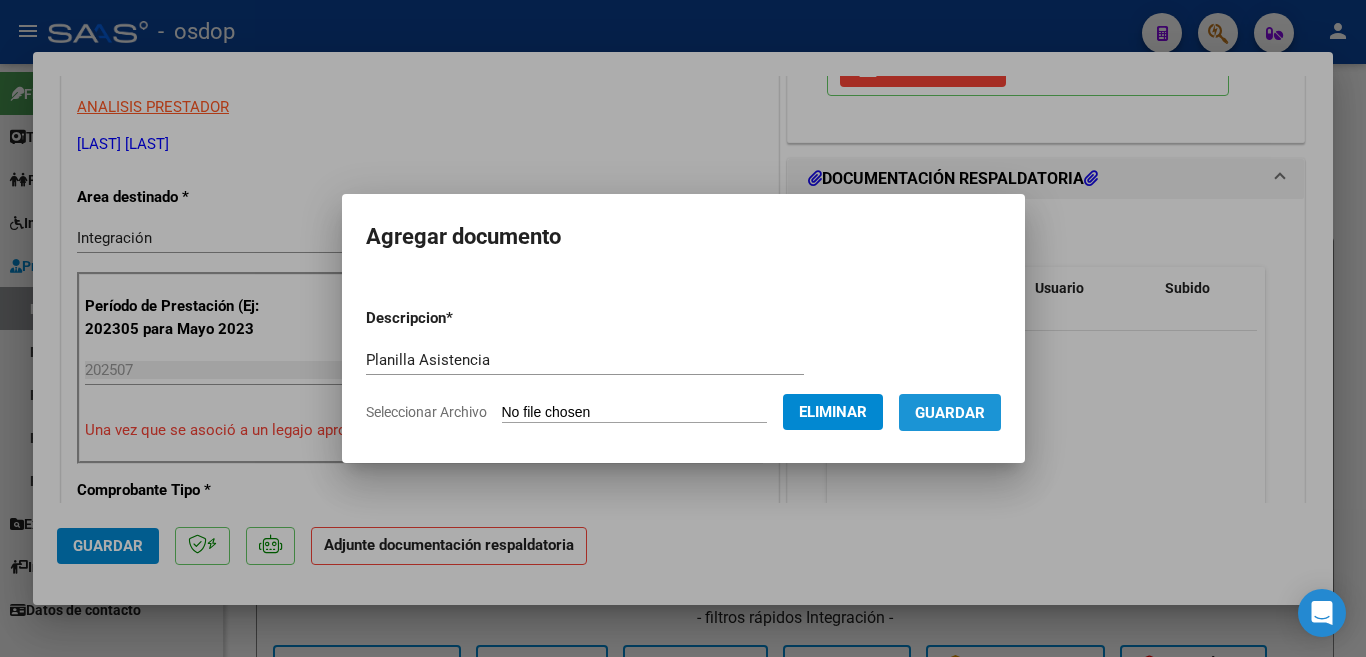 click on "Guardar" at bounding box center [950, 412] 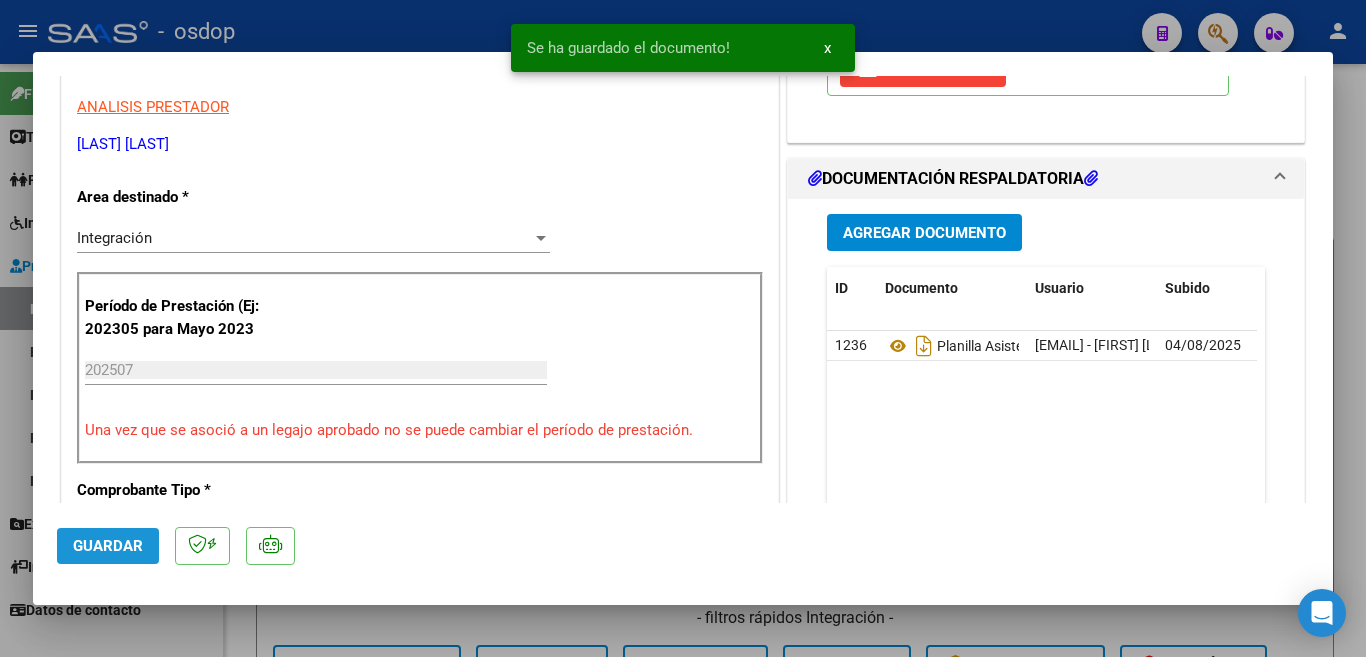 click on "Guardar" 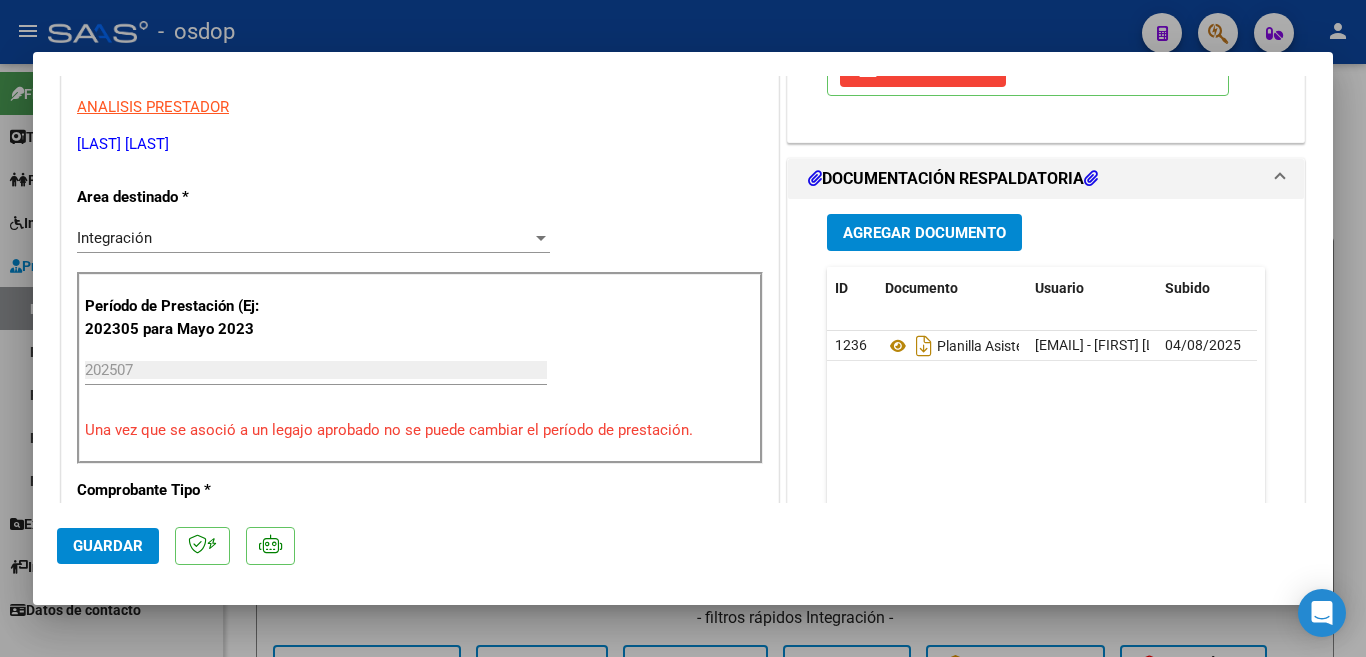 scroll, scrollTop: 0, scrollLeft: 0, axis: both 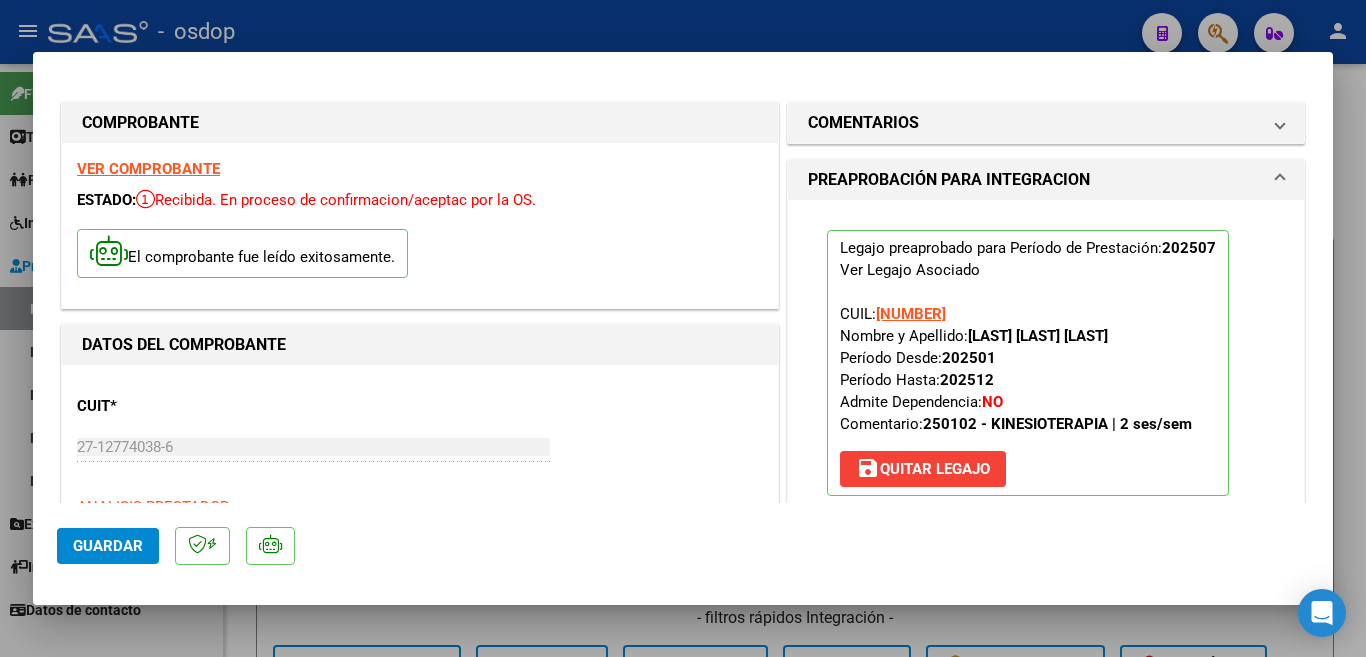 click at bounding box center [683, 328] 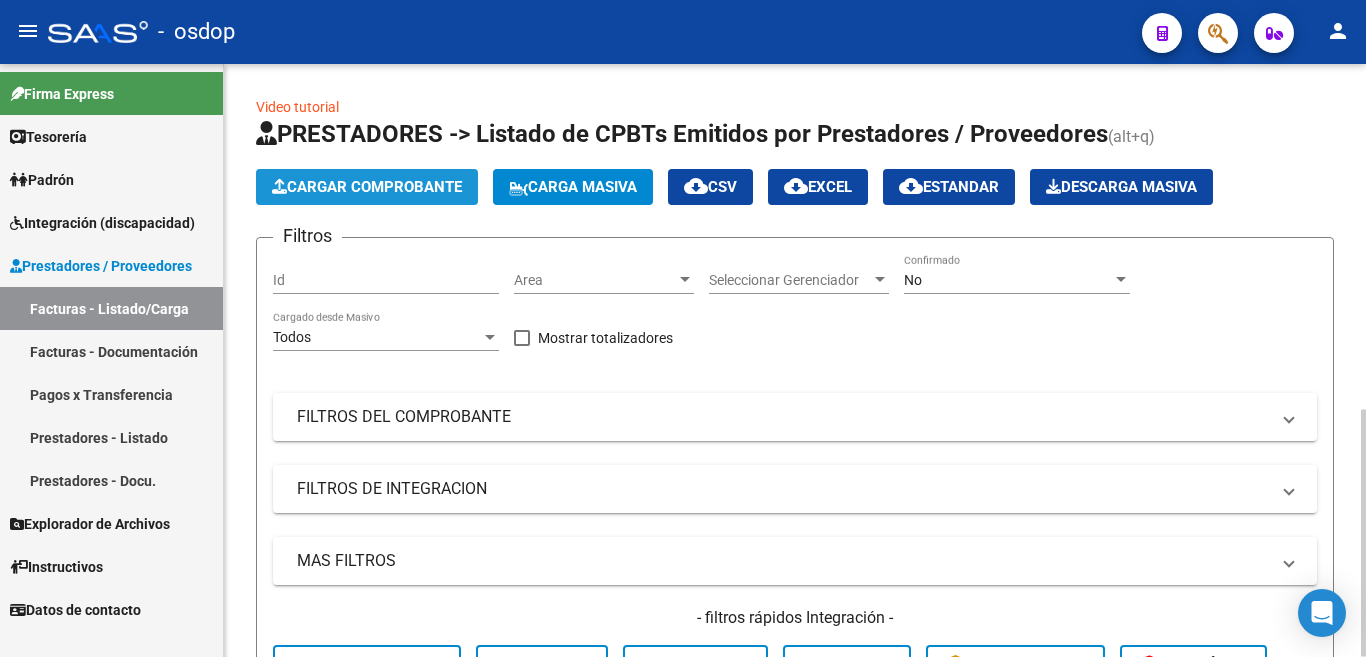 click on "Cargar Comprobante" 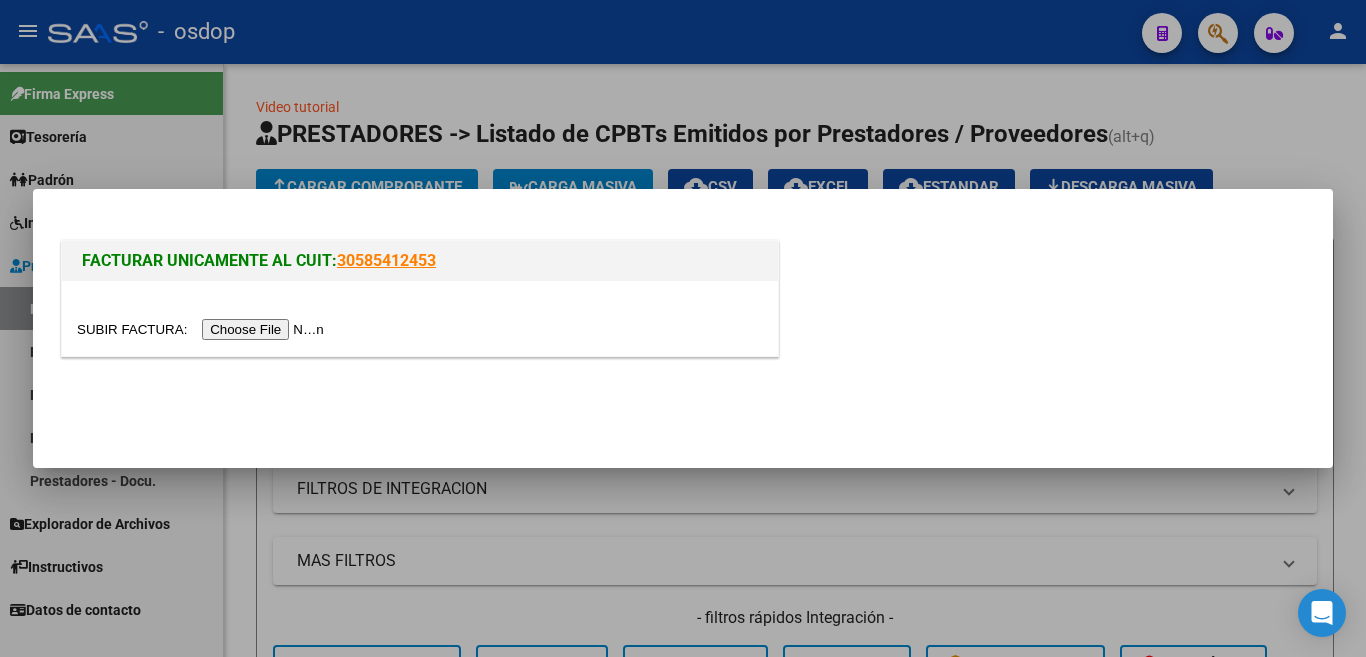 click at bounding box center (203, 329) 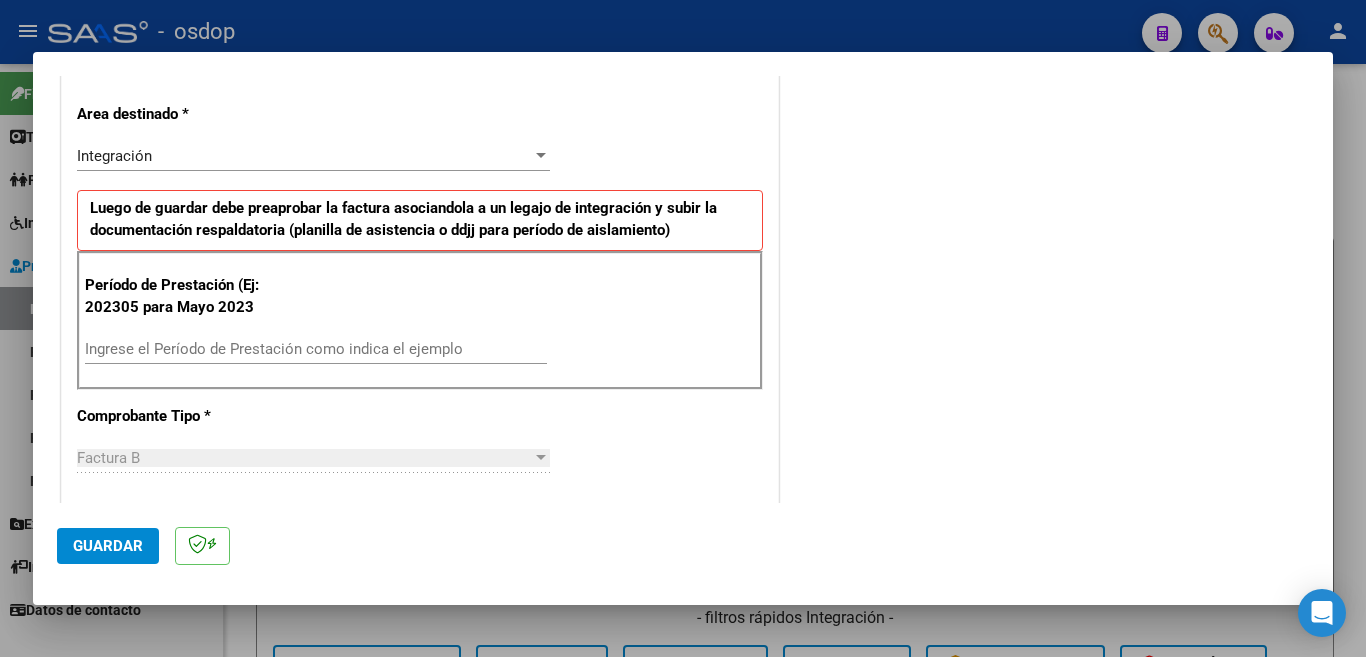 scroll, scrollTop: 500, scrollLeft: 0, axis: vertical 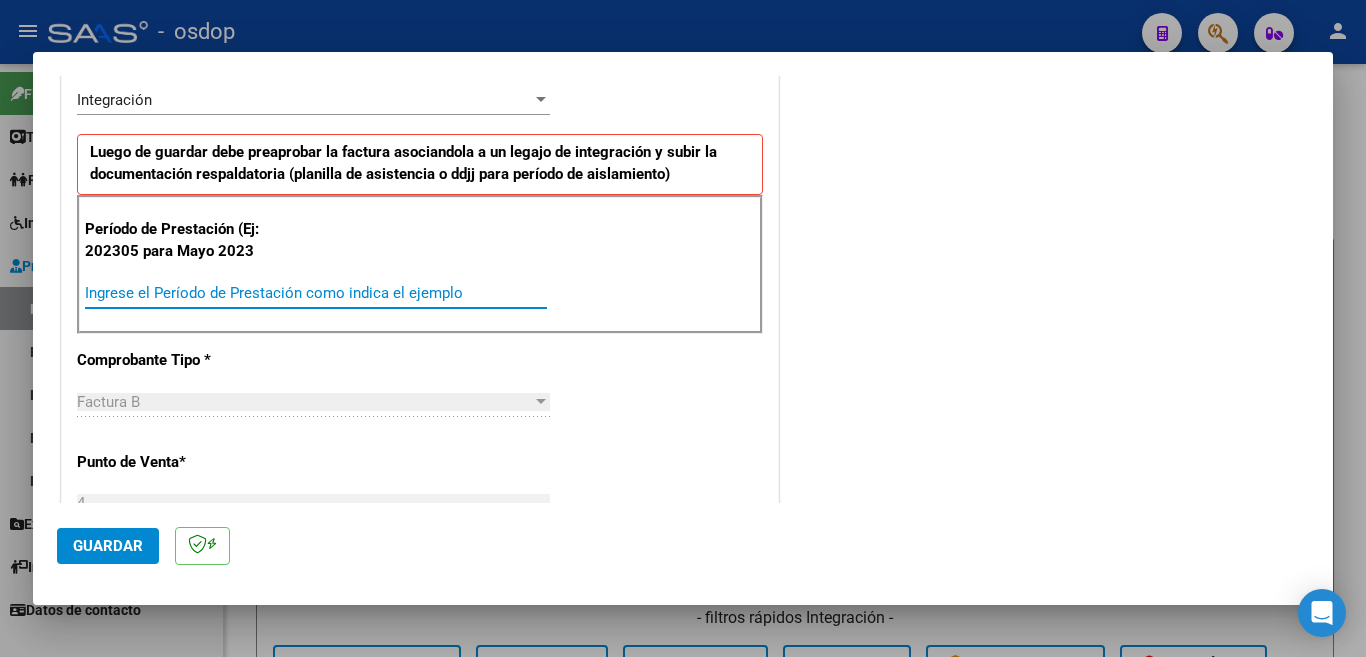 click on "Ingrese el Período de Prestación como indica el ejemplo" at bounding box center (316, 293) 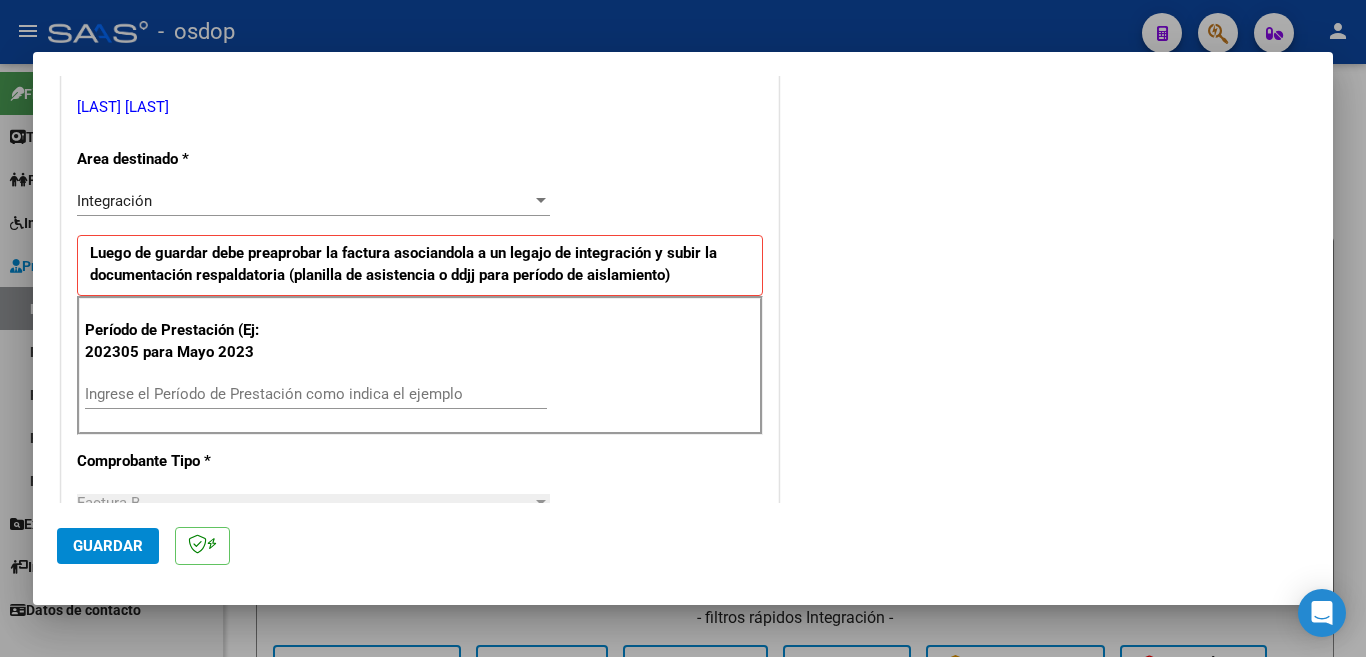 scroll, scrollTop: 400, scrollLeft: 0, axis: vertical 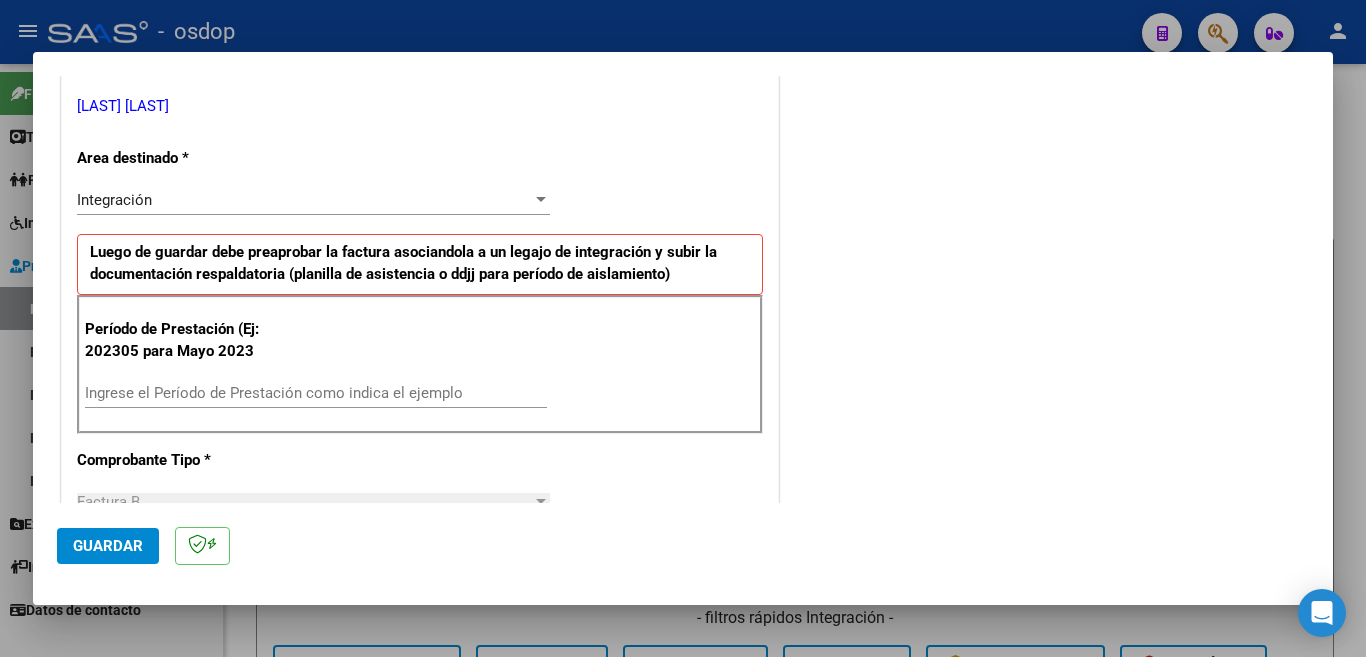 click on "Ingrese el Período de Prestación como indica el ejemplo" at bounding box center [316, 393] 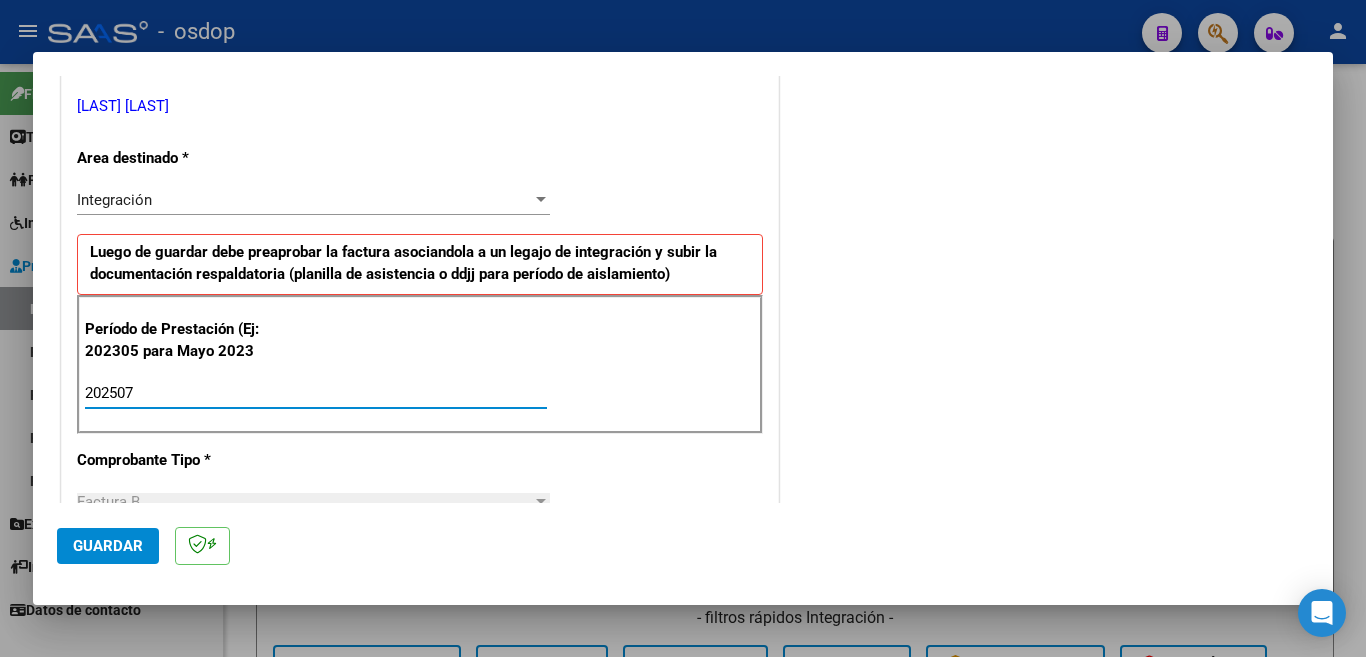 type on "202507" 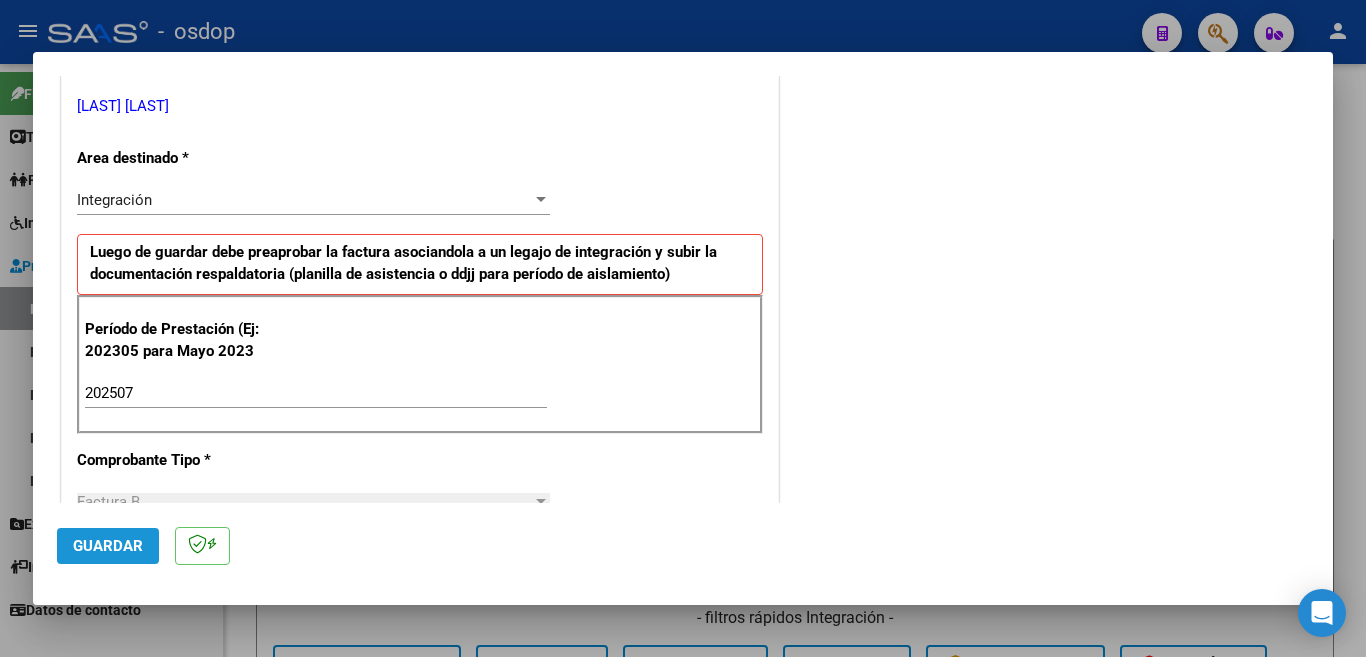 click on "Guardar" 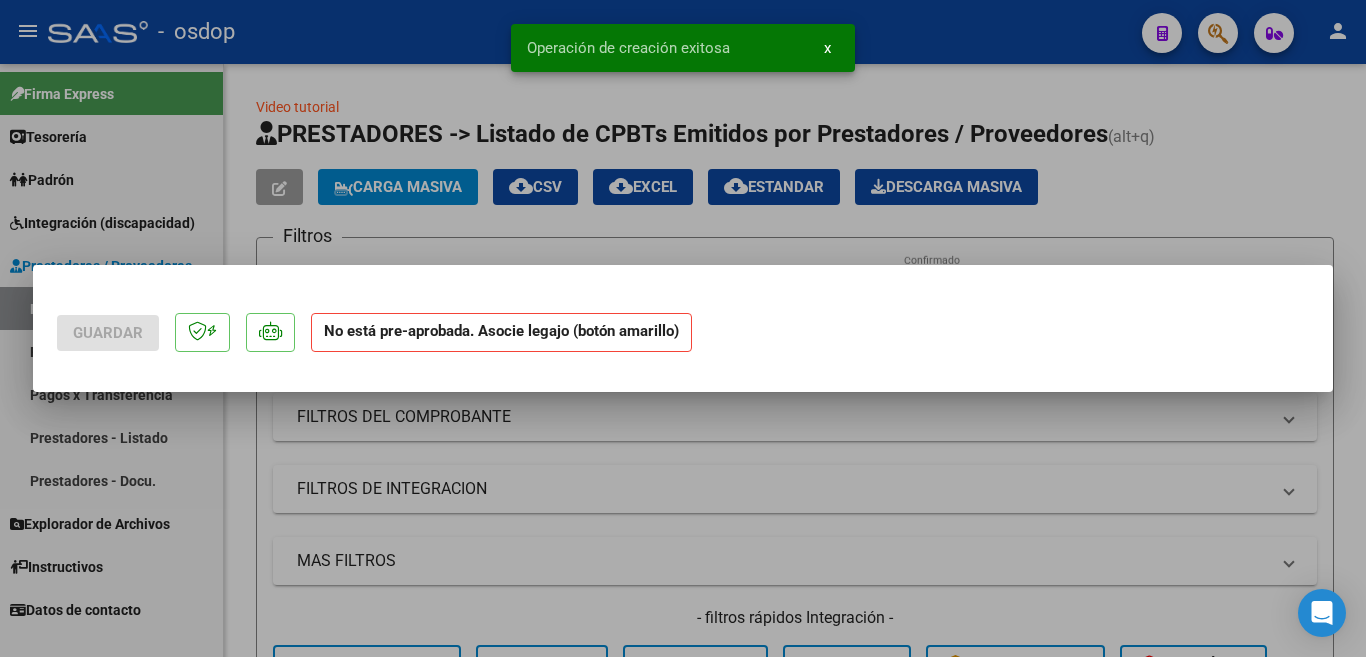 scroll, scrollTop: 0, scrollLeft: 0, axis: both 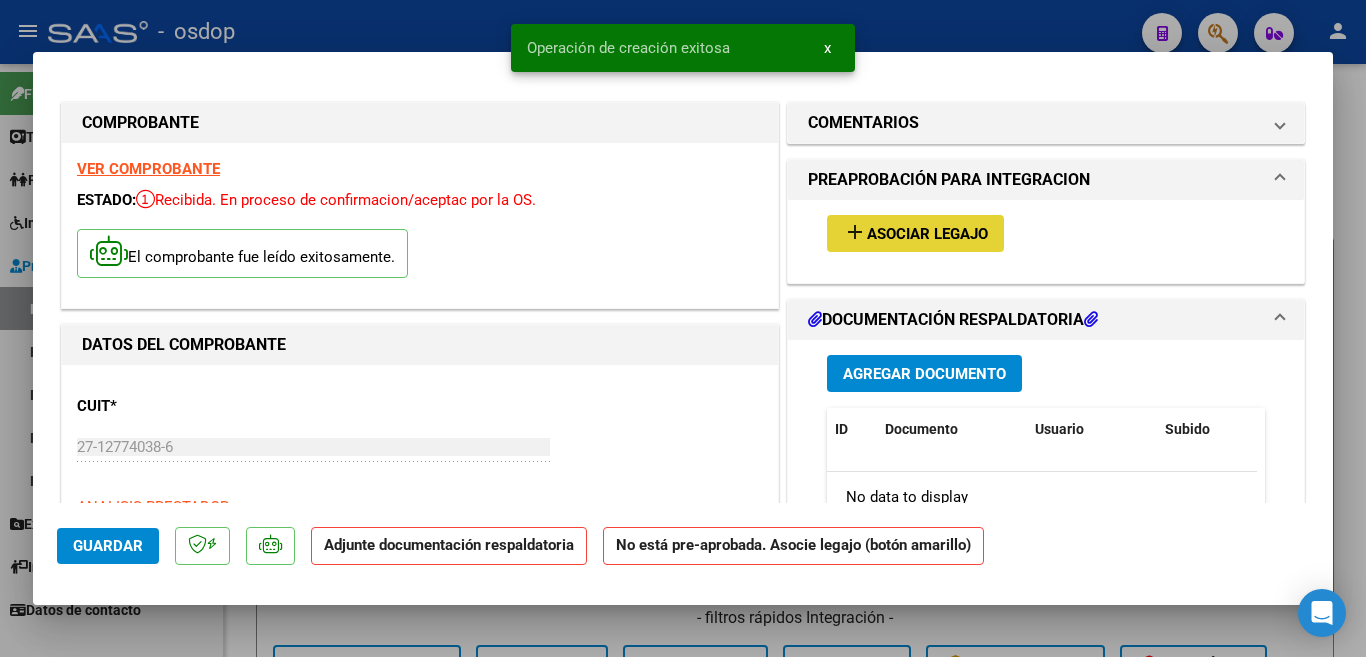 click on "Asociar Legajo" at bounding box center (927, 234) 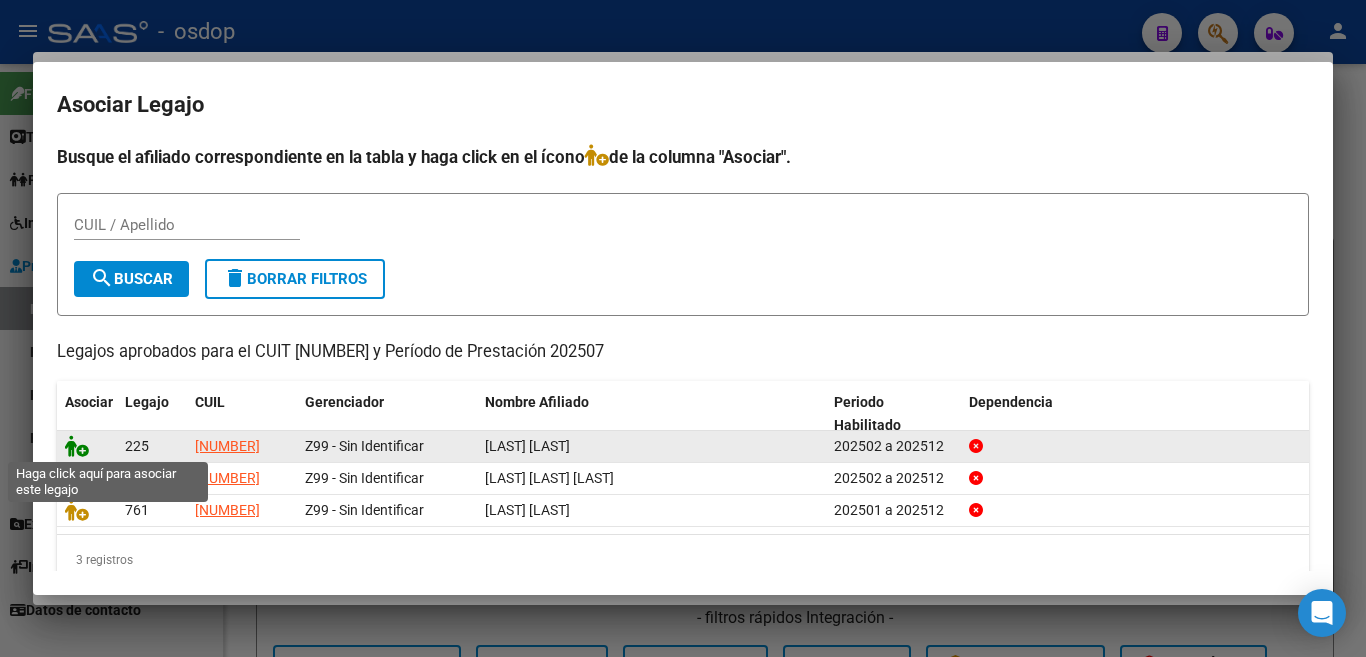 click 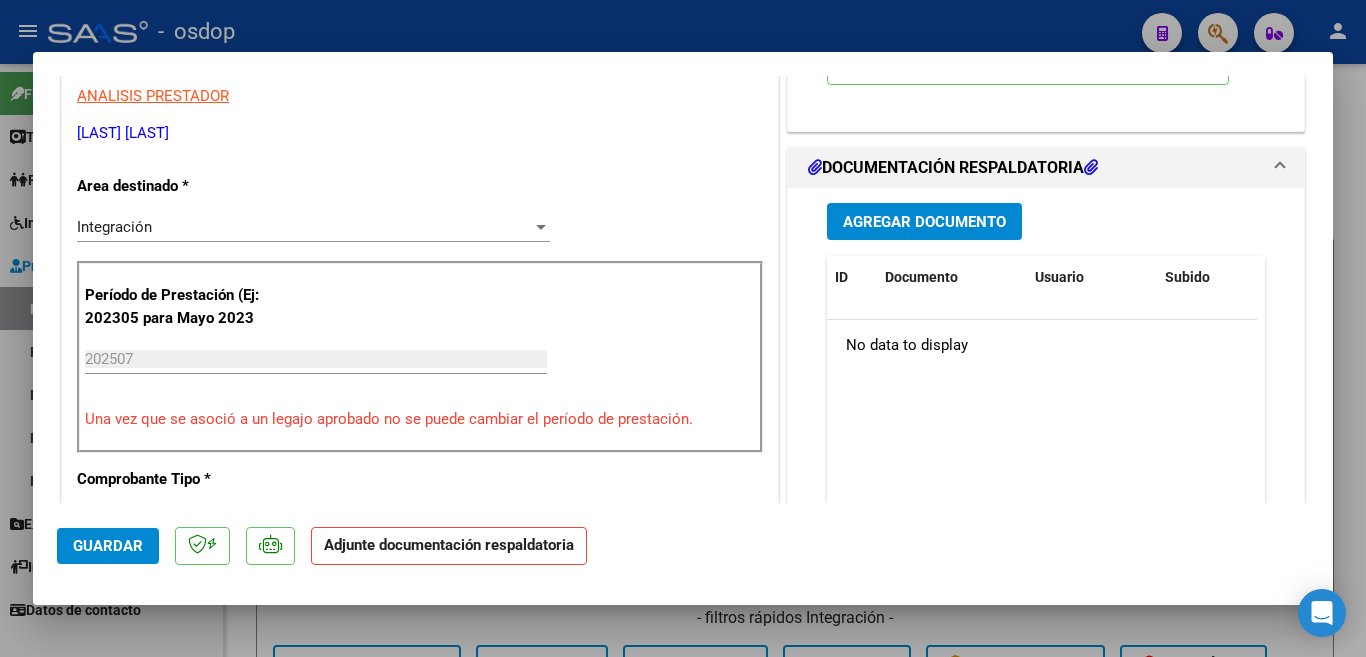 scroll, scrollTop: 500, scrollLeft: 0, axis: vertical 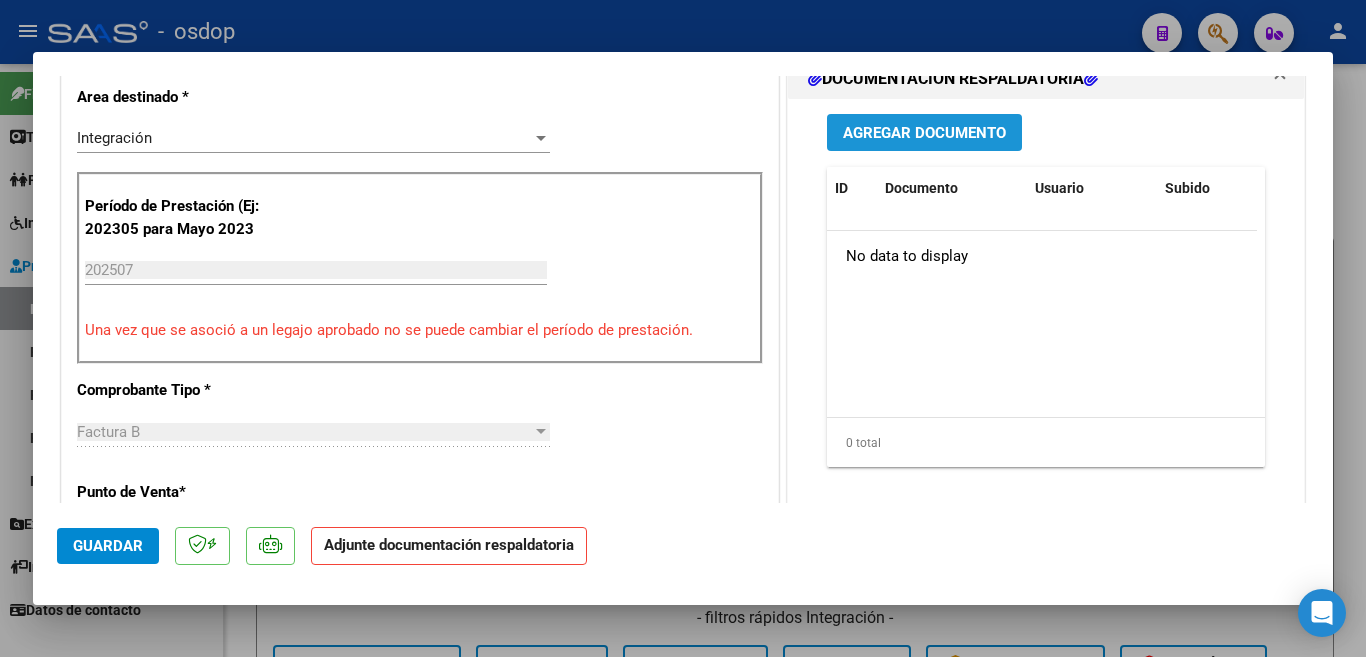 click on "Agregar Documento" at bounding box center (924, 133) 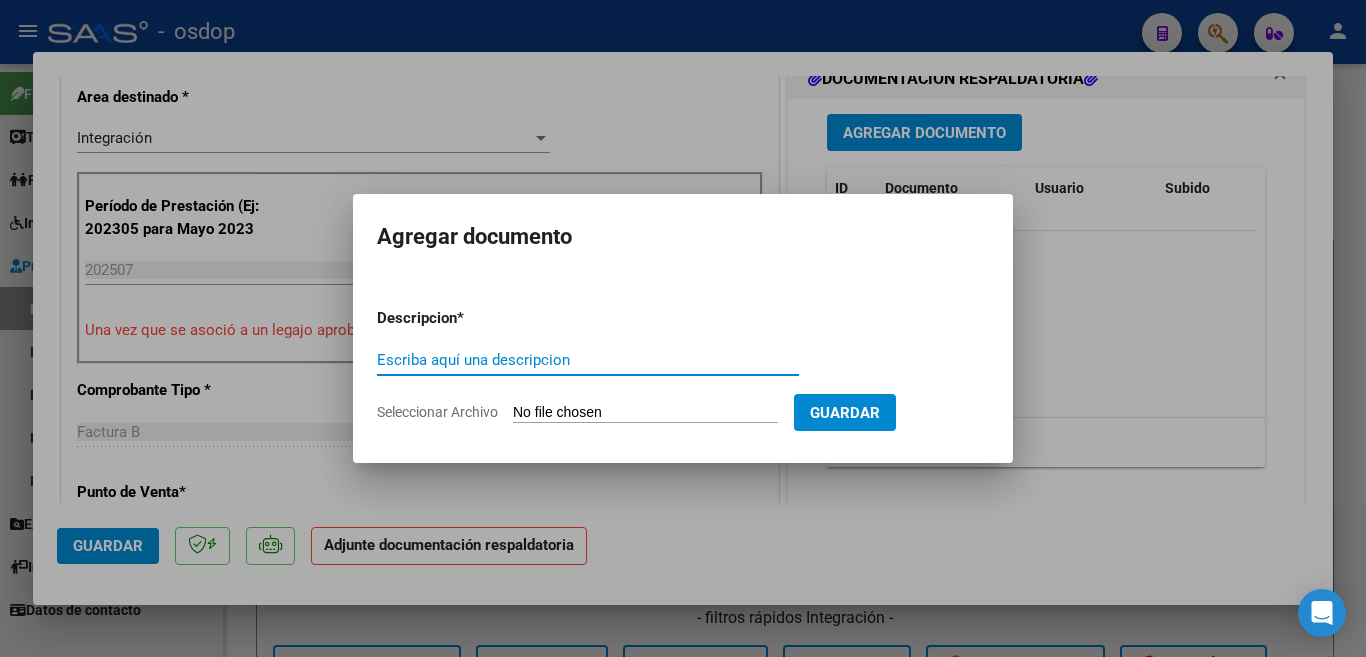 click on "Escriba aquí una descripcion" at bounding box center (588, 360) 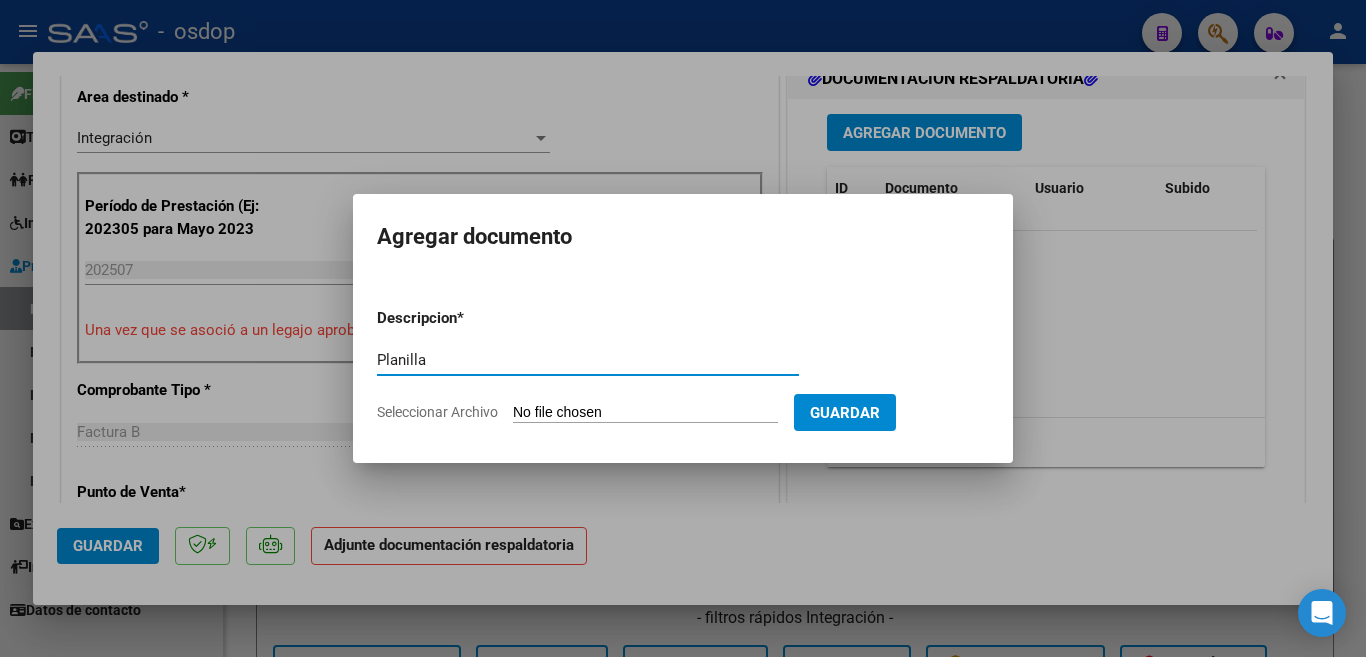 type on "Planilla de asistencia" 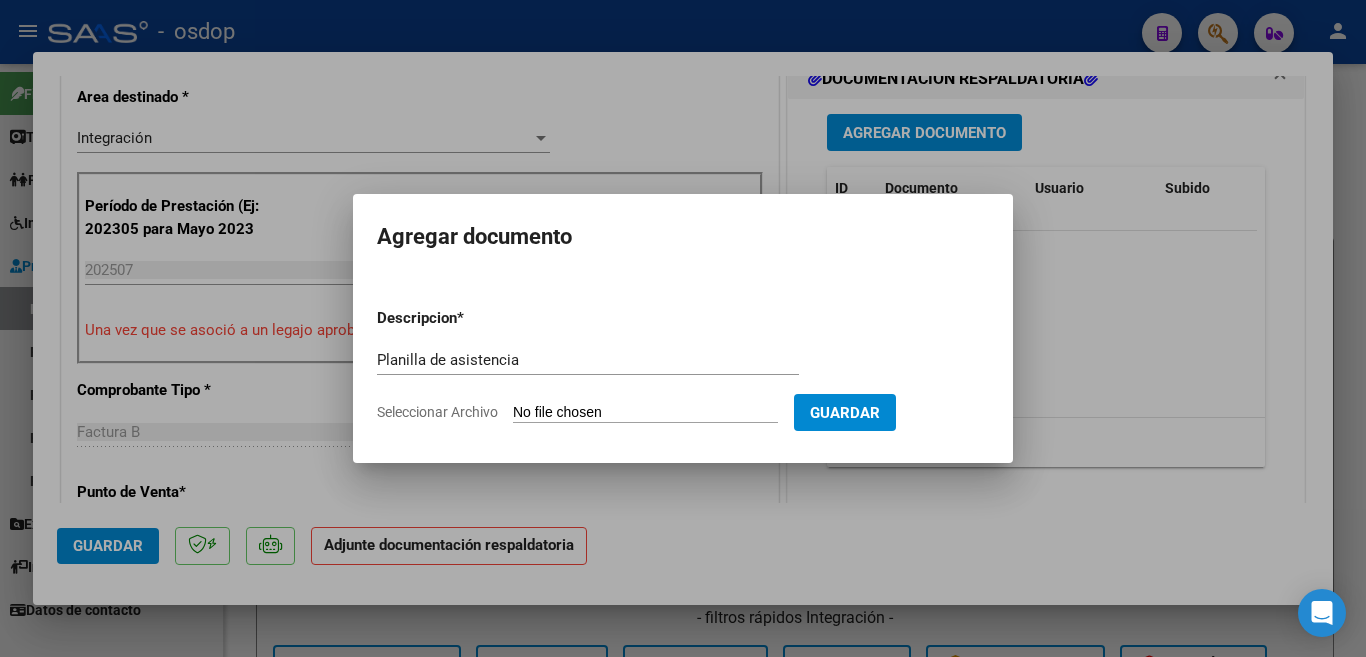click on "Seleccionar Archivo" at bounding box center [645, 413] 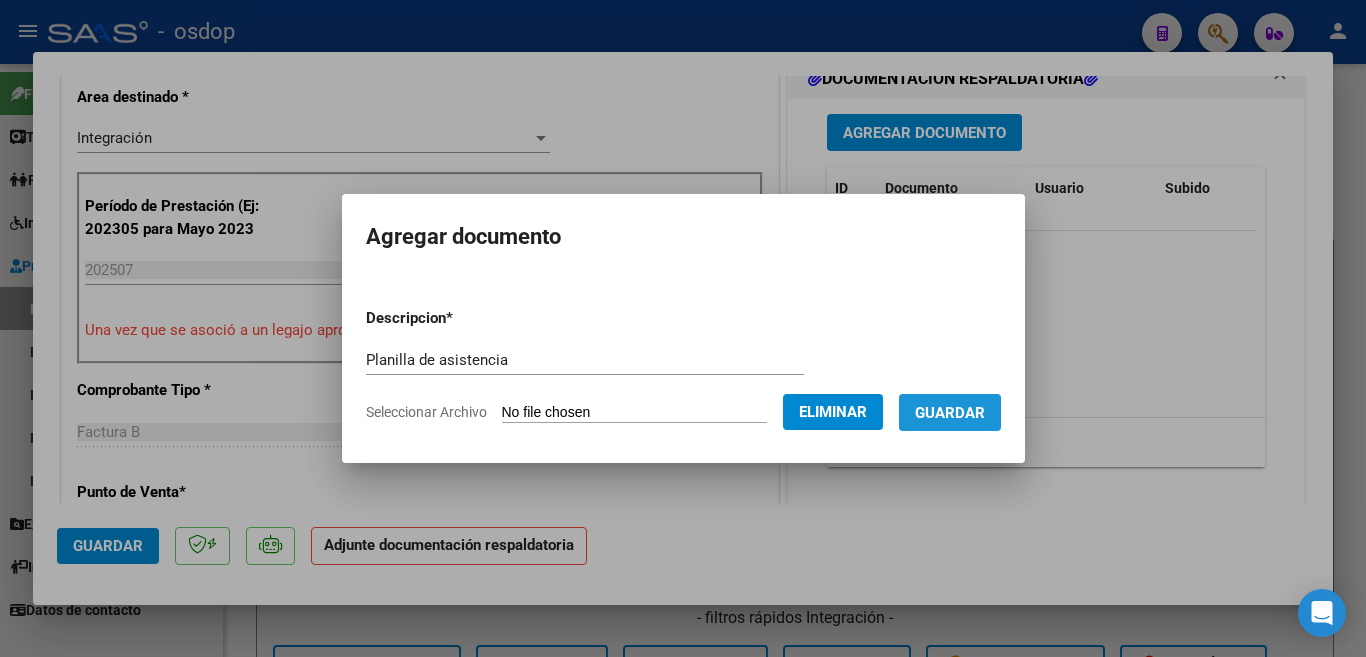 click on "Guardar" at bounding box center (950, 413) 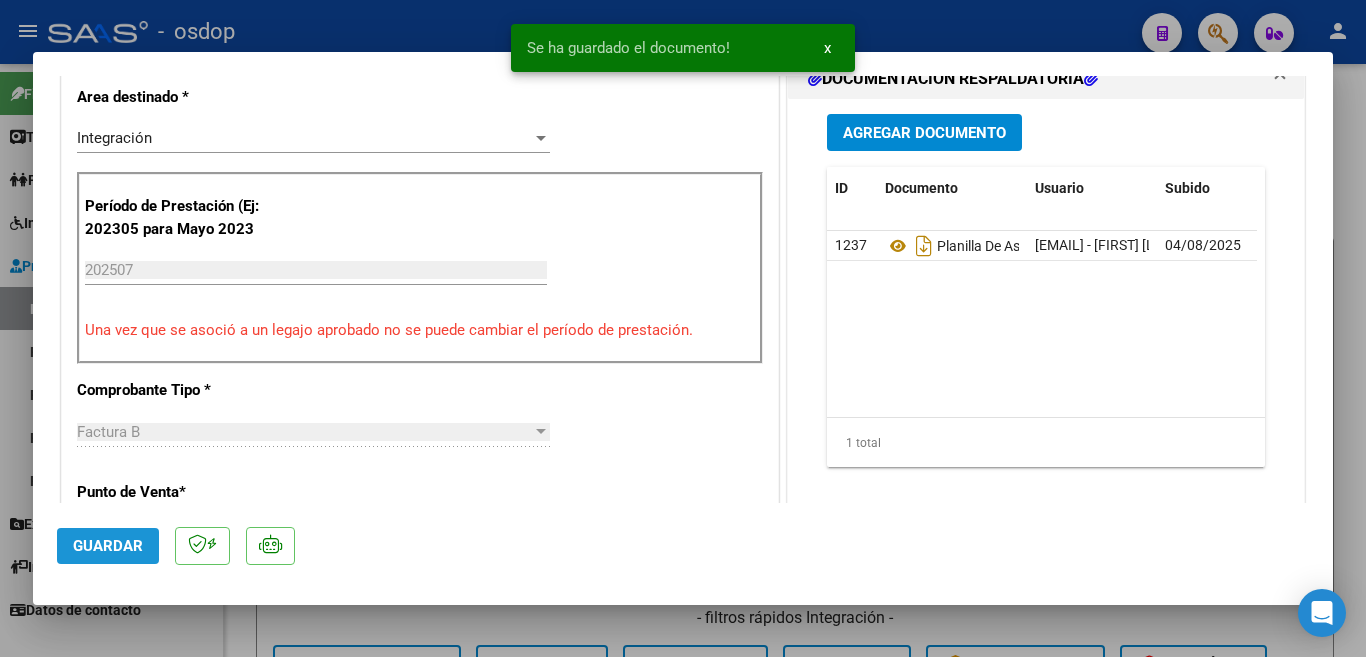 click on "Guardar" 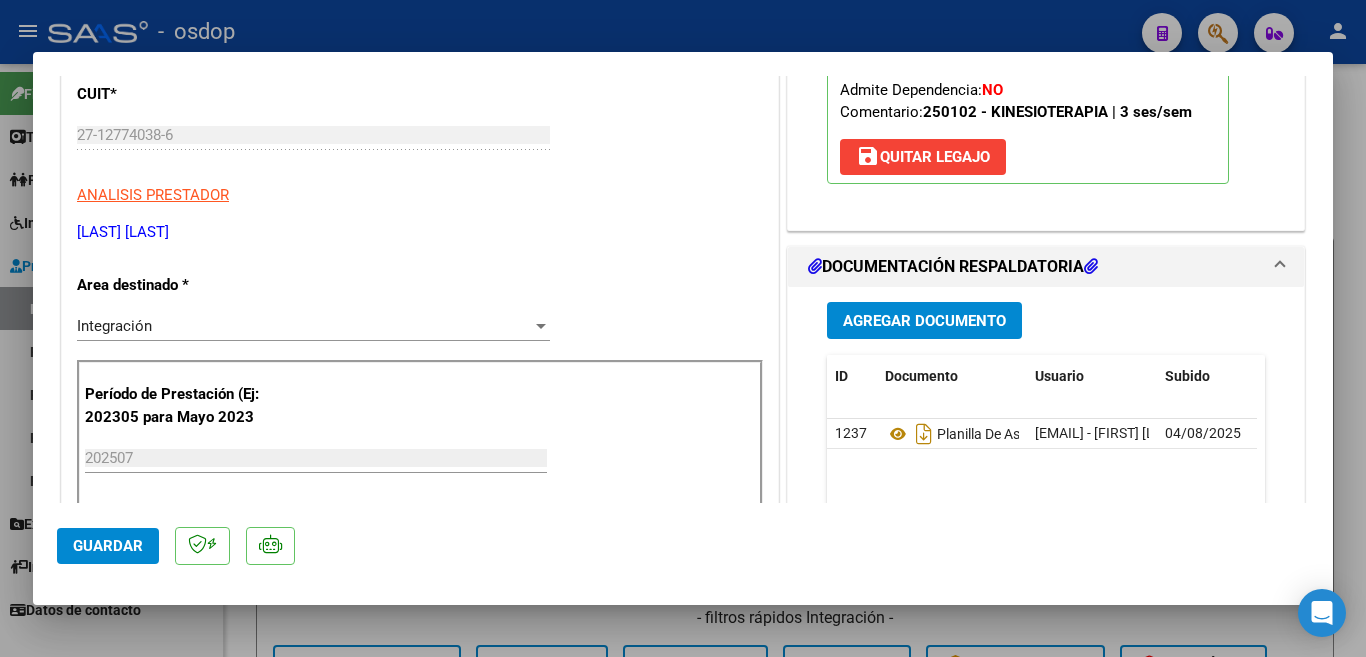 scroll, scrollTop: 0, scrollLeft: 0, axis: both 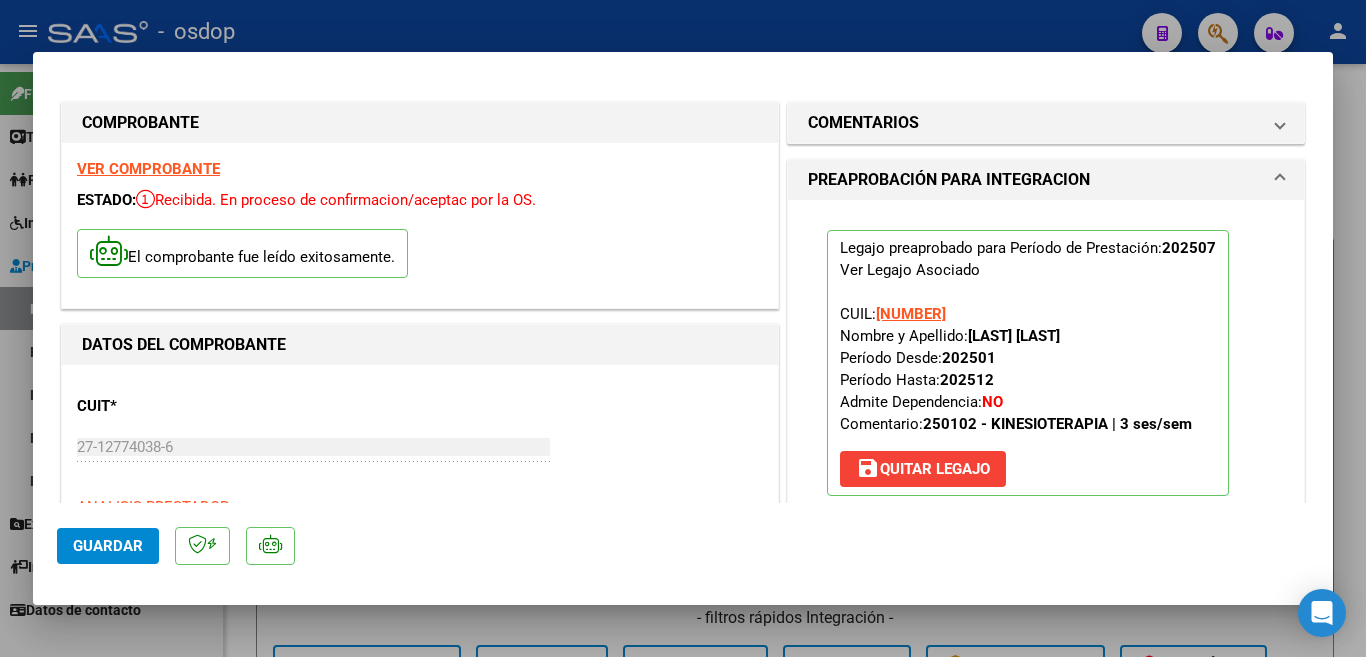 click at bounding box center (683, 328) 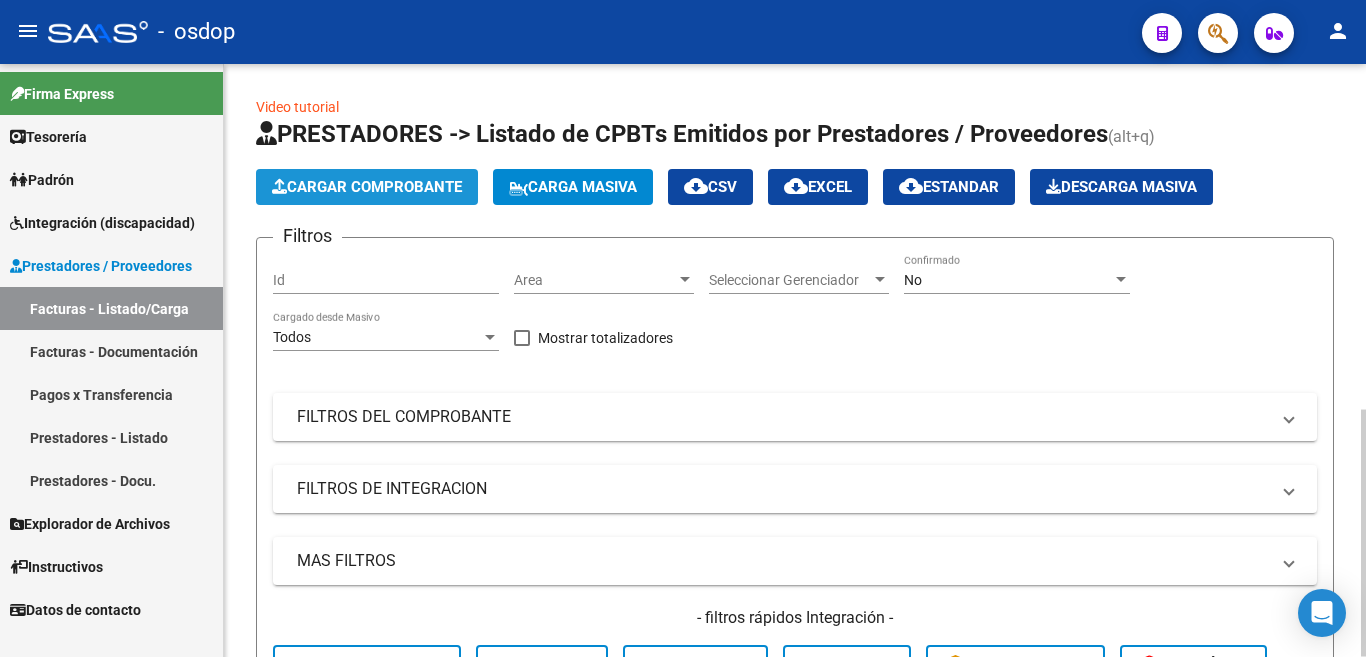click on "Cargar Comprobante" 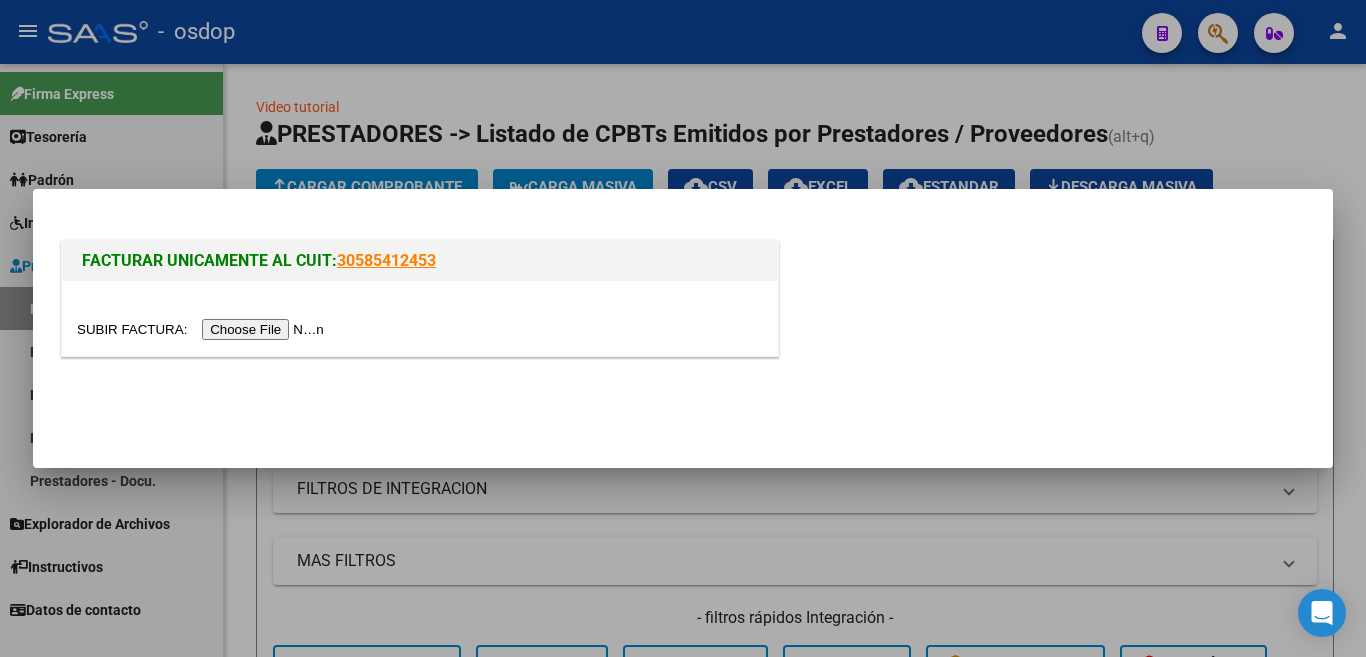click at bounding box center (203, 329) 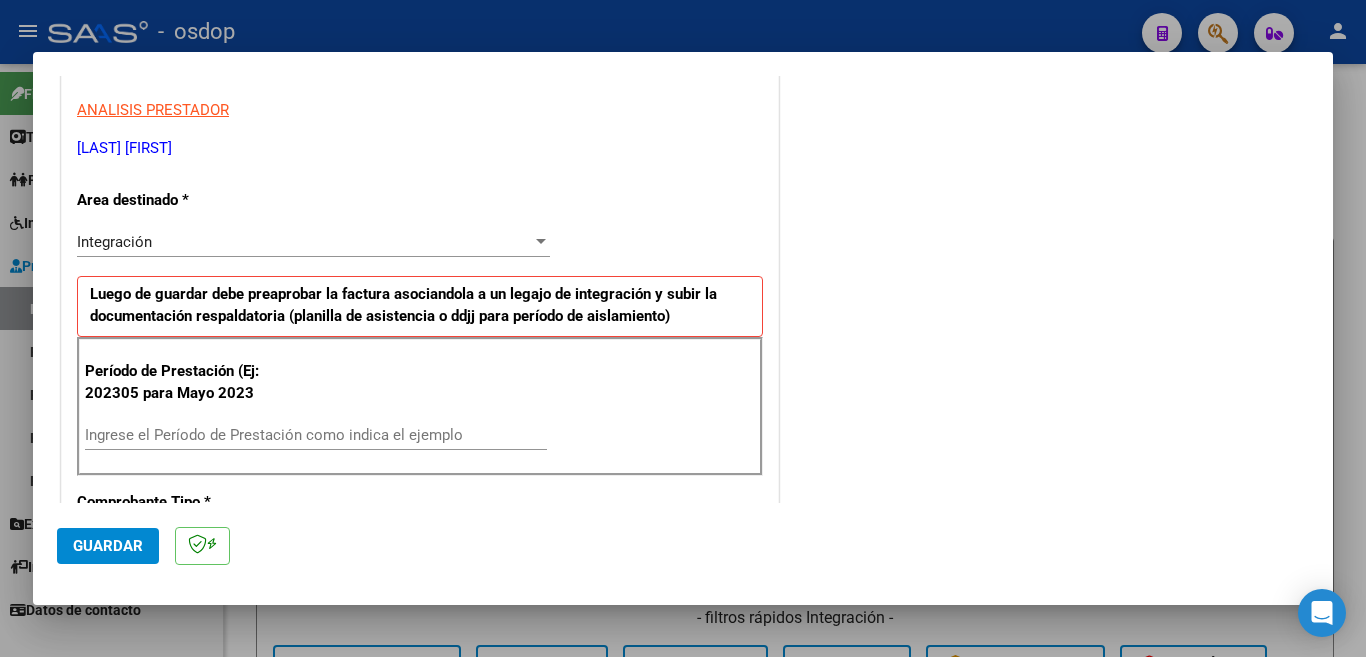 scroll, scrollTop: 400, scrollLeft: 0, axis: vertical 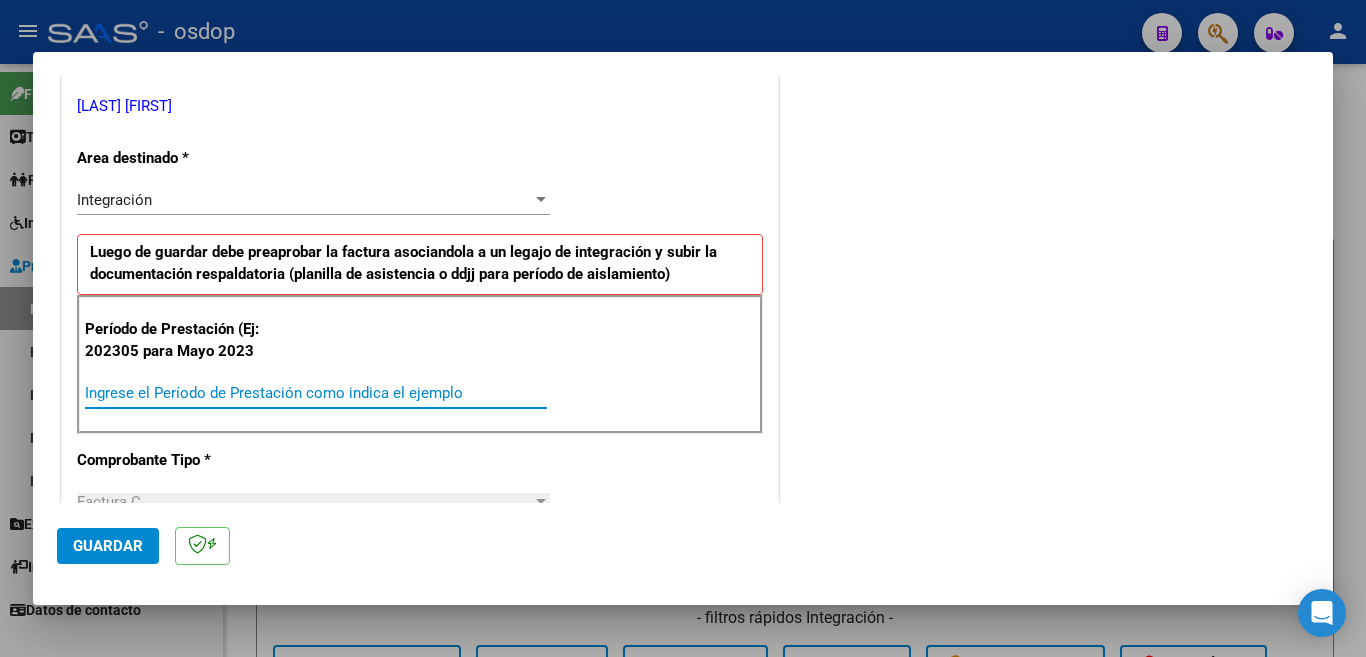 click on "Ingrese el Período de Prestación como indica el ejemplo" at bounding box center [316, 393] 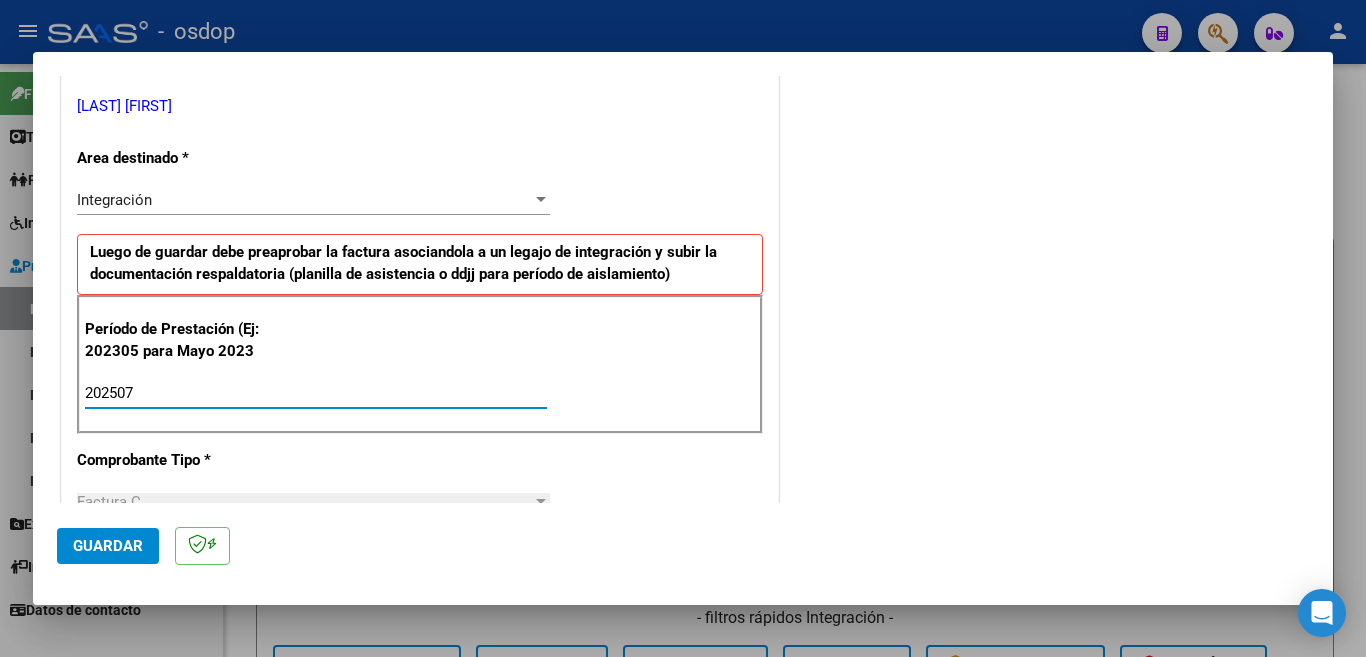 type on "202507" 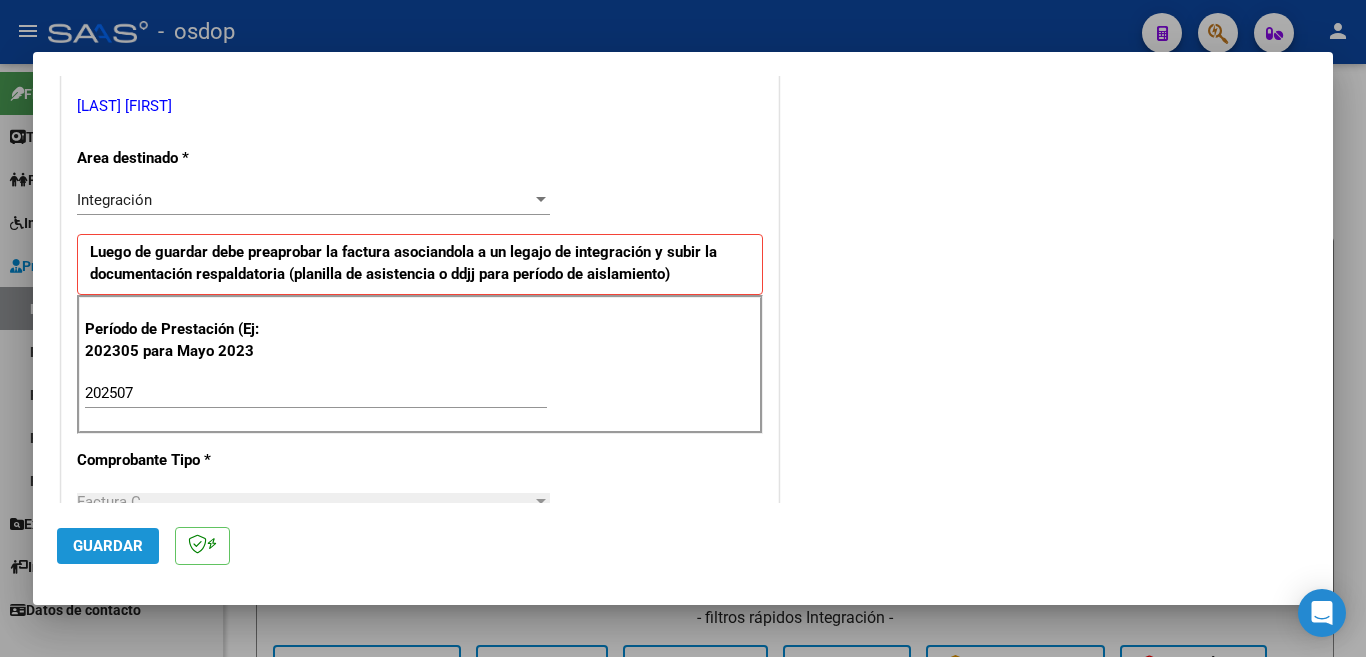 click on "Guardar" 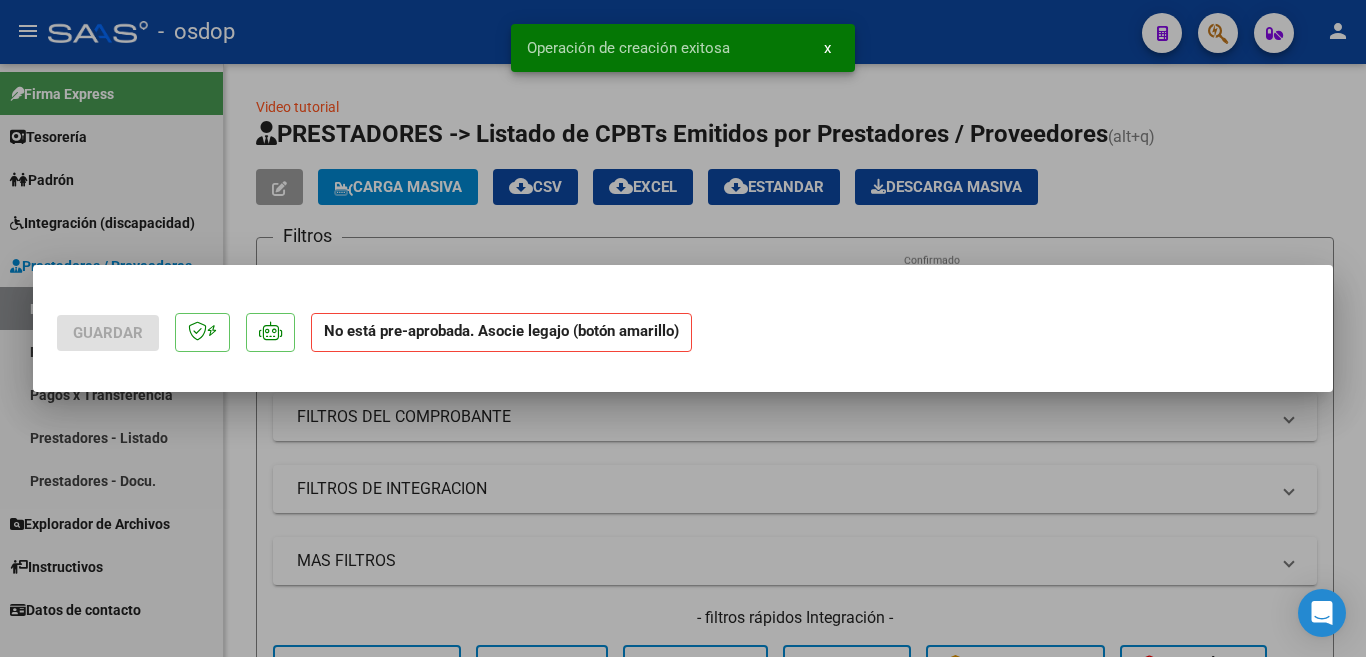 scroll, scrollTop: 0, scrollLeft: 0, axis: both 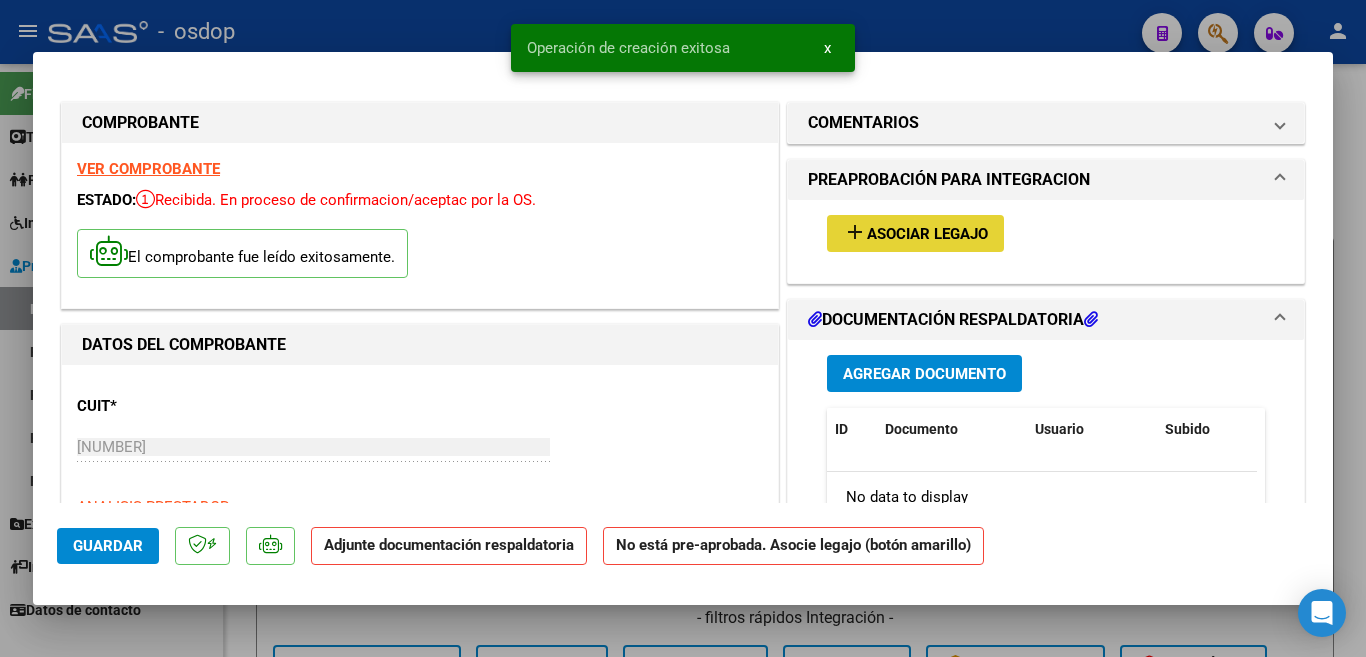 click on "Asociar Legajo" at bounding box center (927, 234) 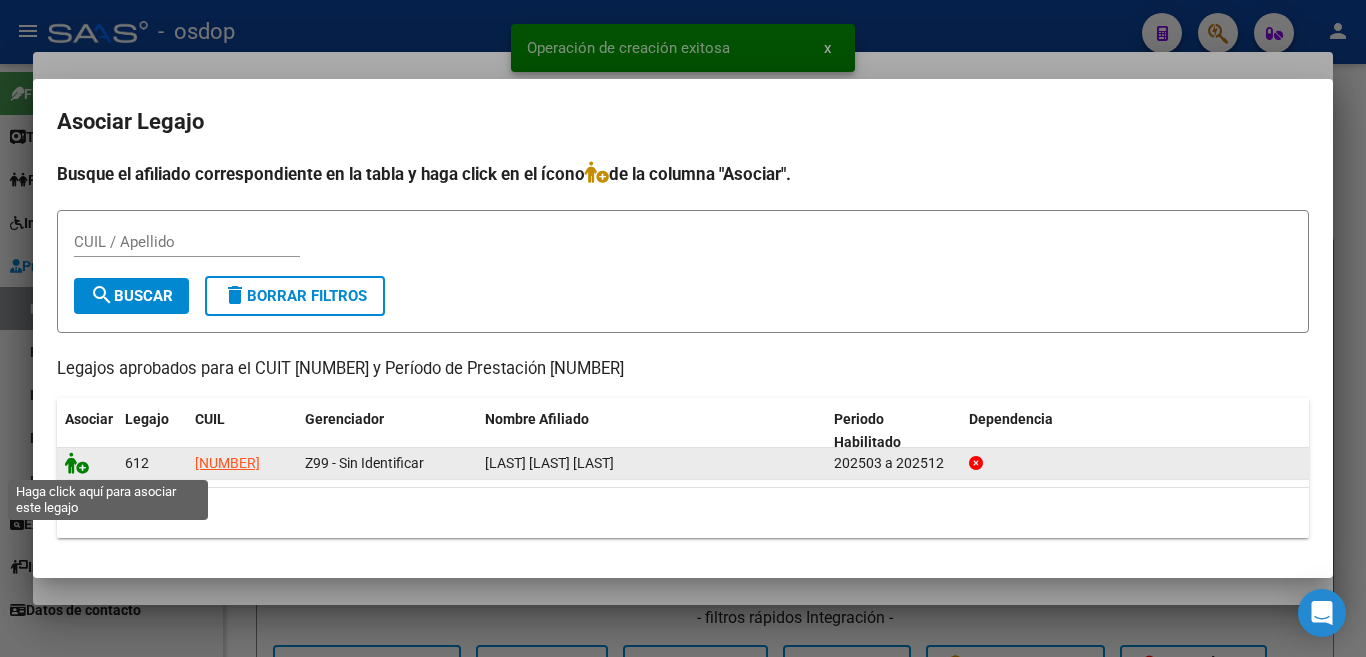 click 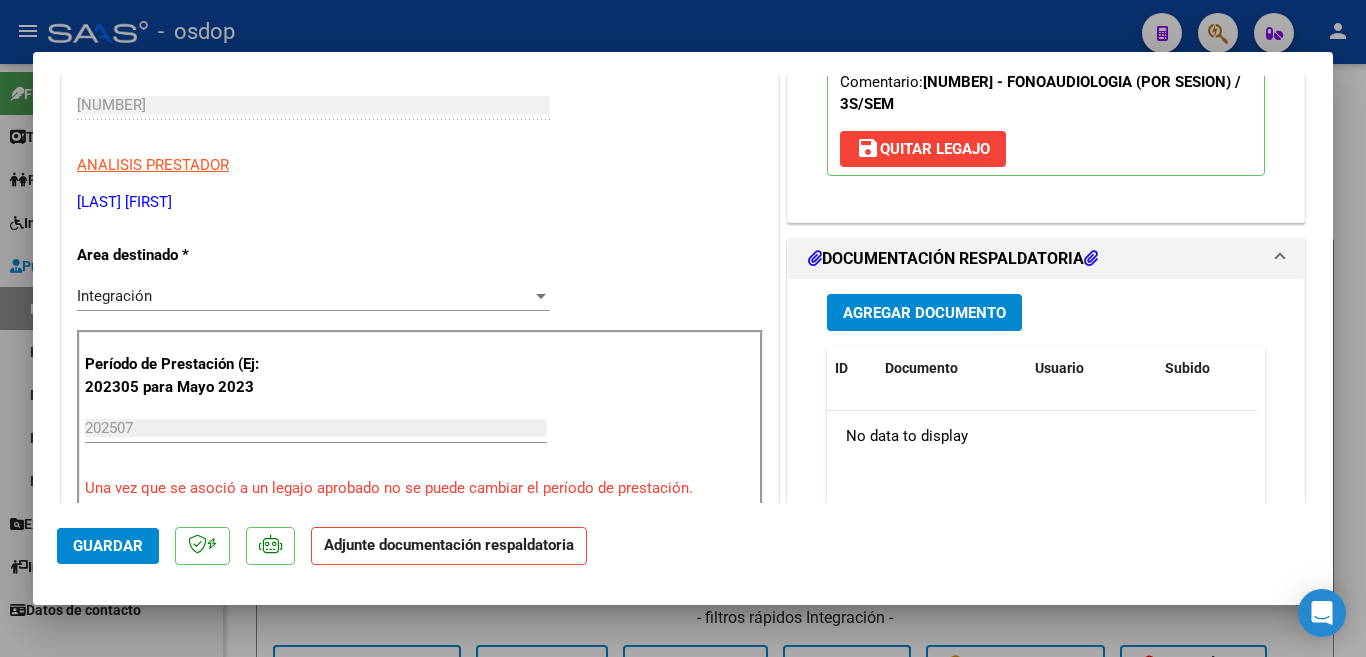 scroll, scrollTop: 500, scrollLeft: 0, axis: vertical 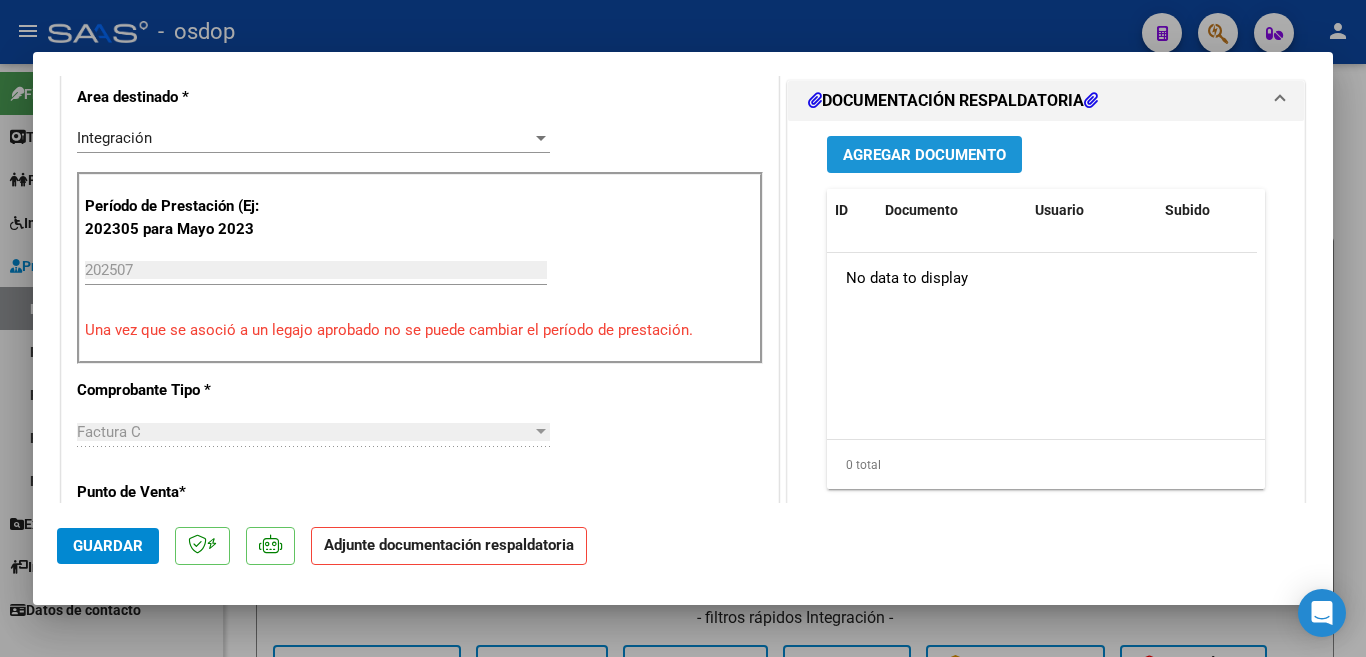 click on "Agregar Documento" at bounding box center (924, 155) 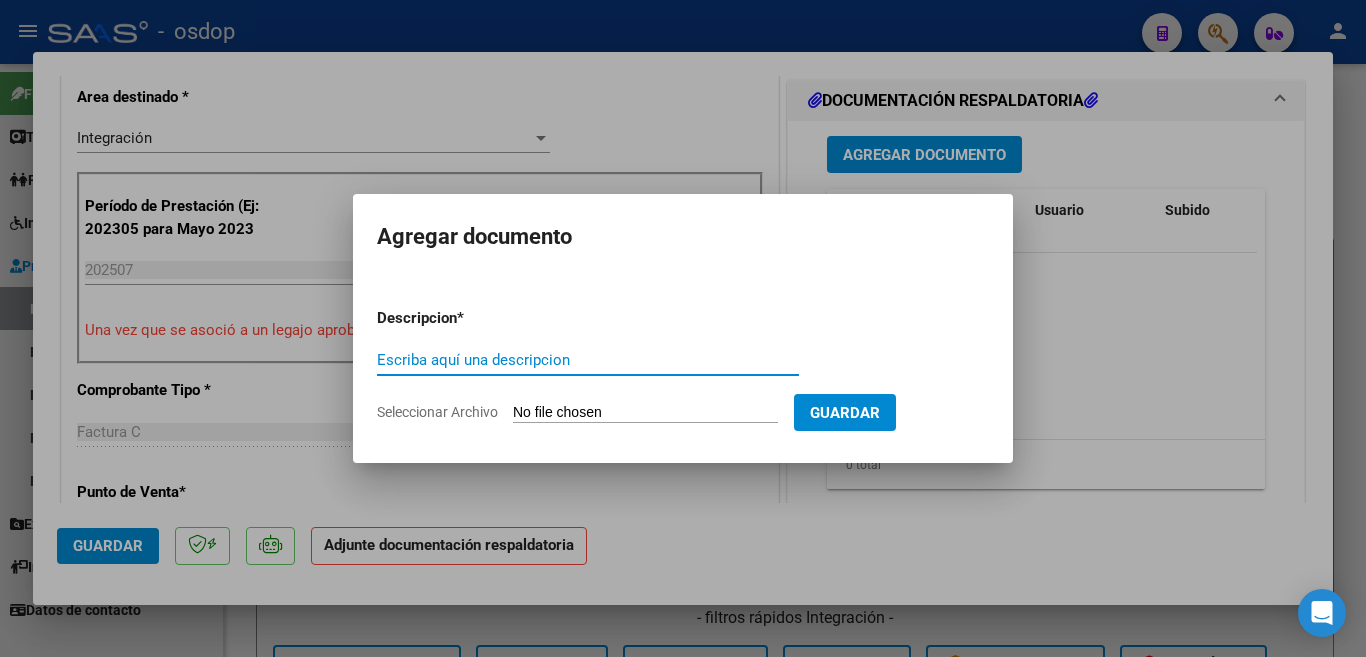 click on "Escriba aquí una descripcion" at bounding box center (588, 360) 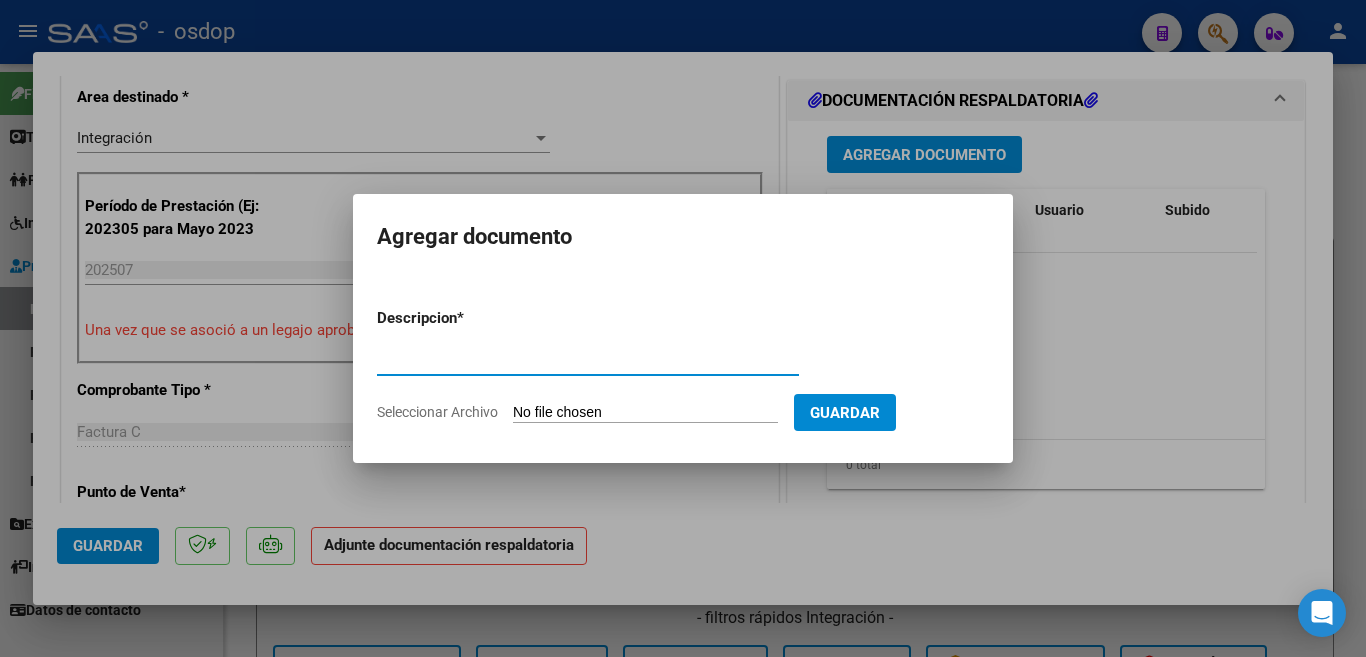 type on "Planilla de asistencia" 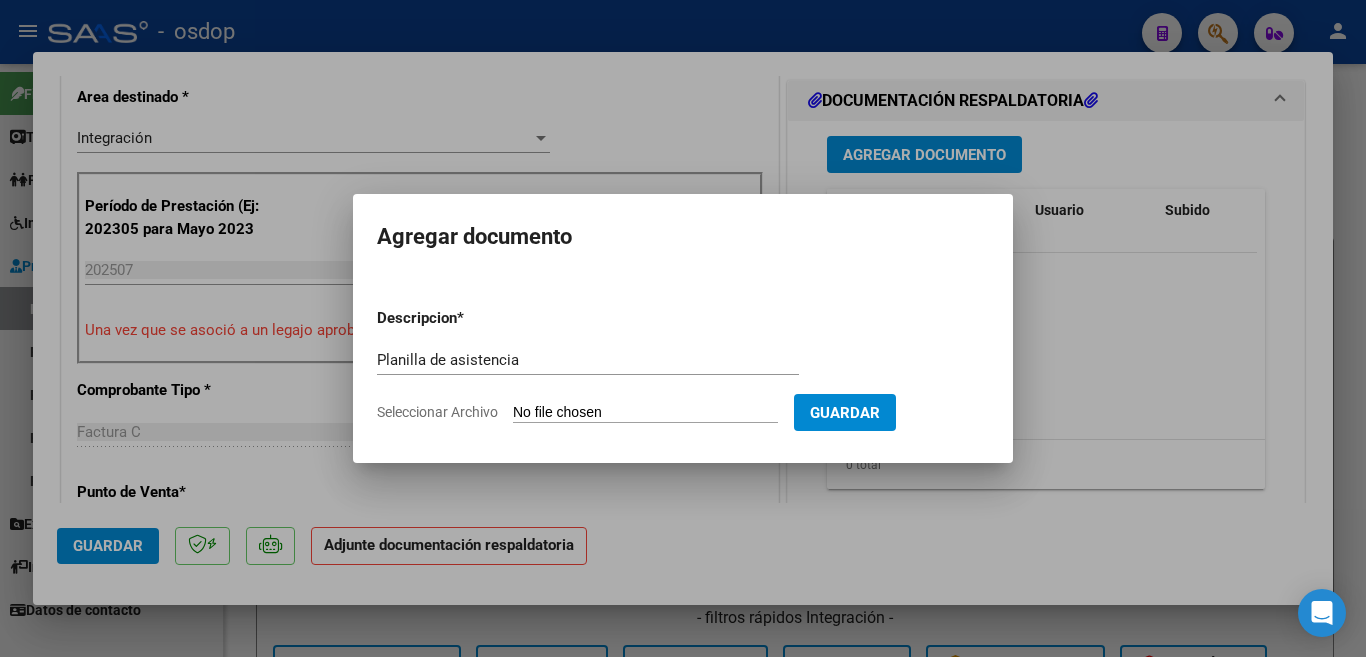 click on "Seleccionar Archivo" at bounding box center [645, 413] 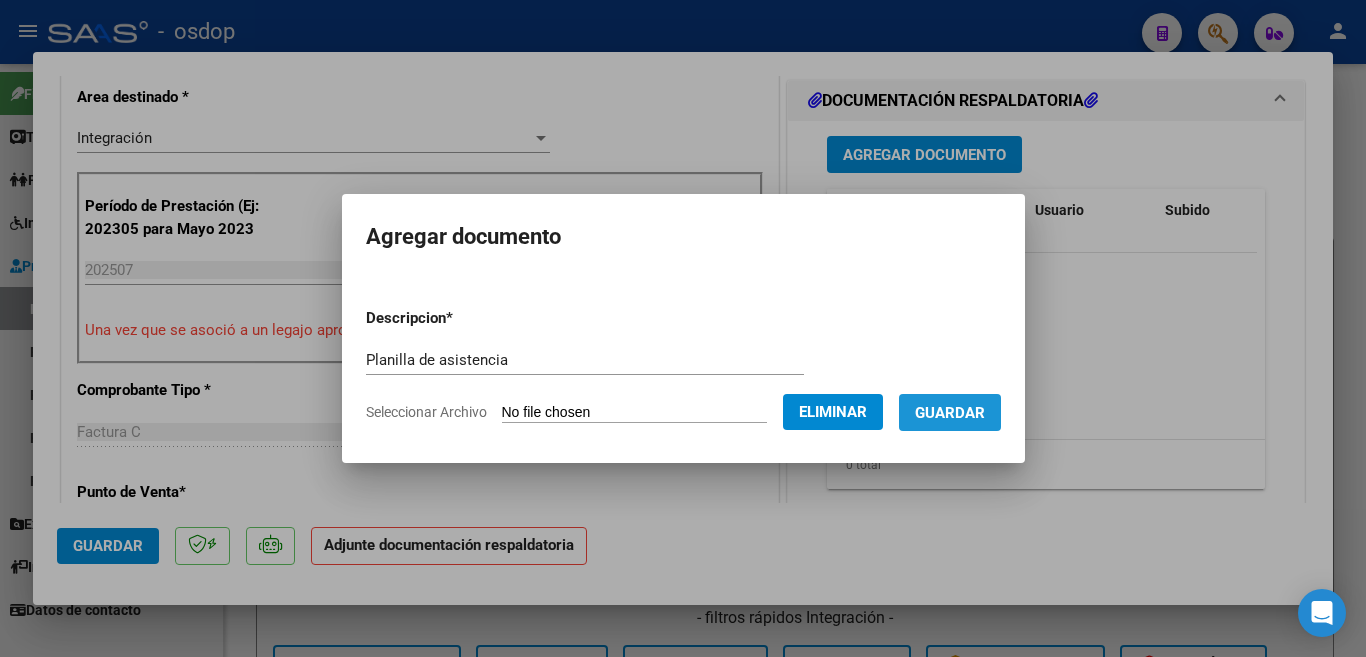 click on "Guardar" at bounding box center [950, 413] 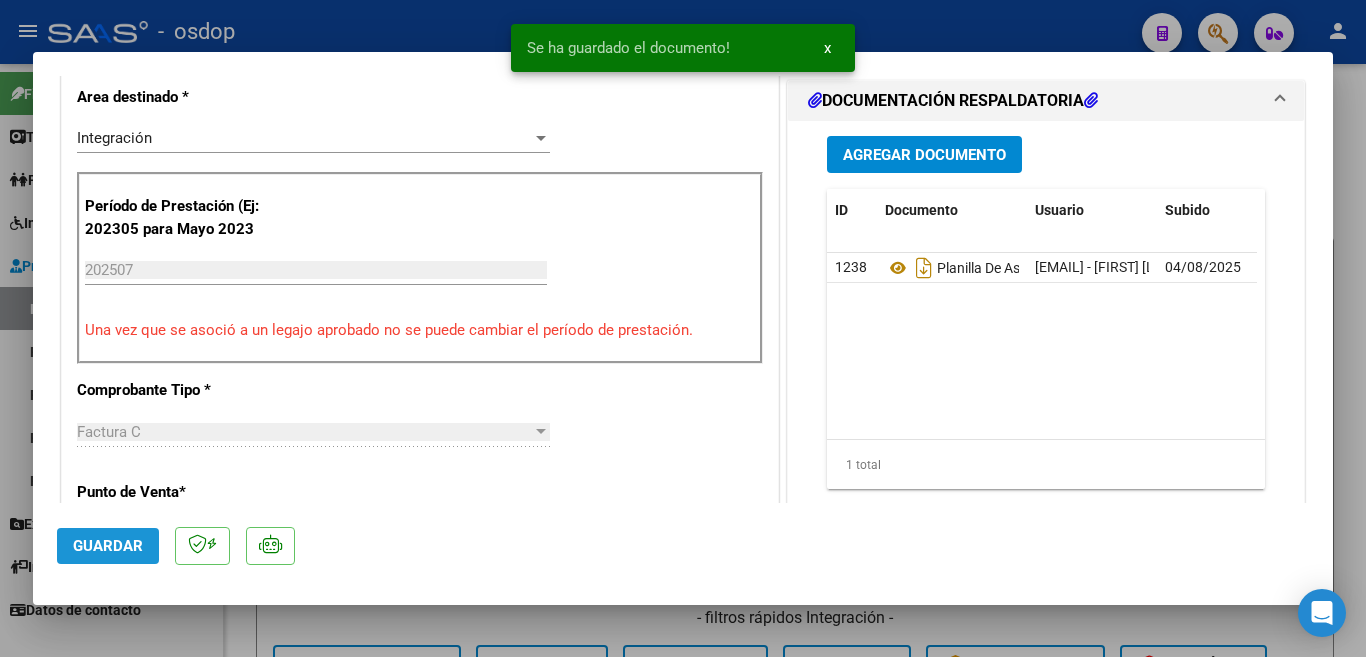 click on "Guardar" 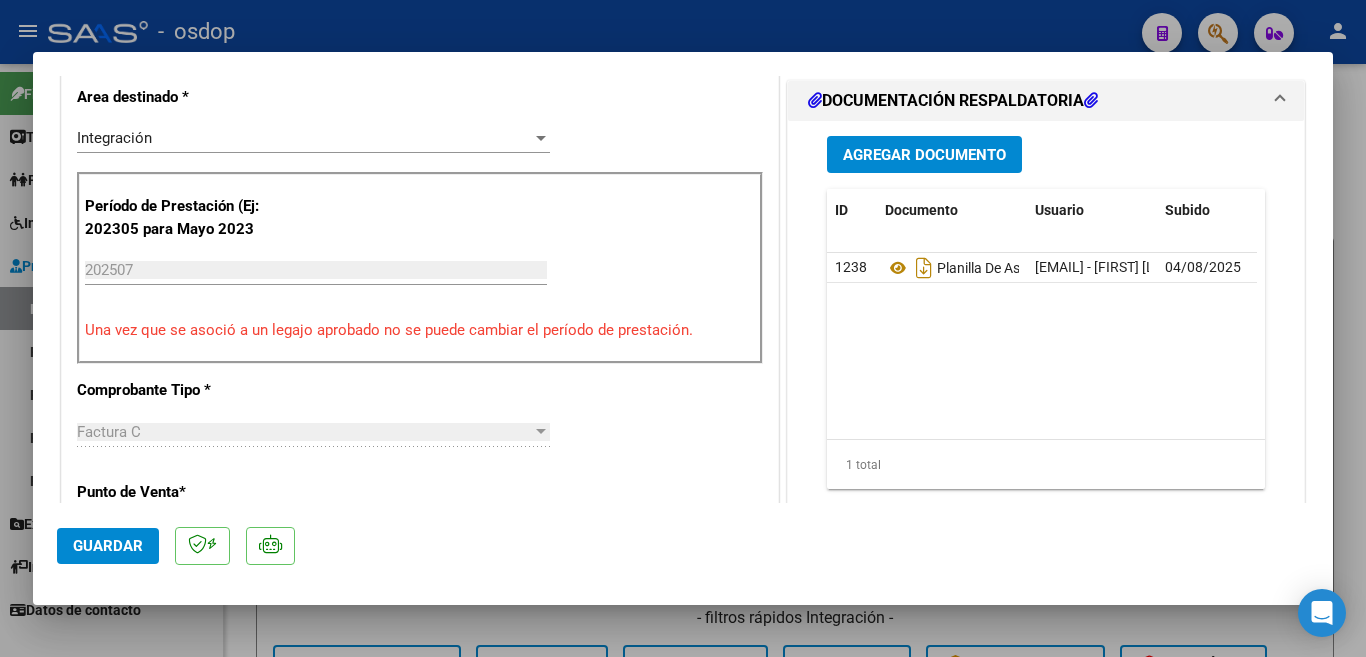 click at bounding box center [683, 328] 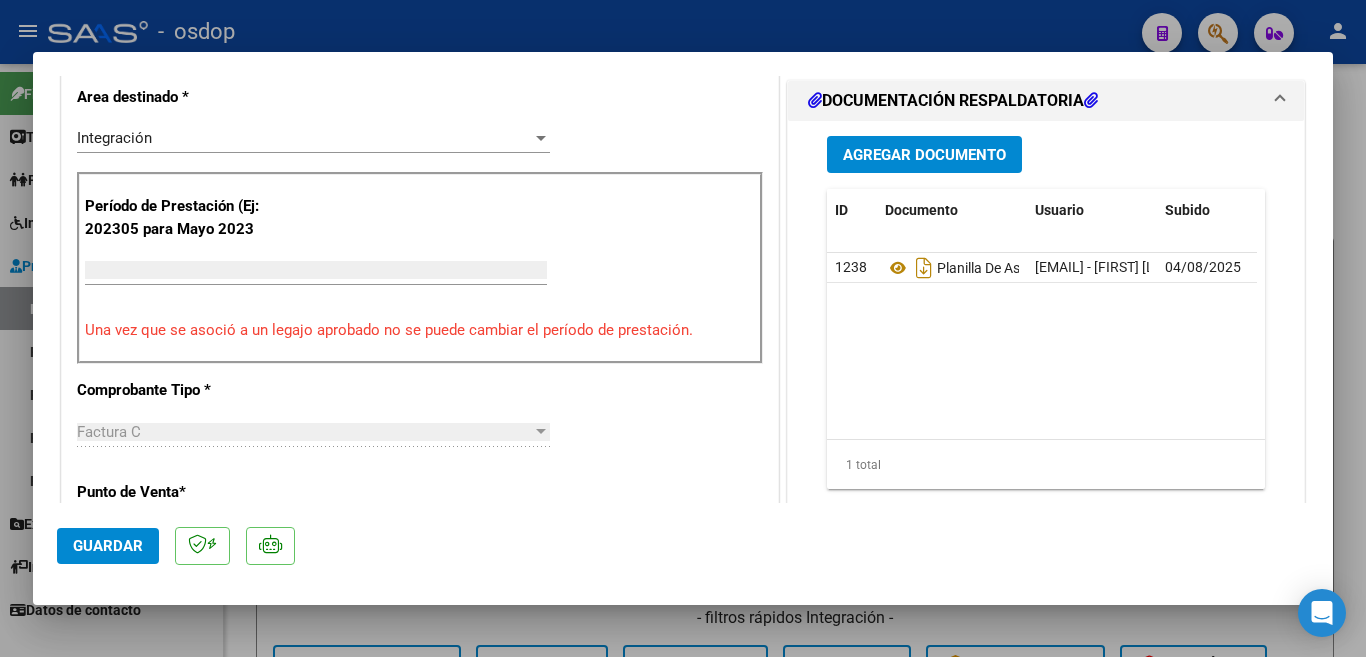 scroll, scrollTop: 414, scrollLeft: 0, axis: vertical 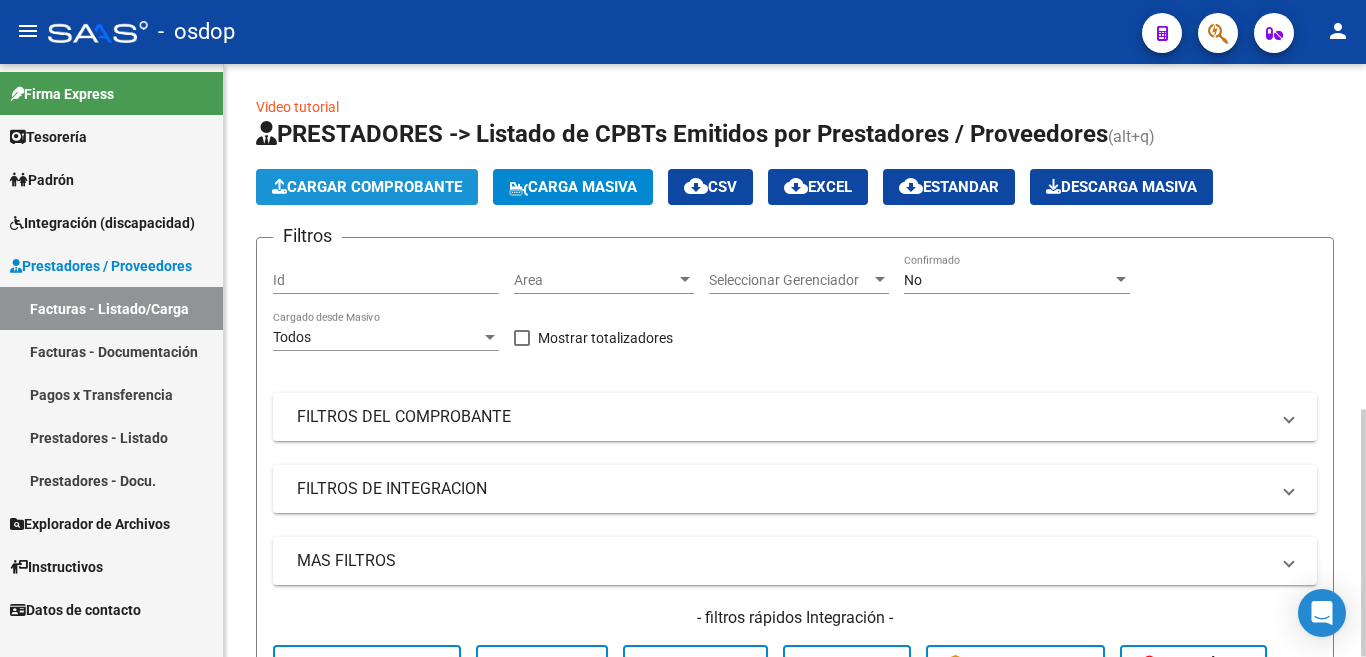 click on "Cargar Comprobante" 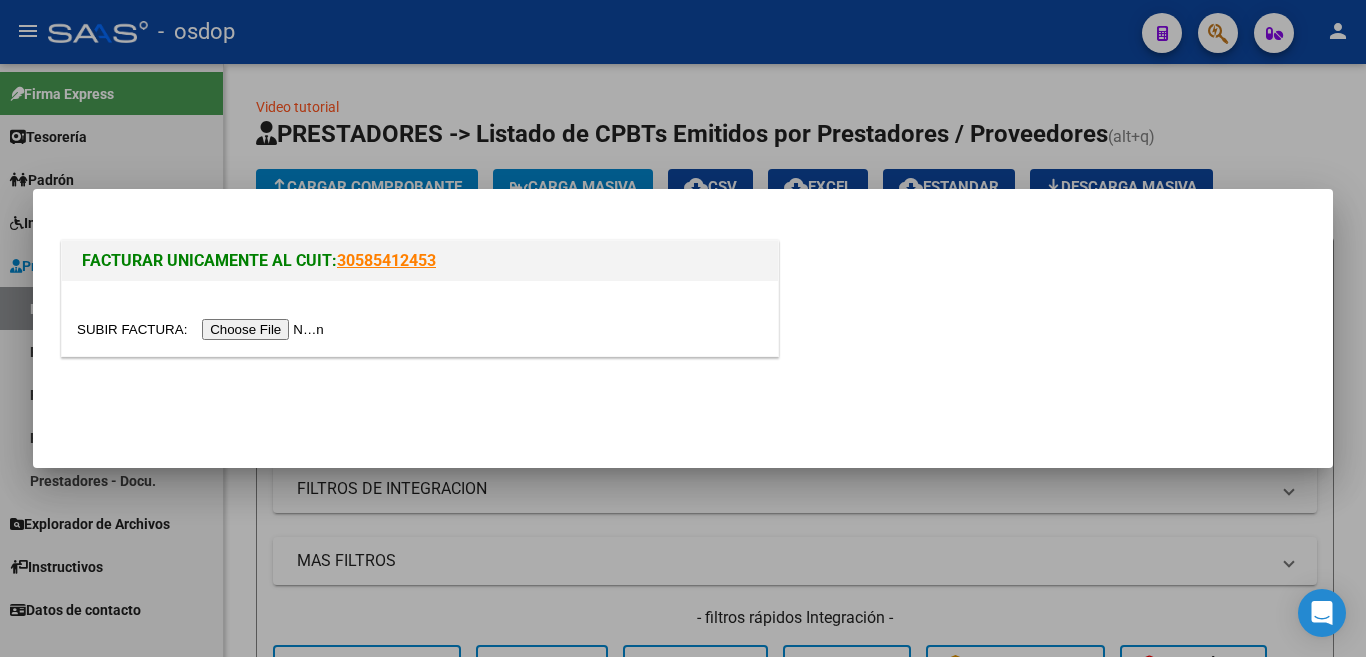 click at bounding box center [203, 329] 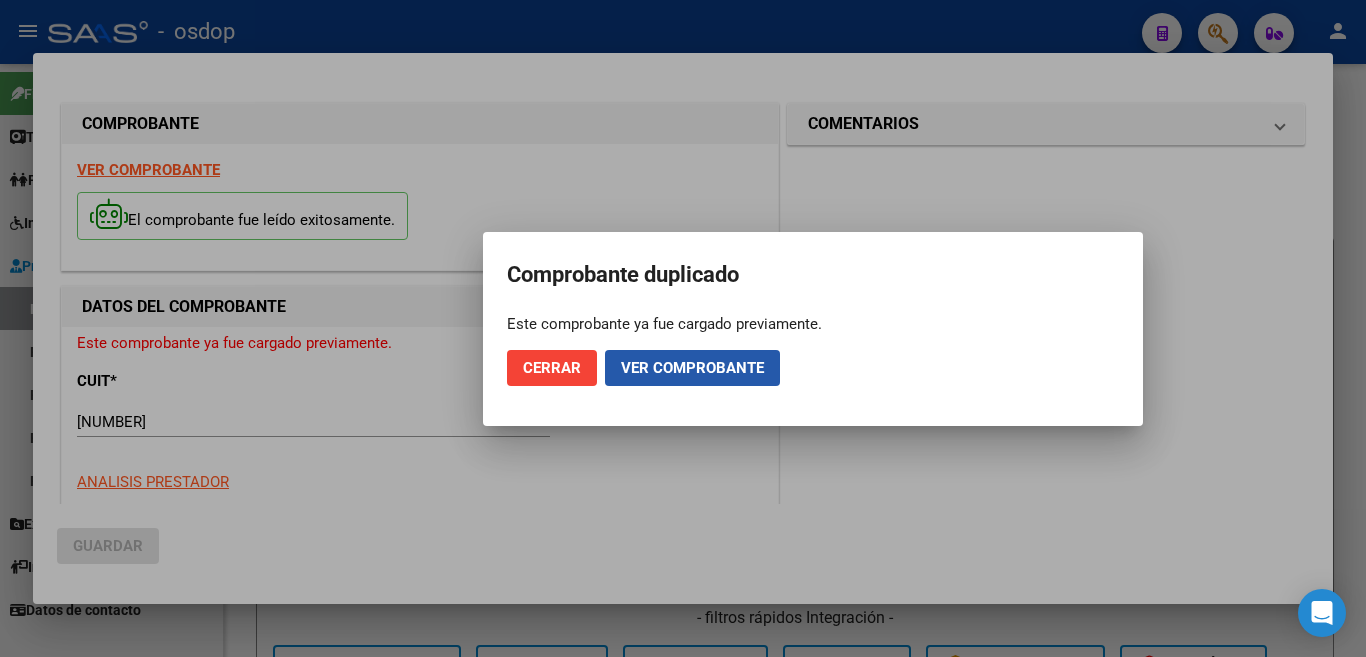 click on "Ver comprobante" 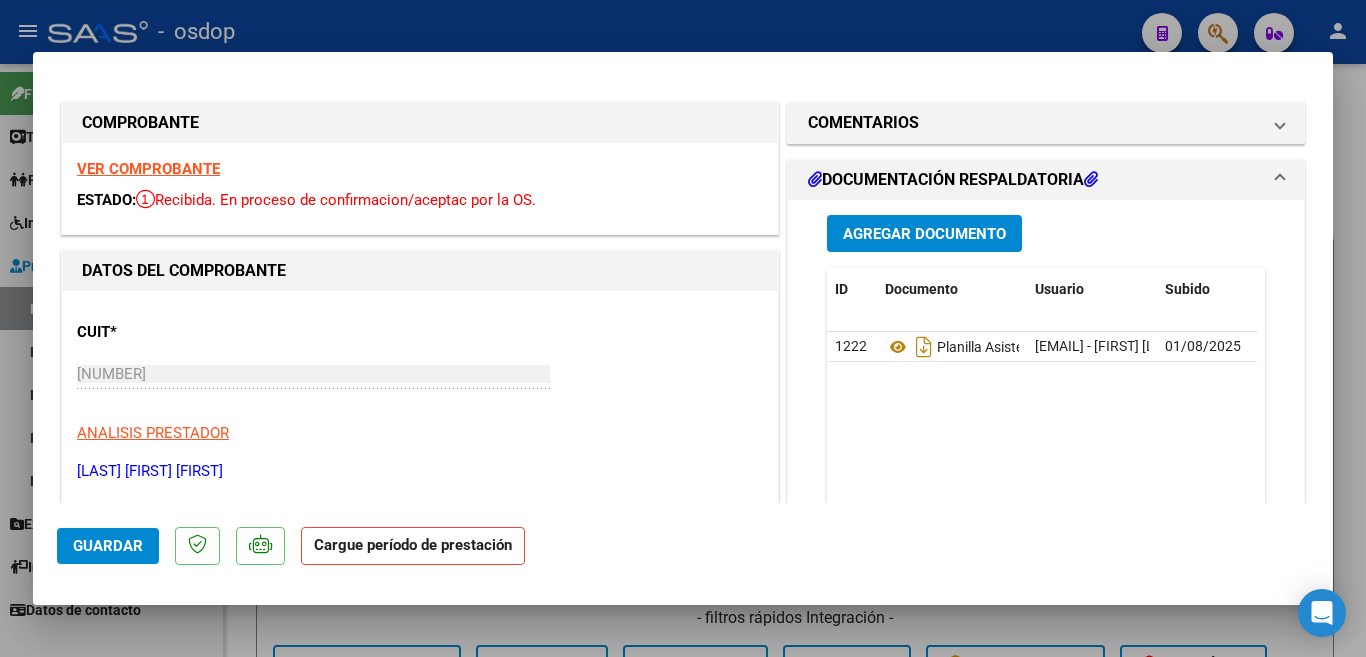 click at bounding box center [683, 328] 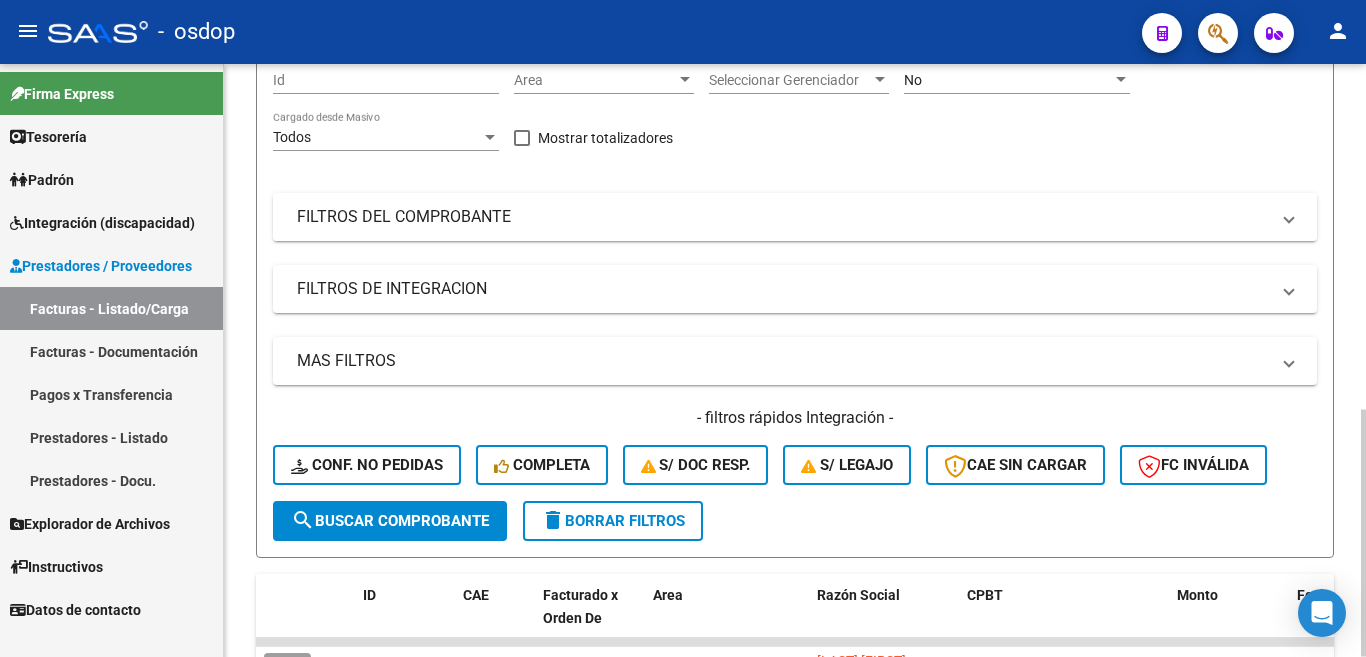 scroll, scrollTop: 0, scrollLeft: 0, axis: both 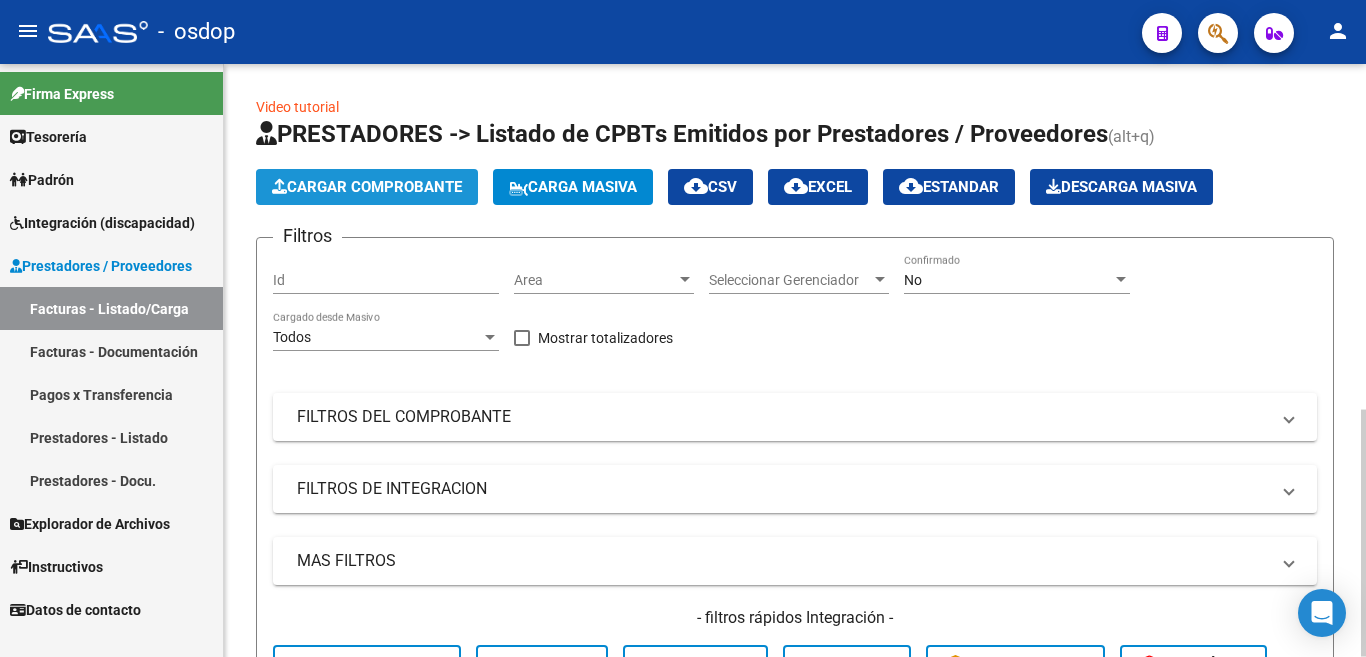 click on "Cargar Comprobante" 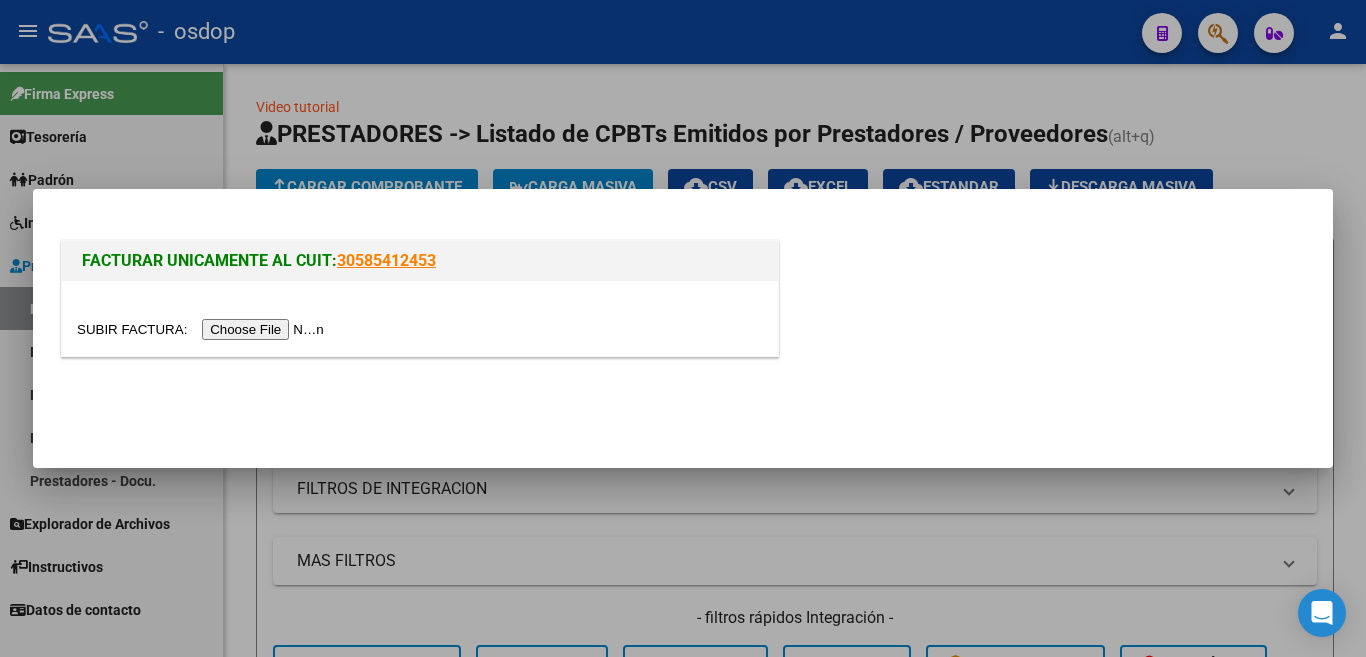 click at bounding box center [203, 329] 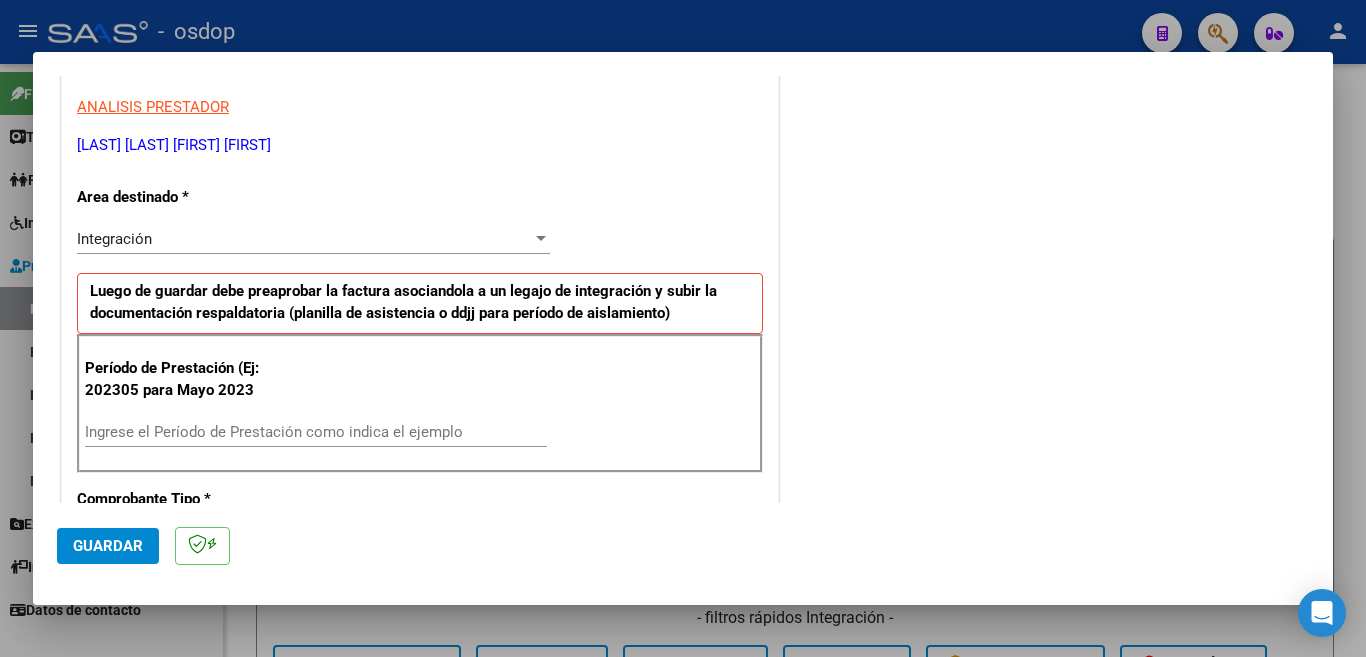scroll, scrollTop: 400, scrollLeft: 0, axis: vertical 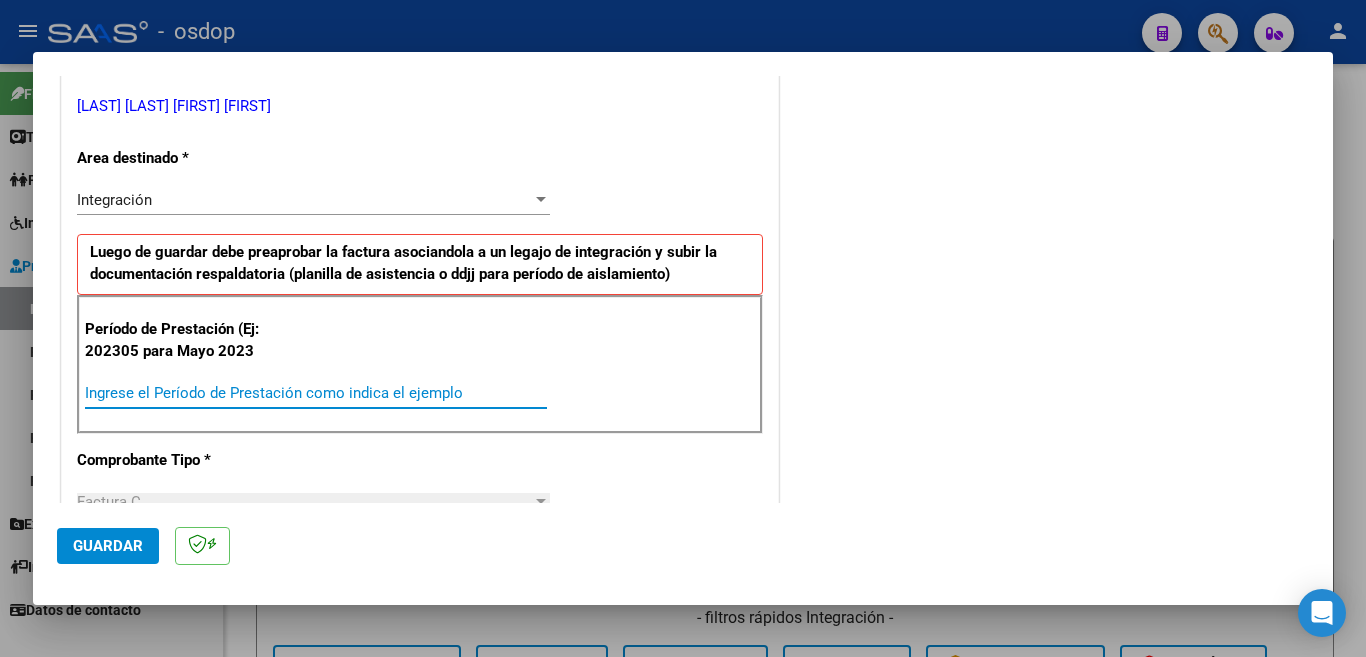 click on "Ingrese el Período de Prestación como indica el ejemplo" at bounding box center (316, 393) 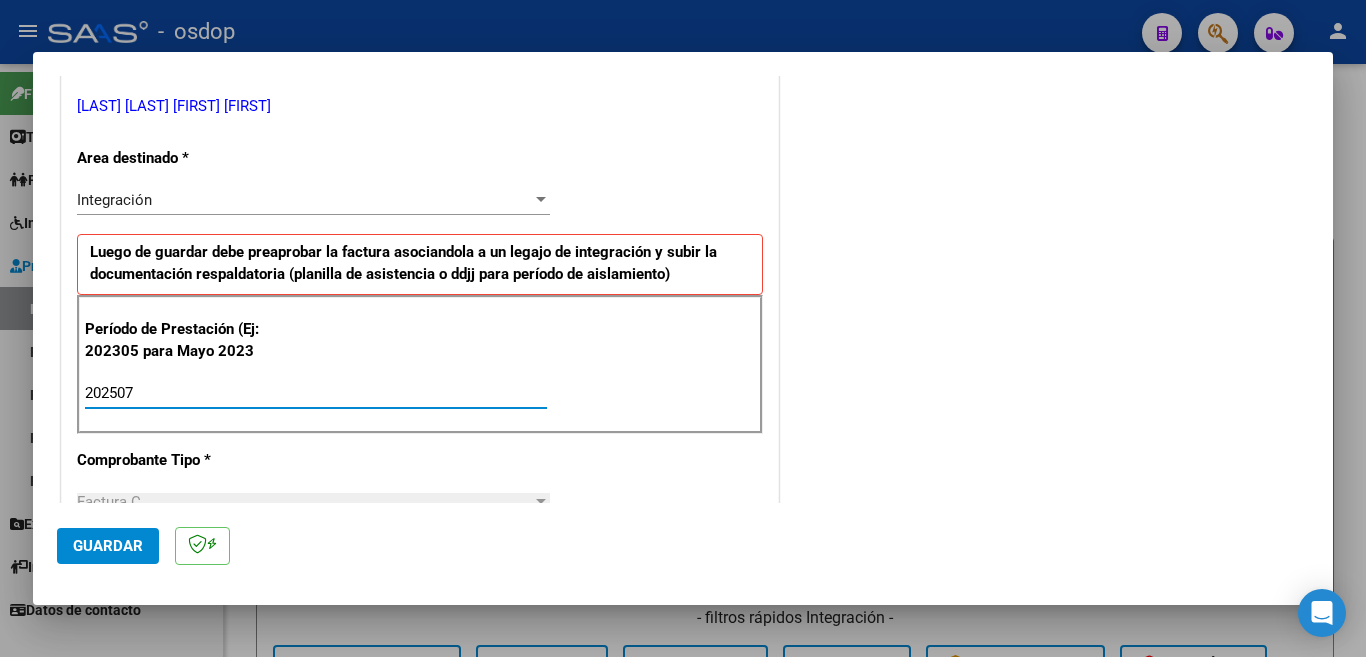 type on "202507" 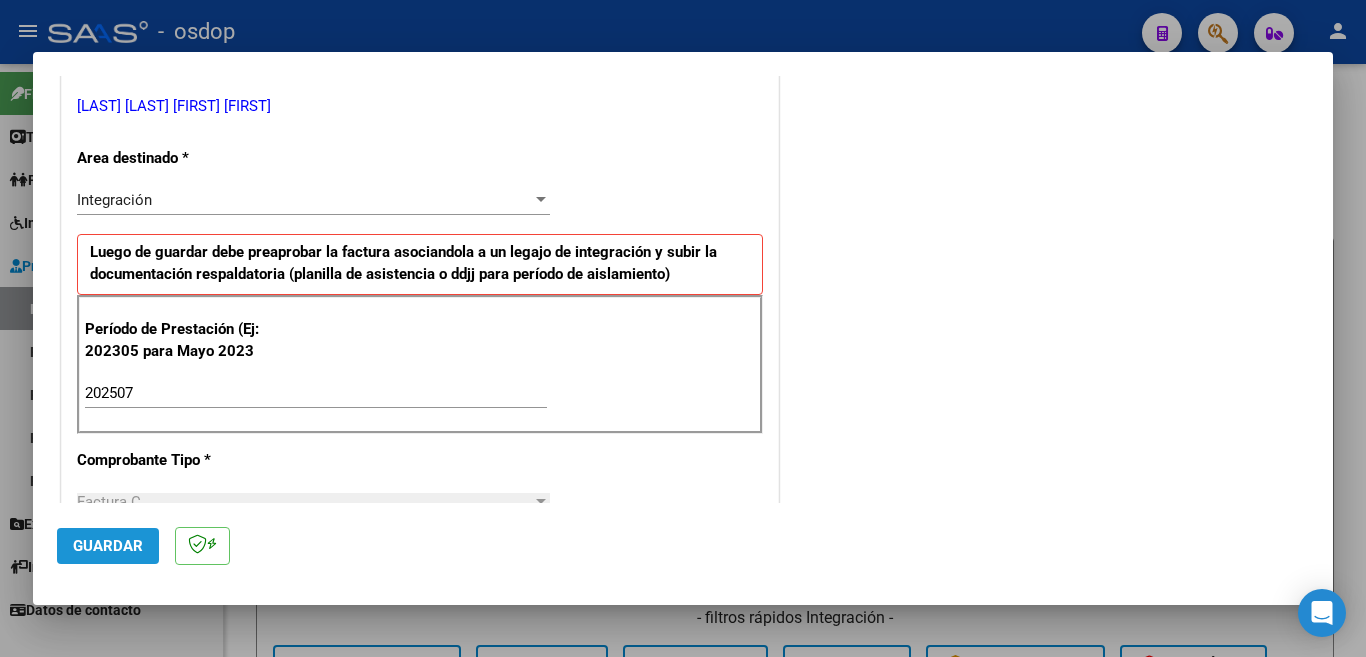 click on "Guardar" 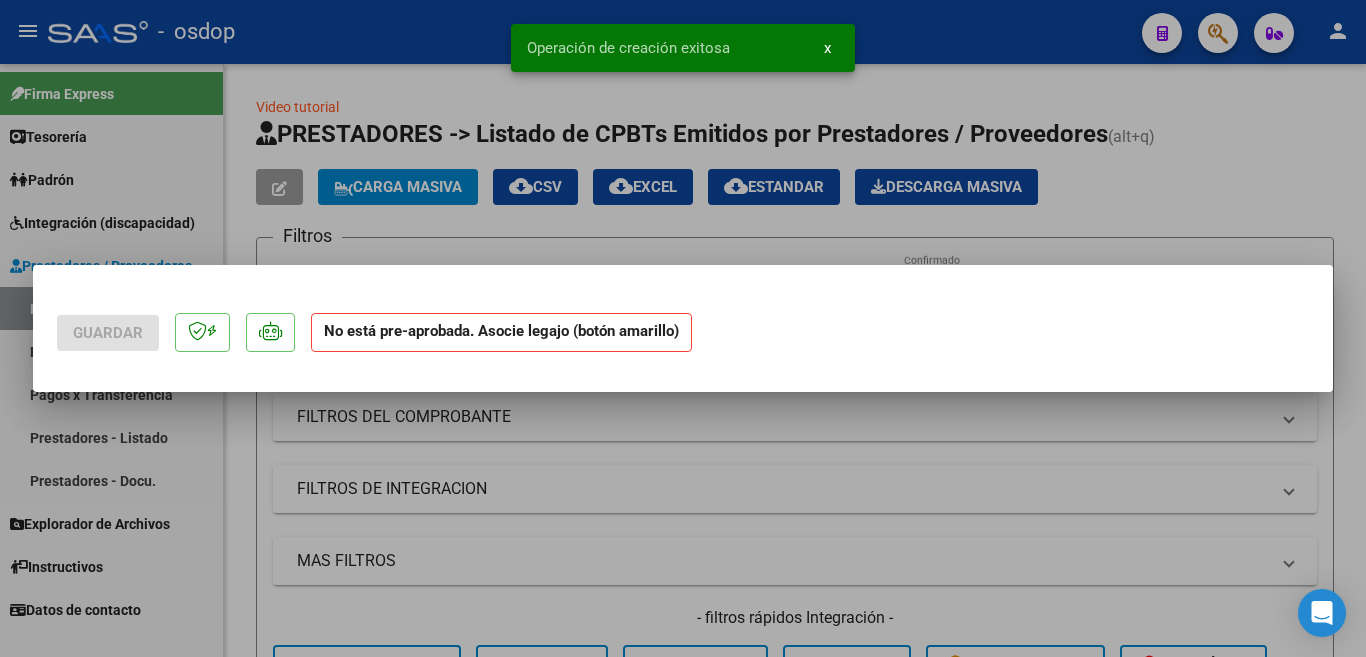 scroll, scrollTop: 0, scrollLeft: 0, axis: both 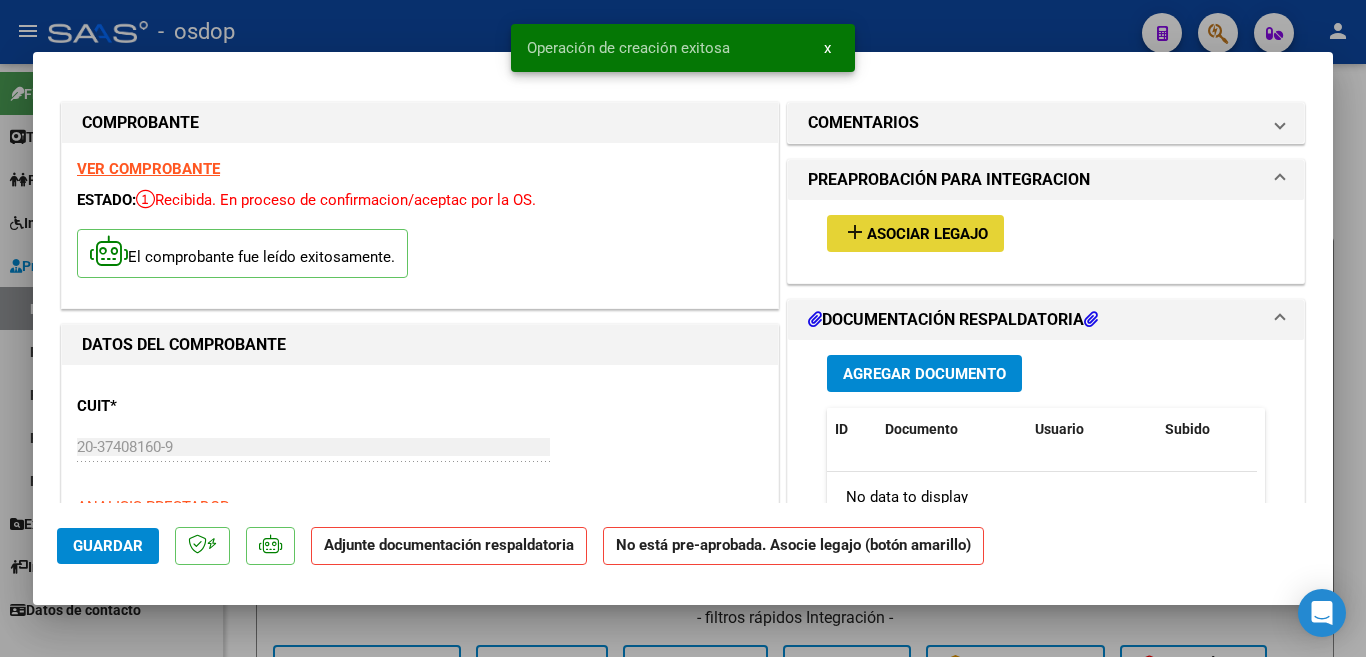 click on "Asociar Legajo" at bounding box center [927, 234] 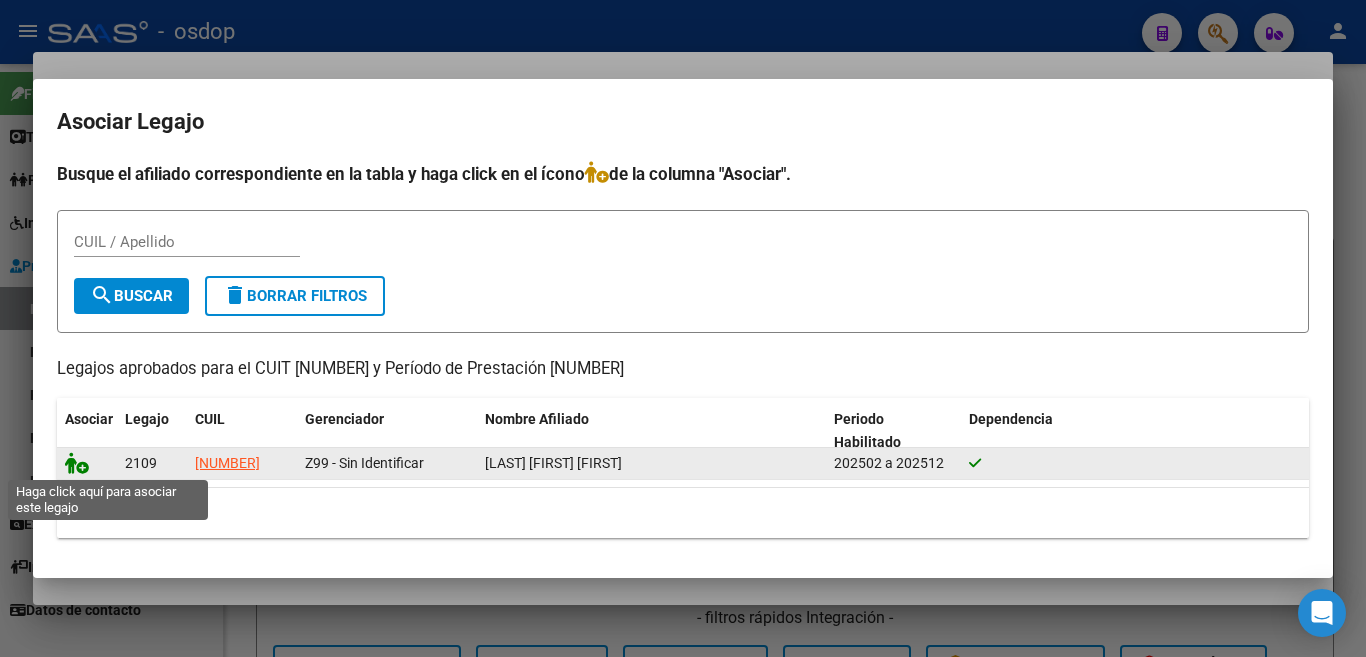 click 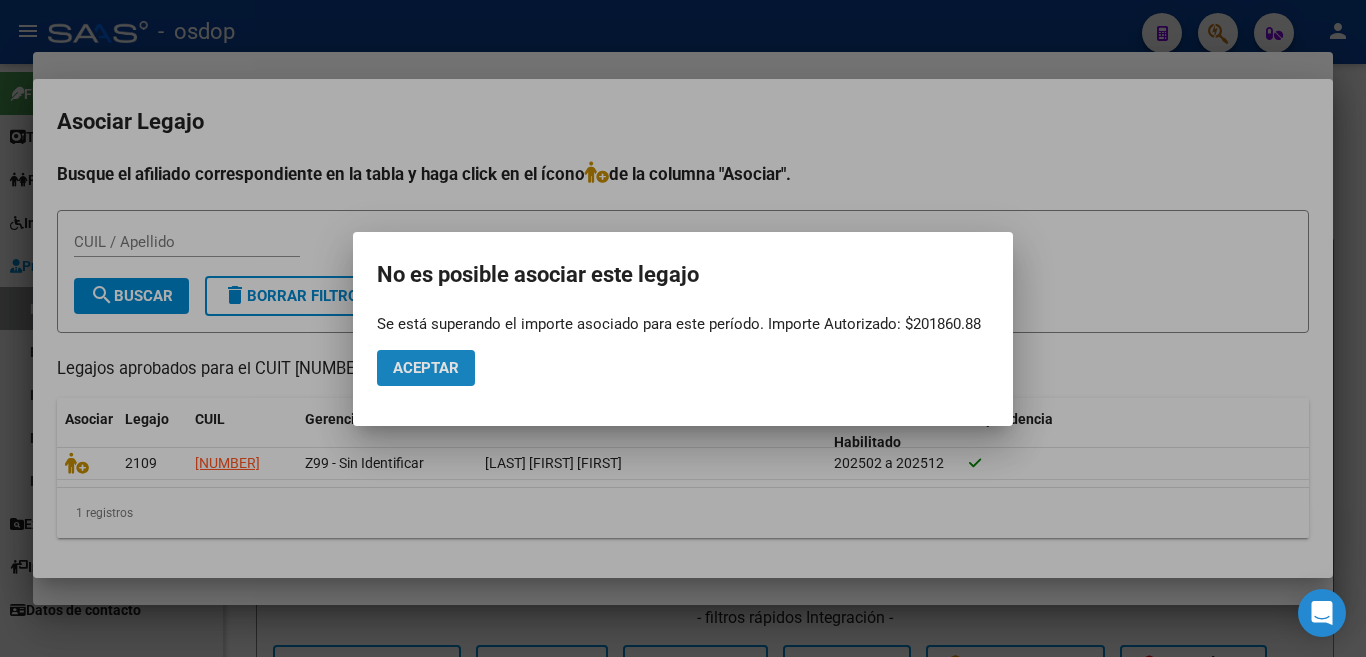 click on "Aceptar" 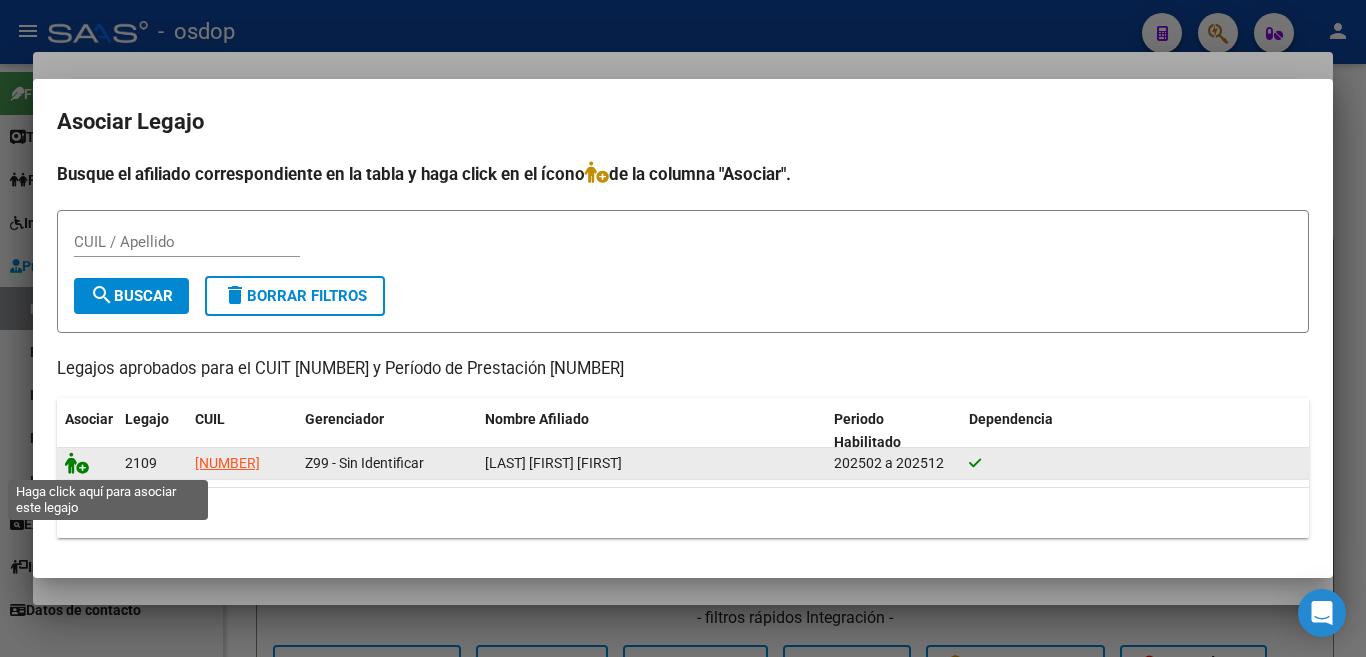click 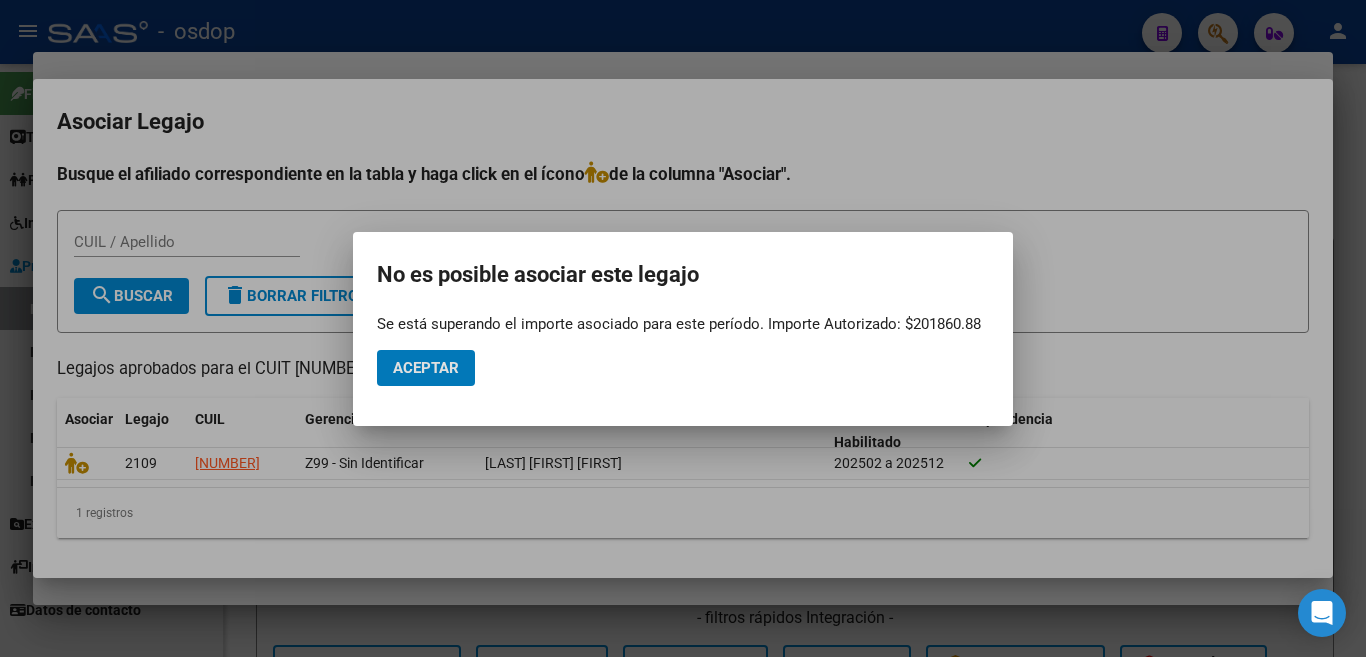 type 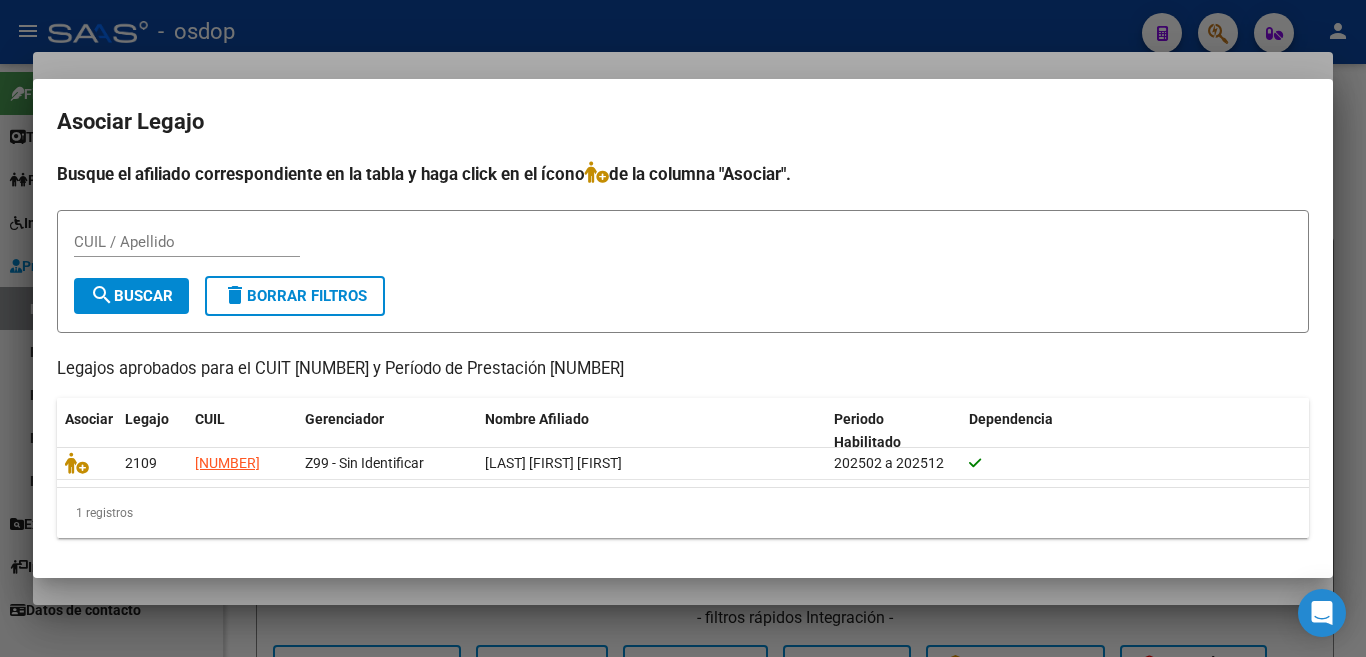 click at bounding box center [683, 328] 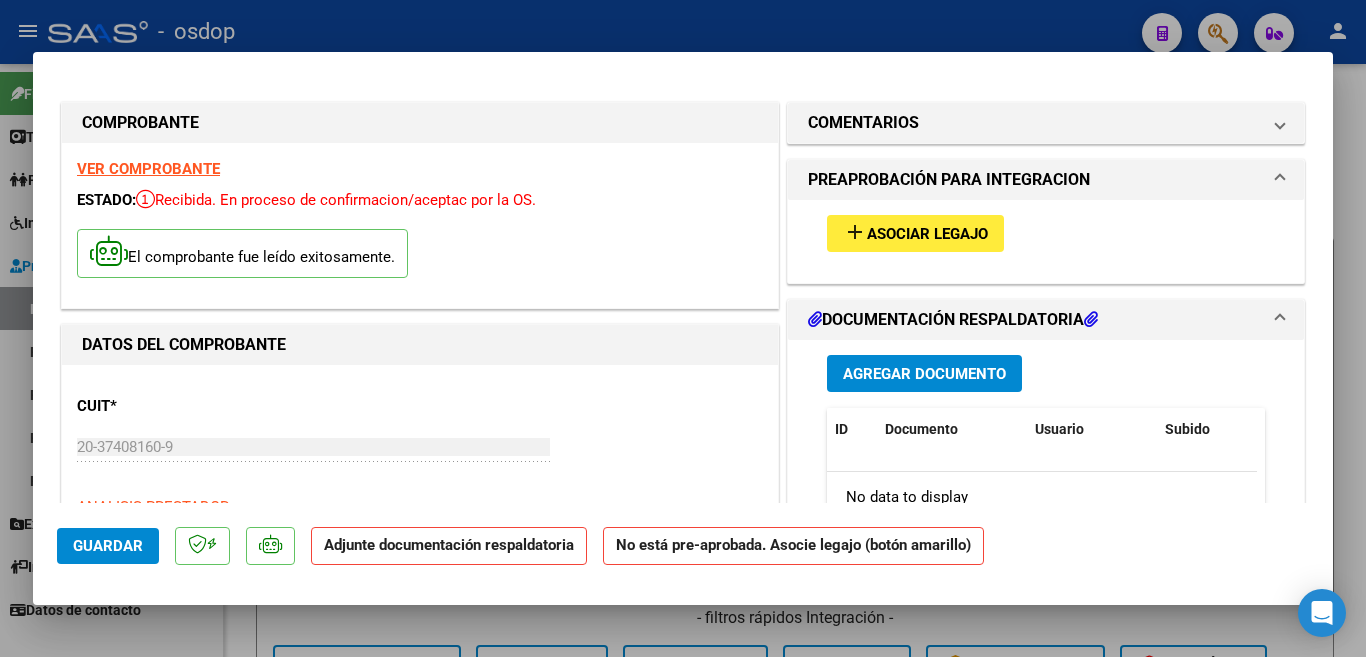 click on "Agregar Documento" at bounding box center [924, 374] 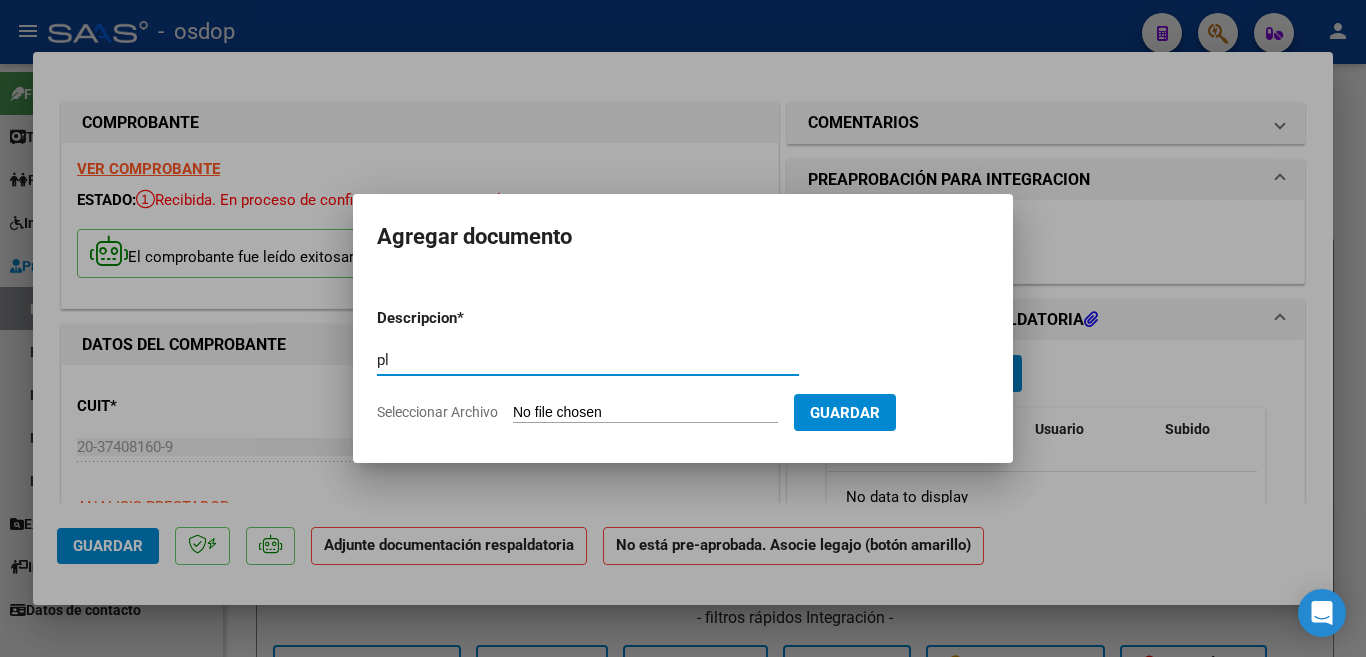 type on "p" 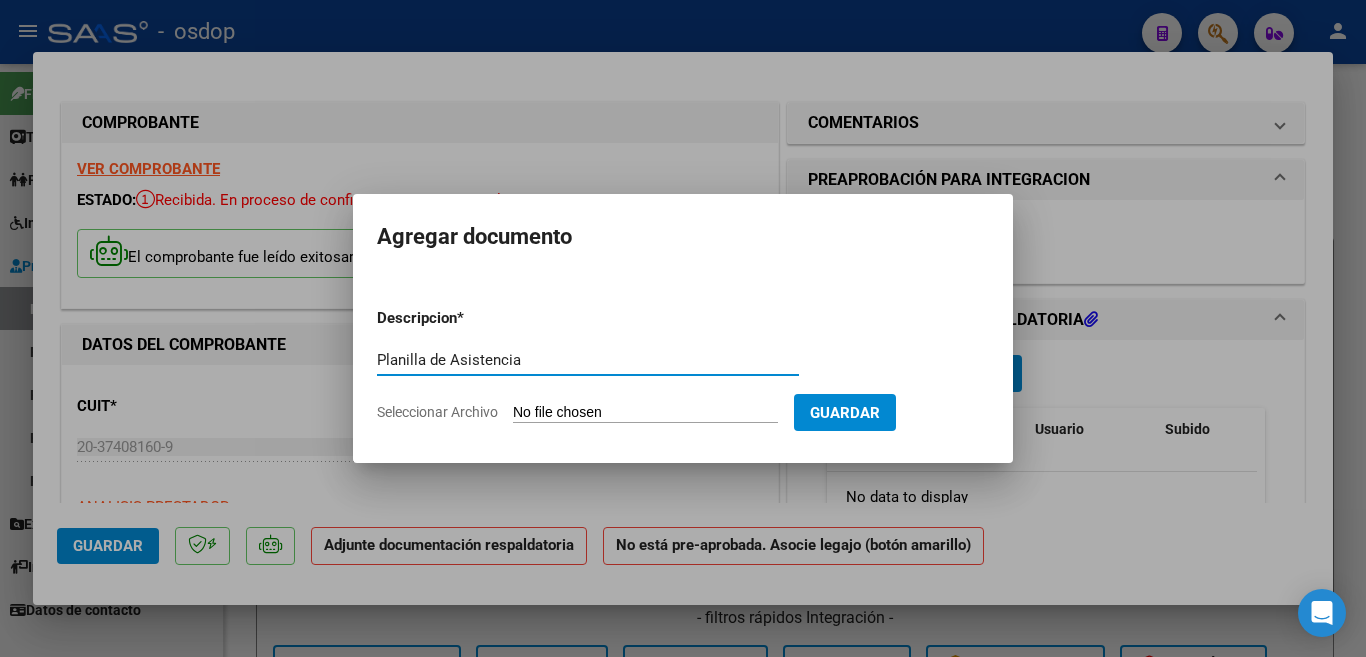 type on "Planilla de Asistencia" 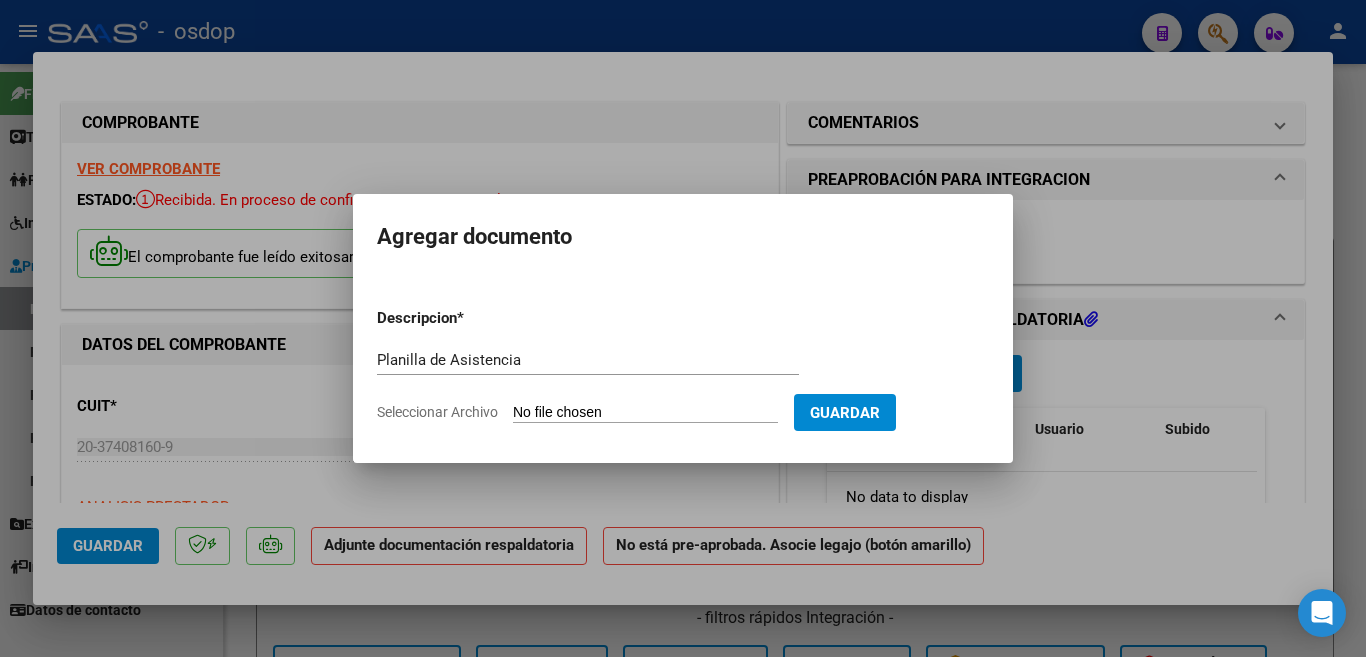 click on "Seleccionar Archivo" at bounding box center [645, 413] 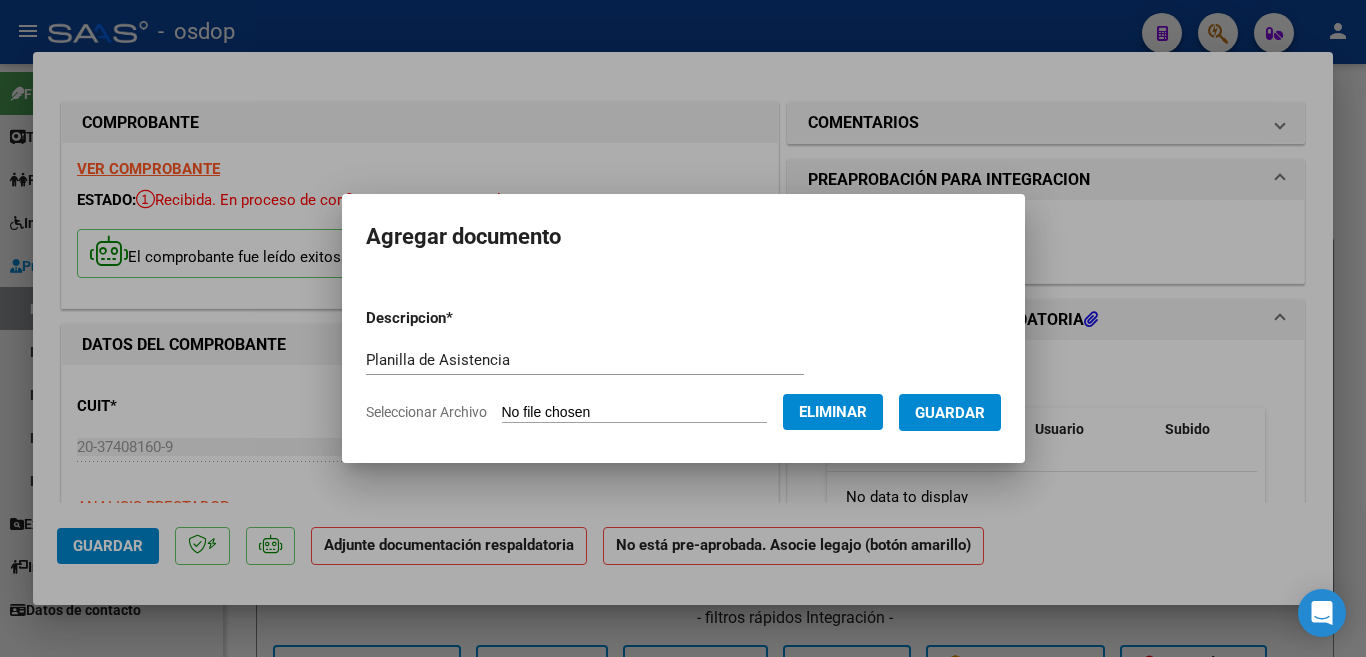 click on "Guardar" at bounding box center [950, 413] 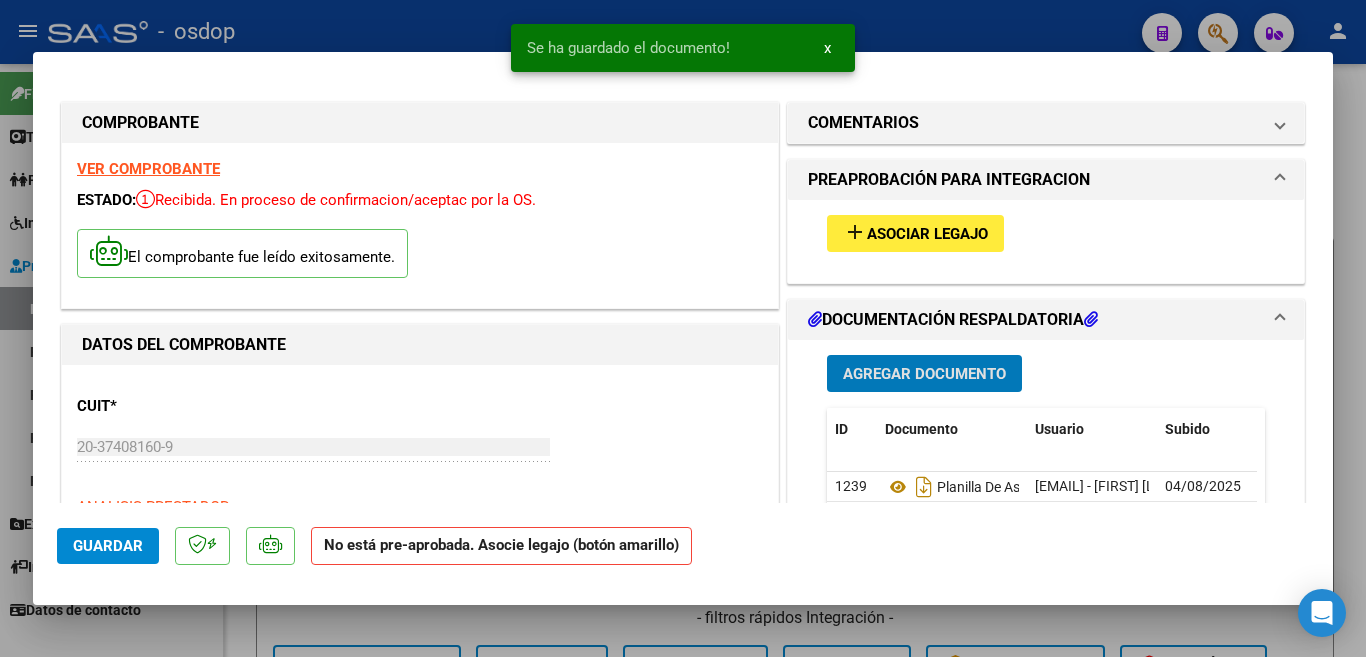 click on "Guardar" 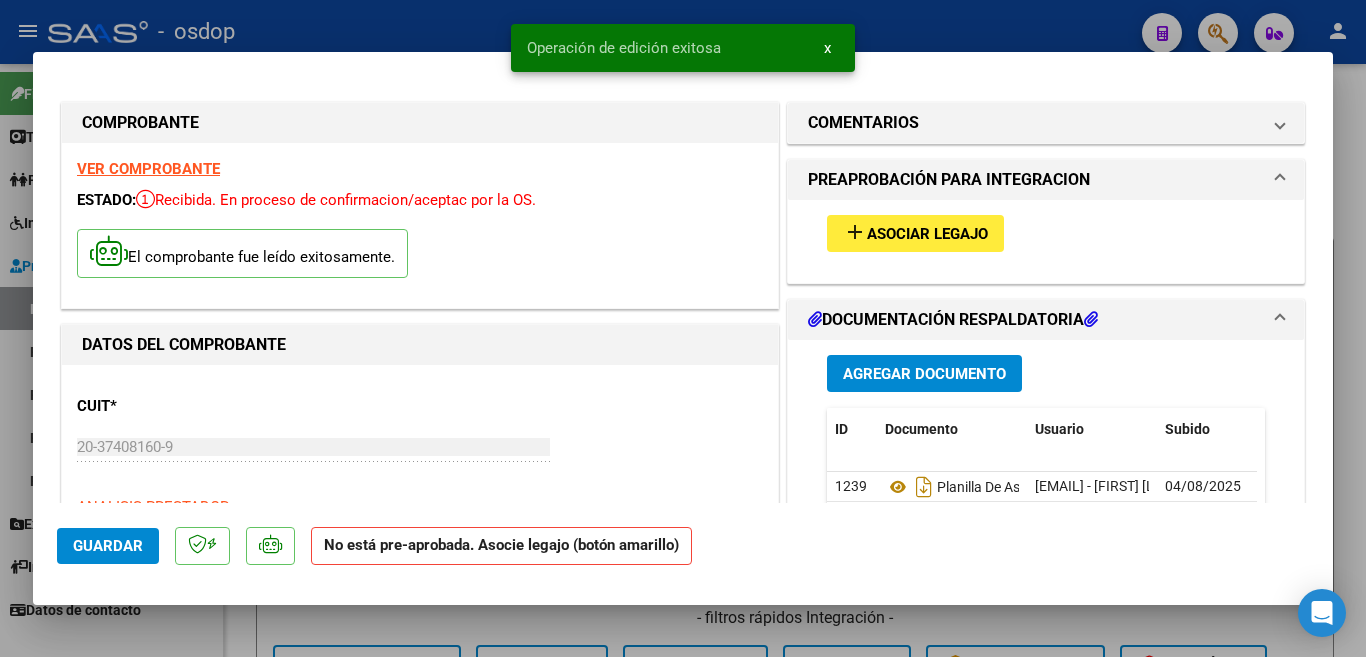 click at bounding box center (683, 328) 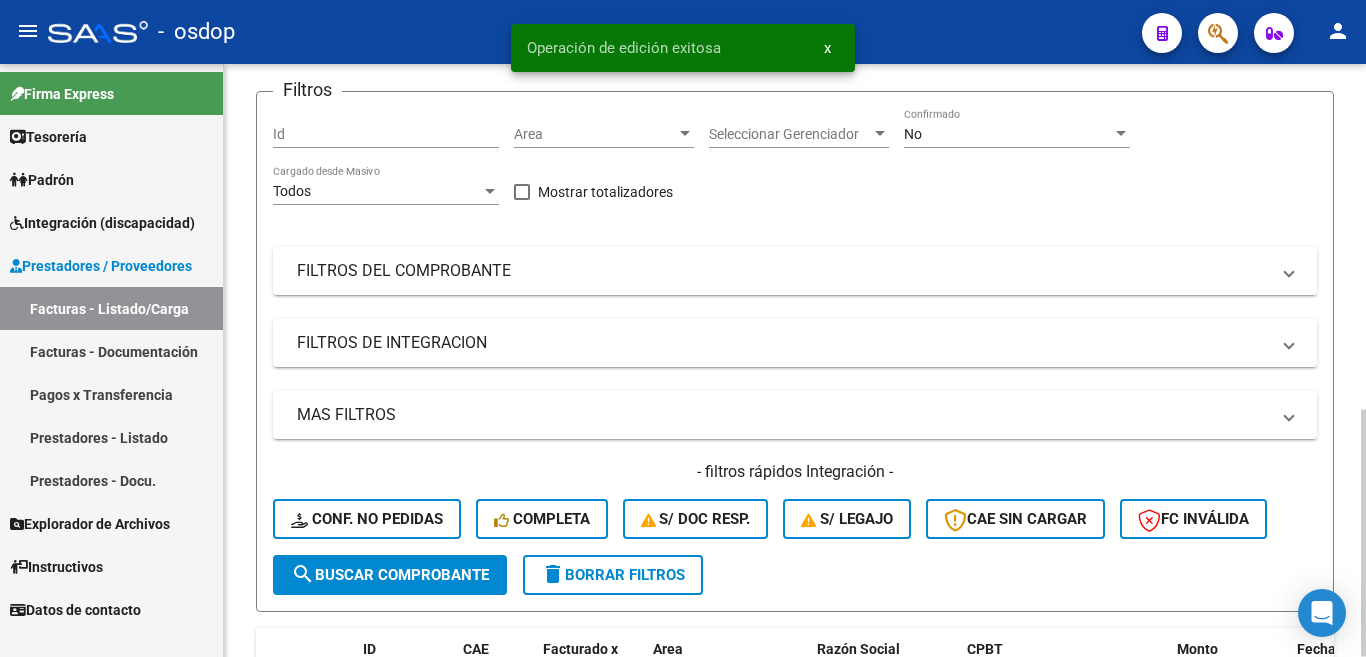 scroll, scrollTop: 600, scrollLeft: 0, axis: vertical 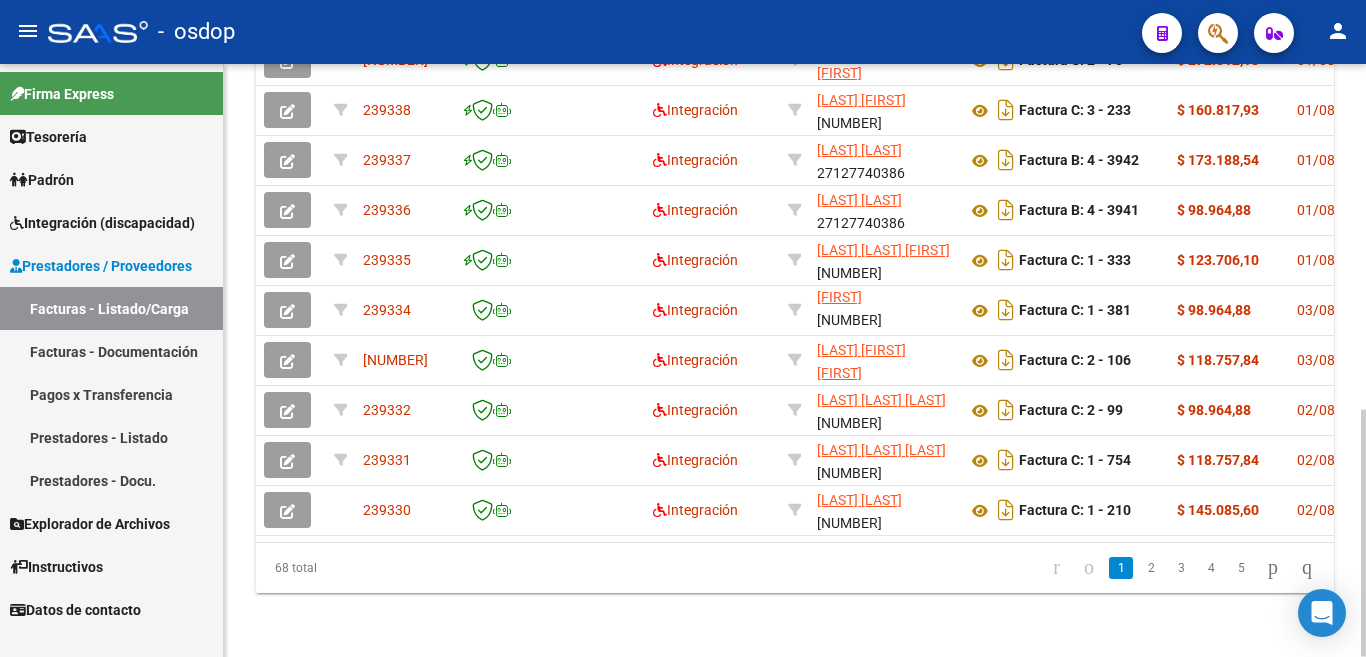 click 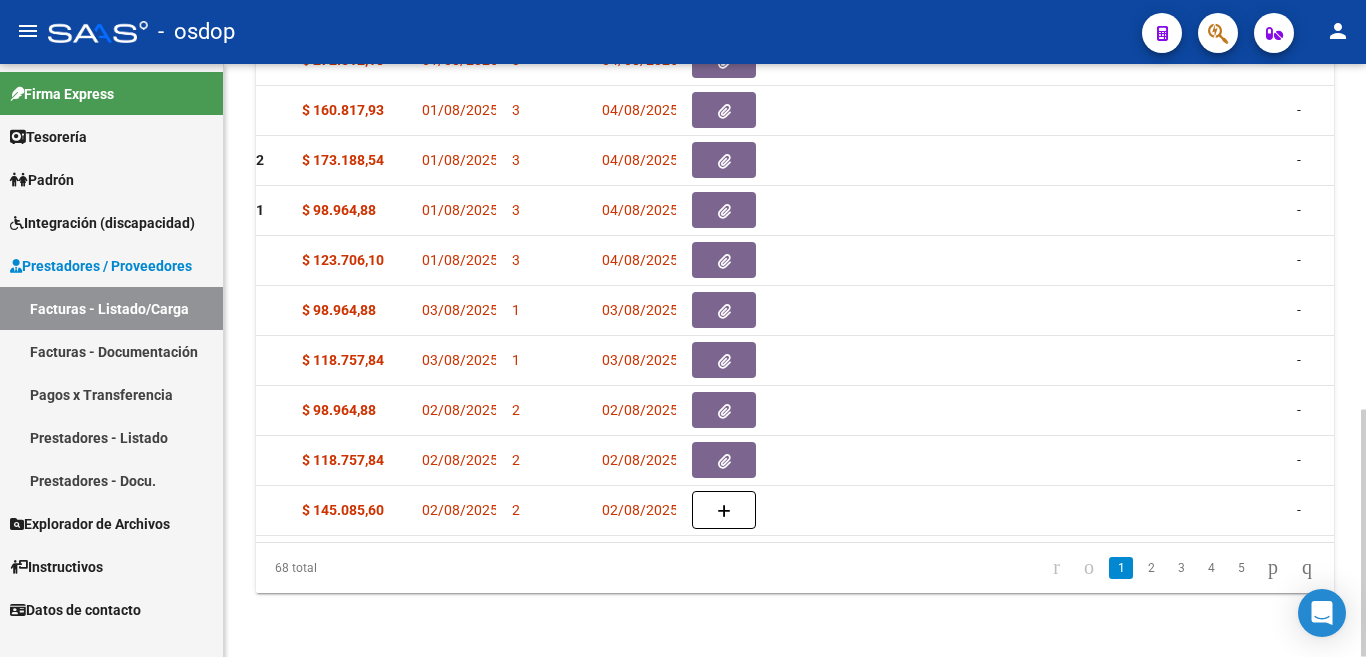 scroll, scrollTop: 0, scrollLeft: 880, axis: horizontal 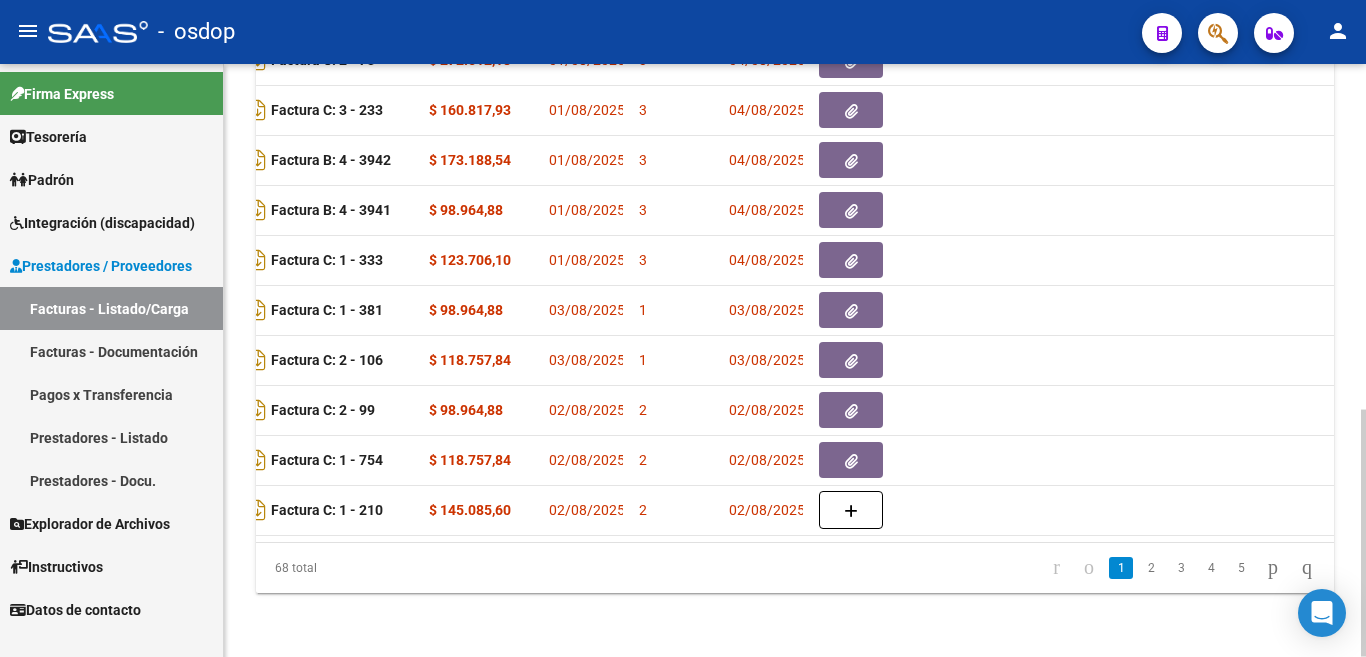 click on "1" 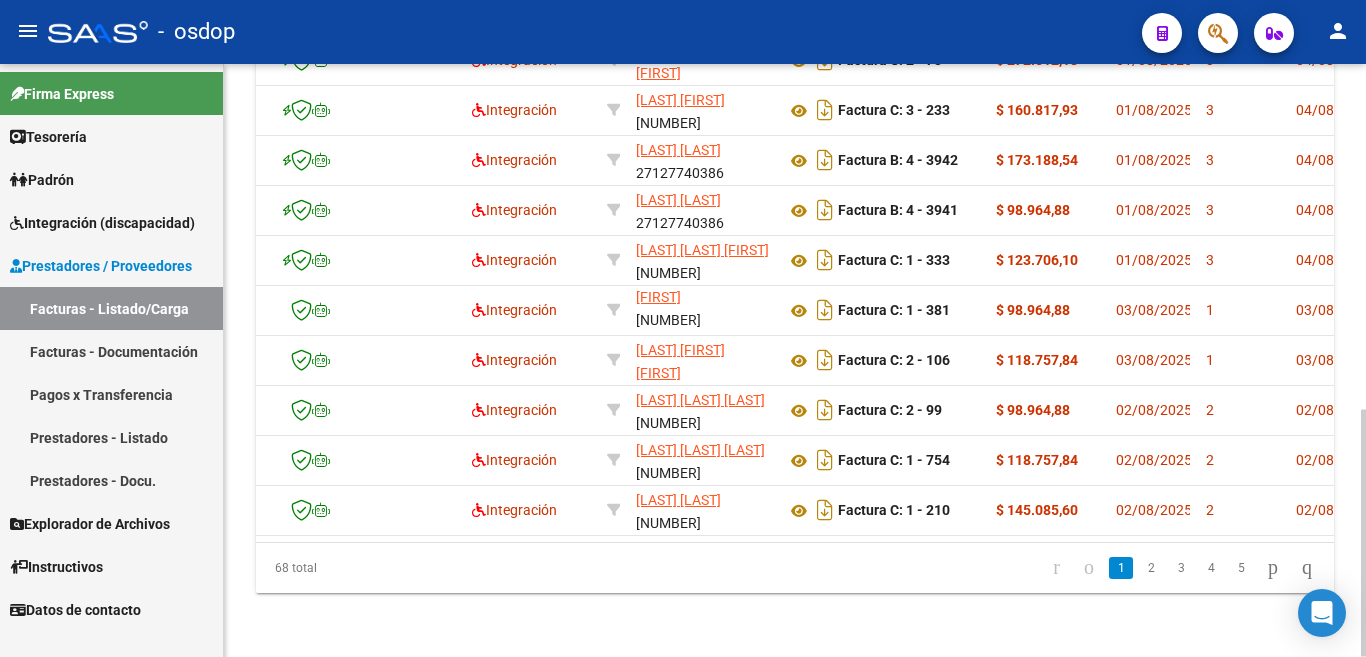 scroll, scrollTop: 0, scrollLeft: 0, axis: both 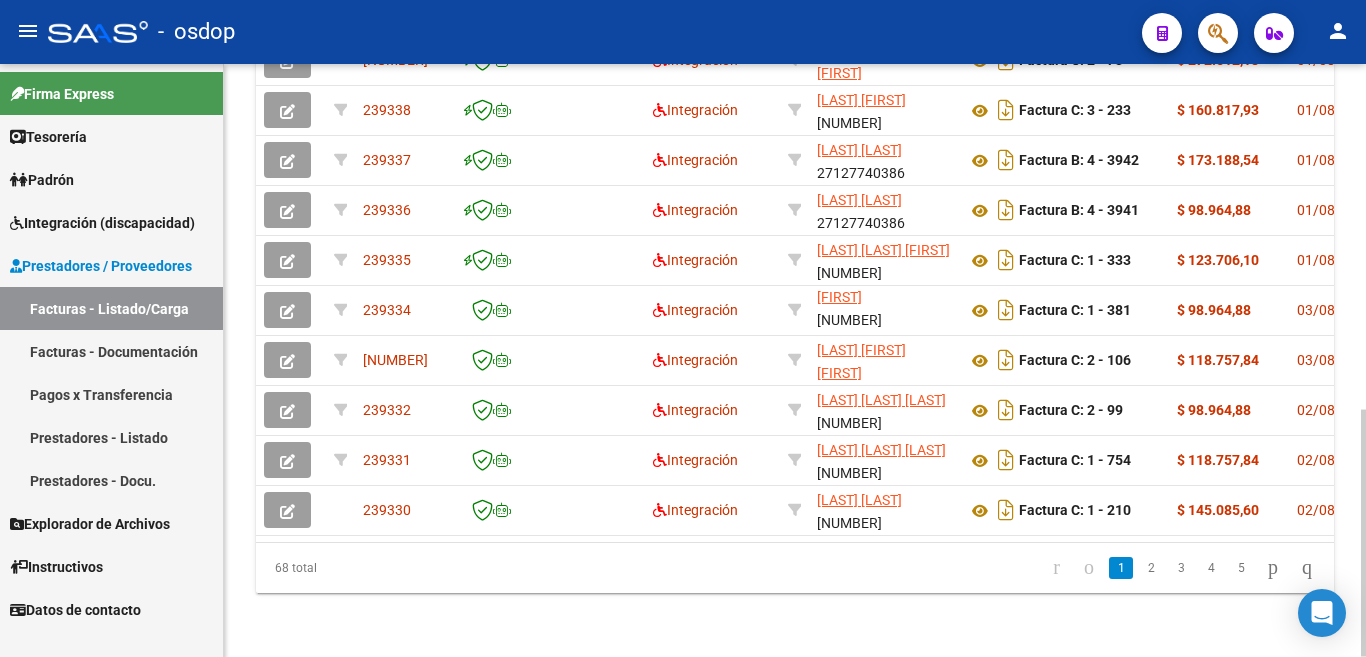 click 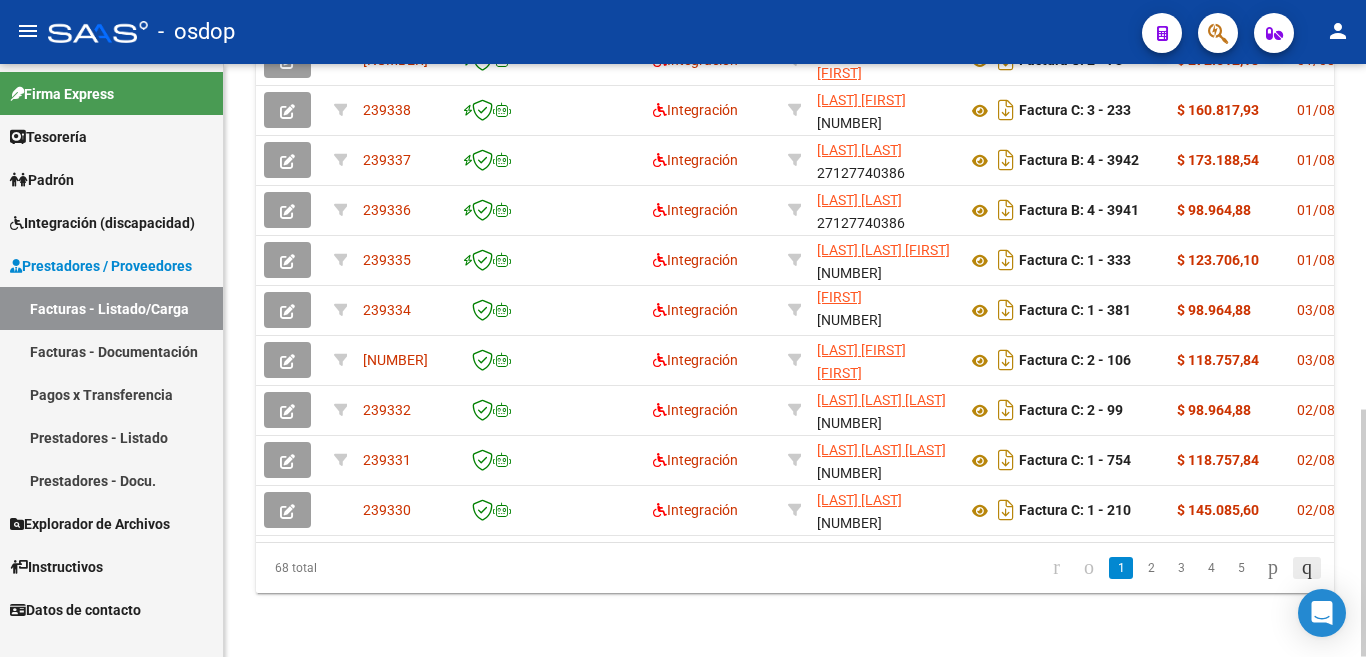 click 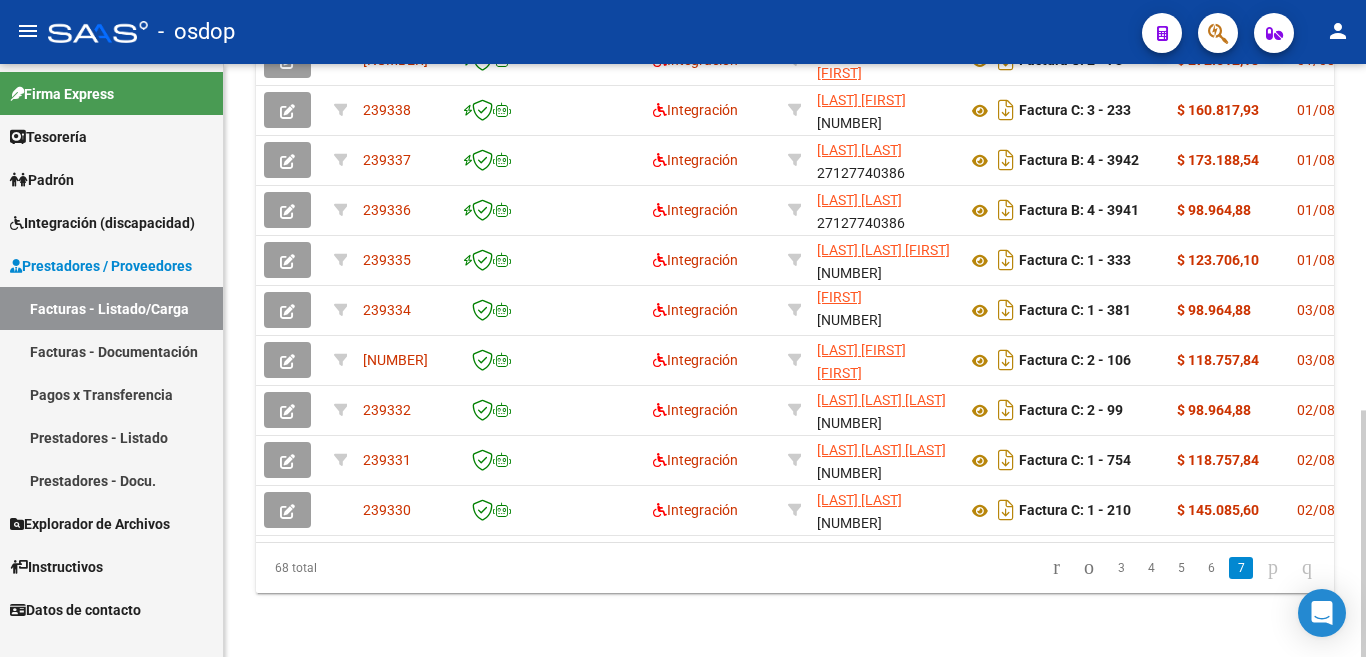 scroll, scrollTop: 828, scrollLeft: 0, axis: vertical 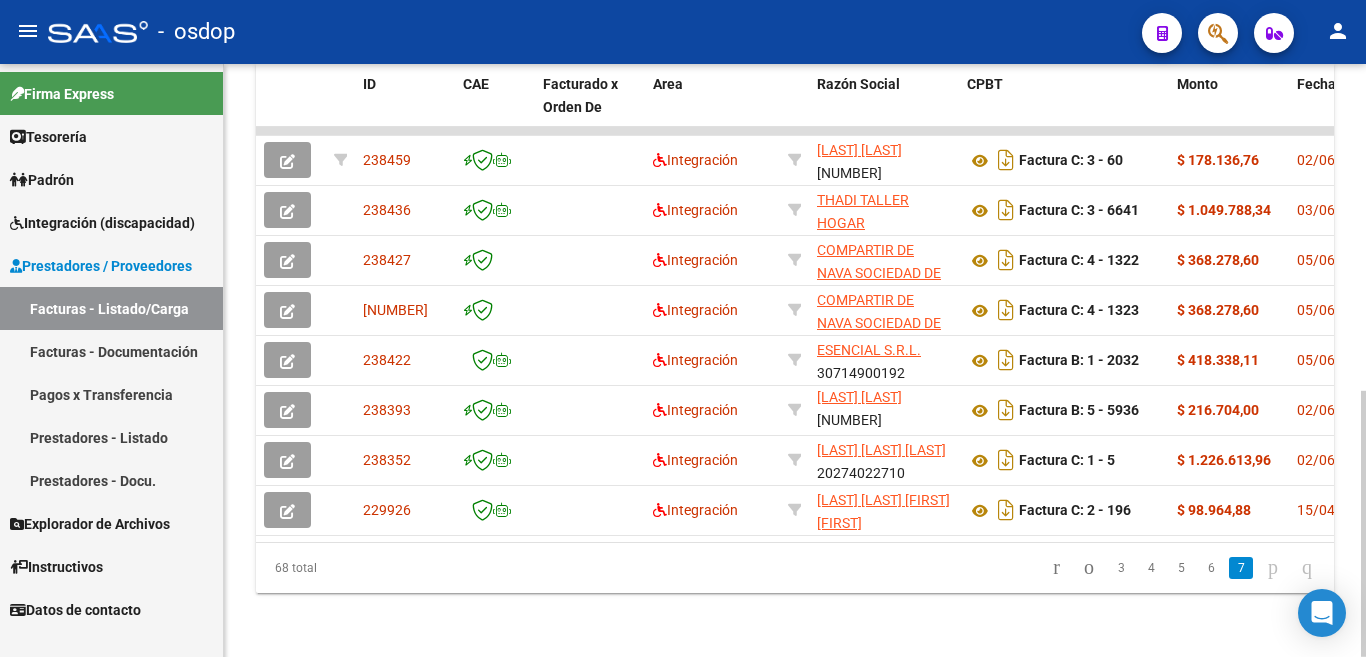 click on "7" 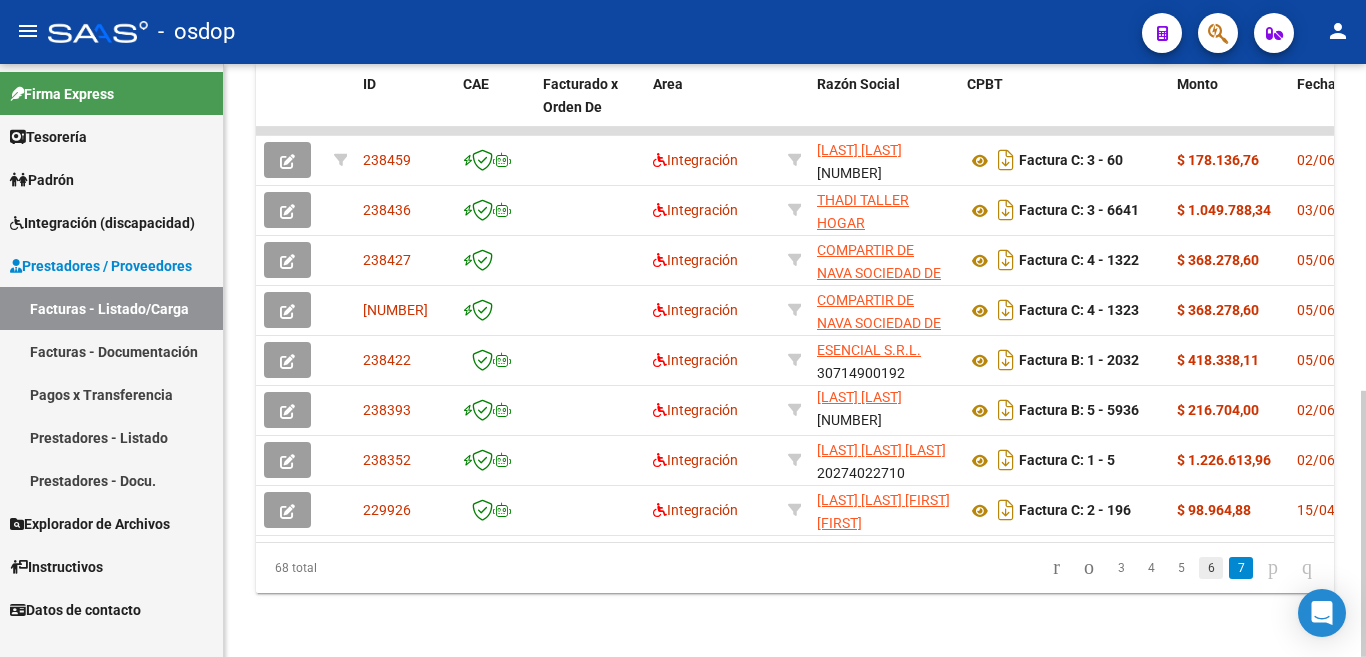 click on "6" 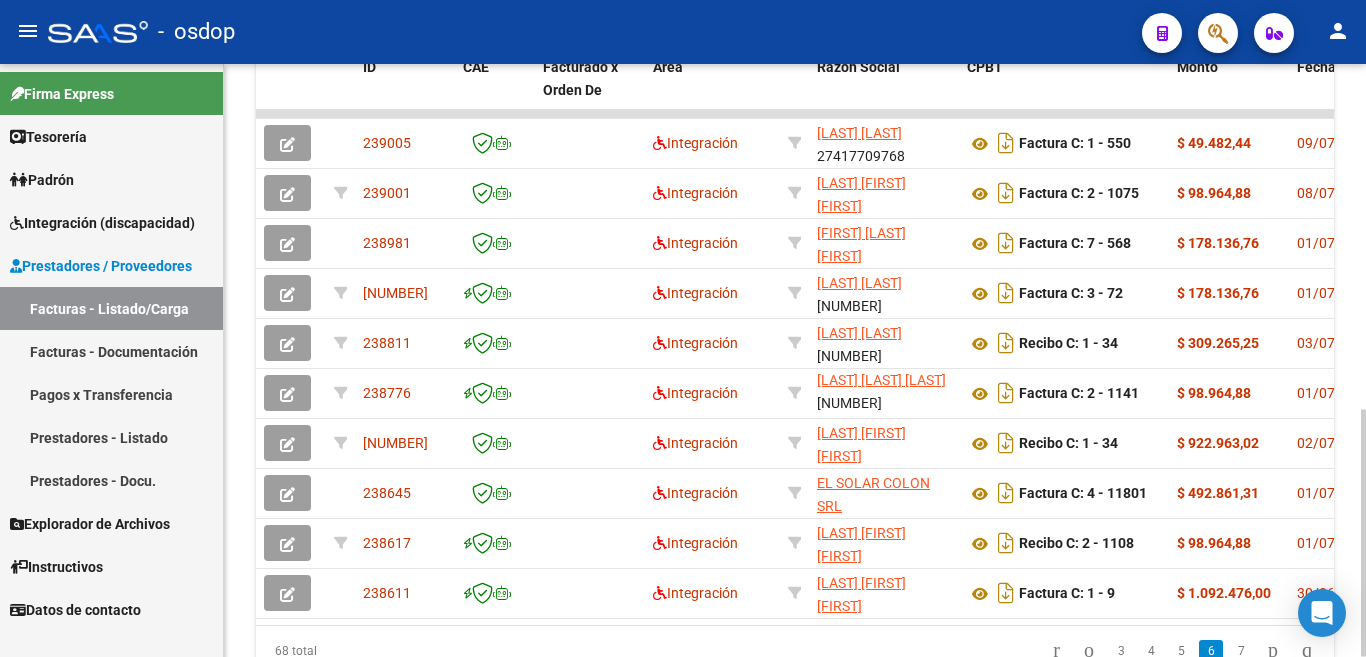 scroll, scrollTop: 26, scrollLeft: 0, axis: vertical 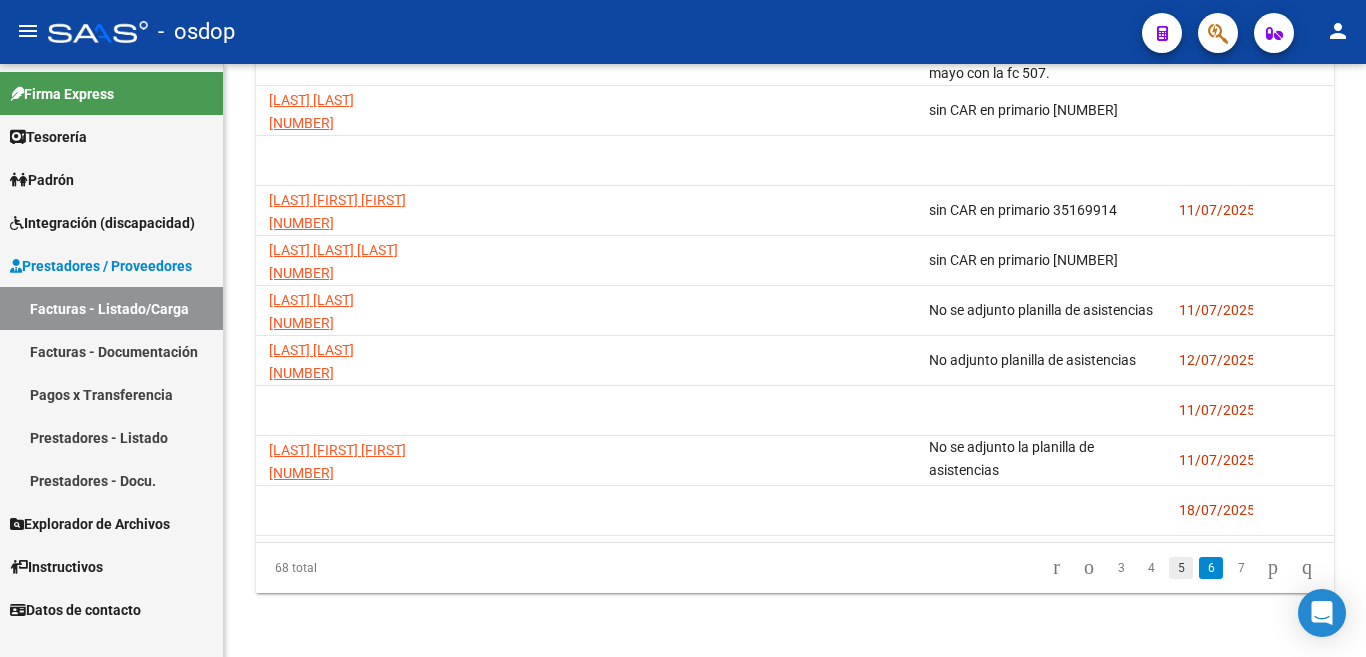 click on "5" 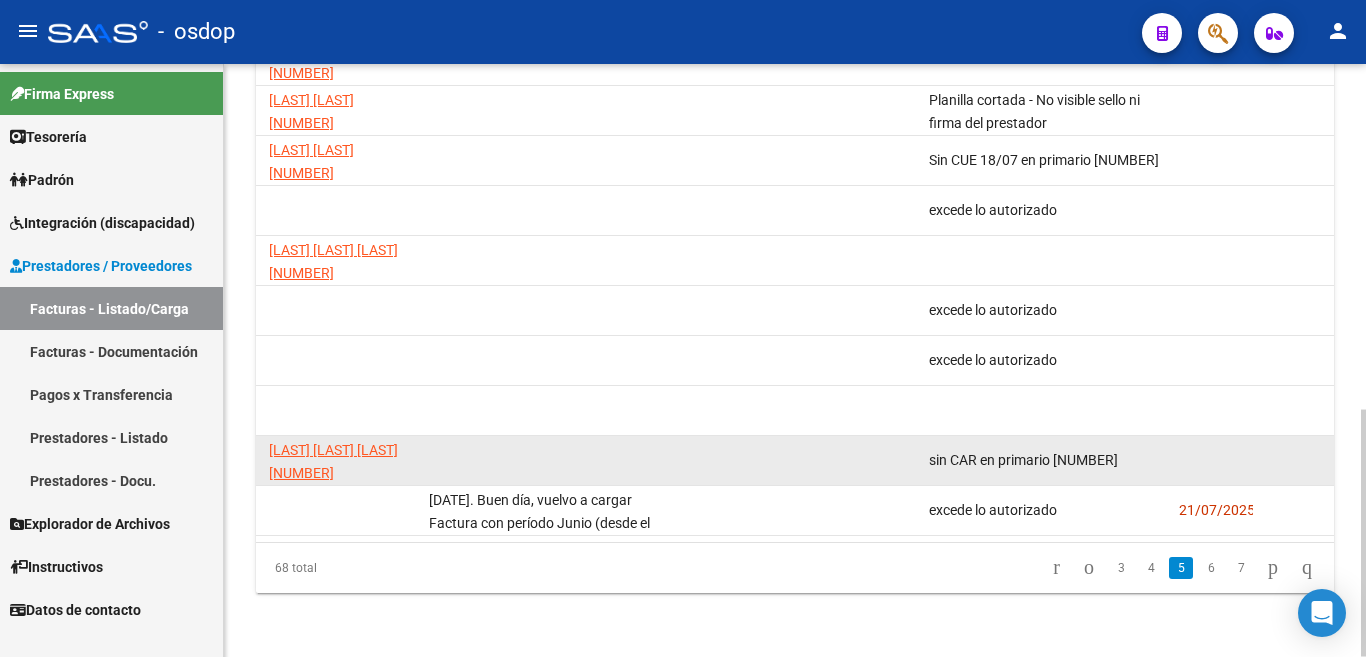 scroll, scrollTop: 0, scrollLeft: 0, axis: both 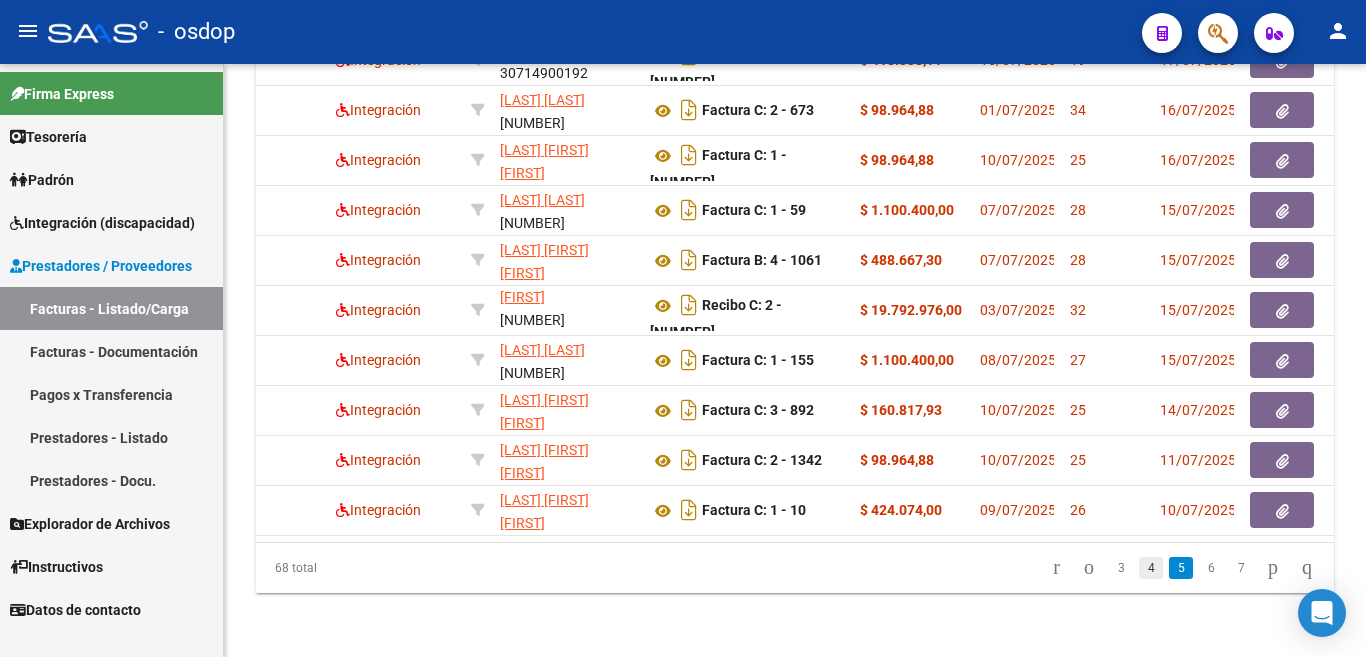 click on "4" 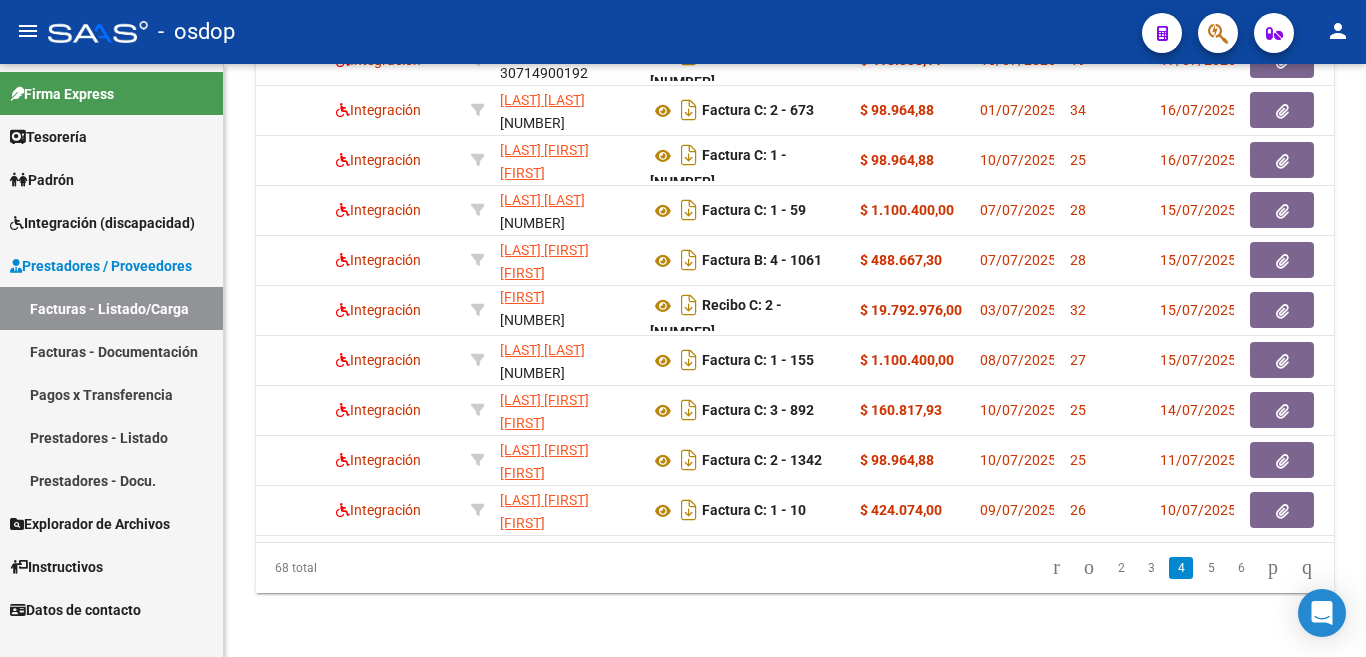 scroll, scrollTop: 3, scrollLeft: 0, axis: vertical 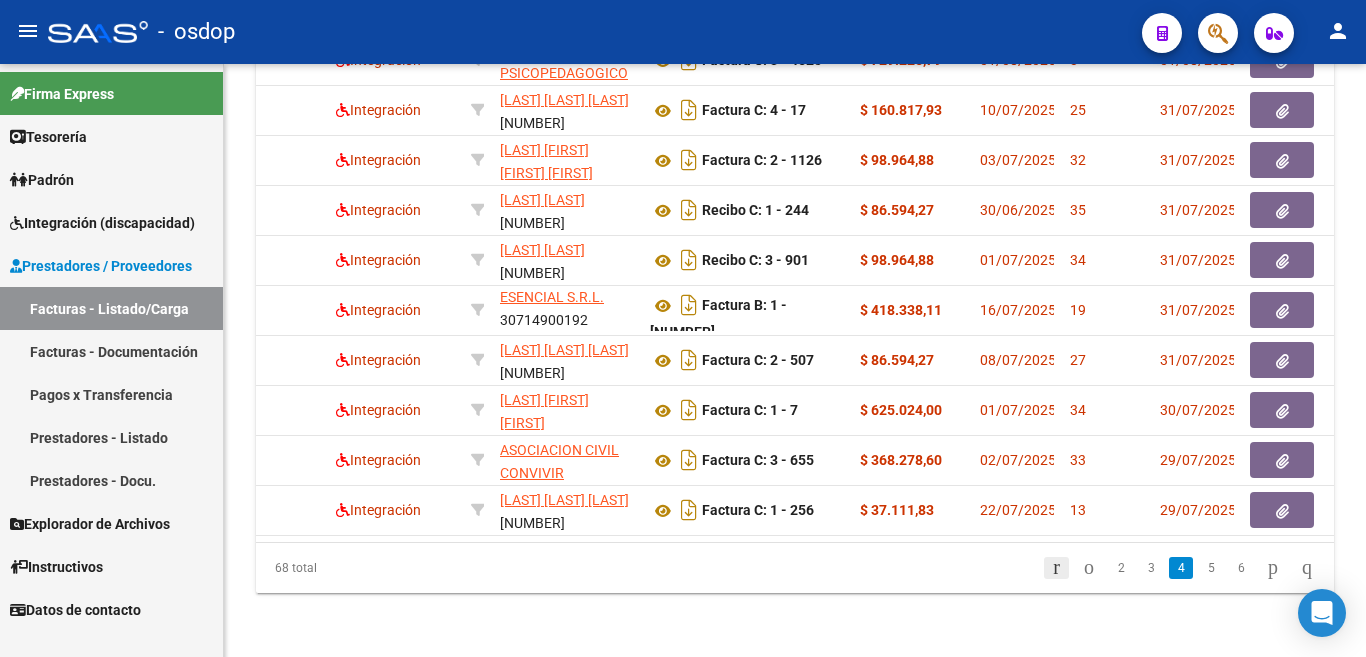 click 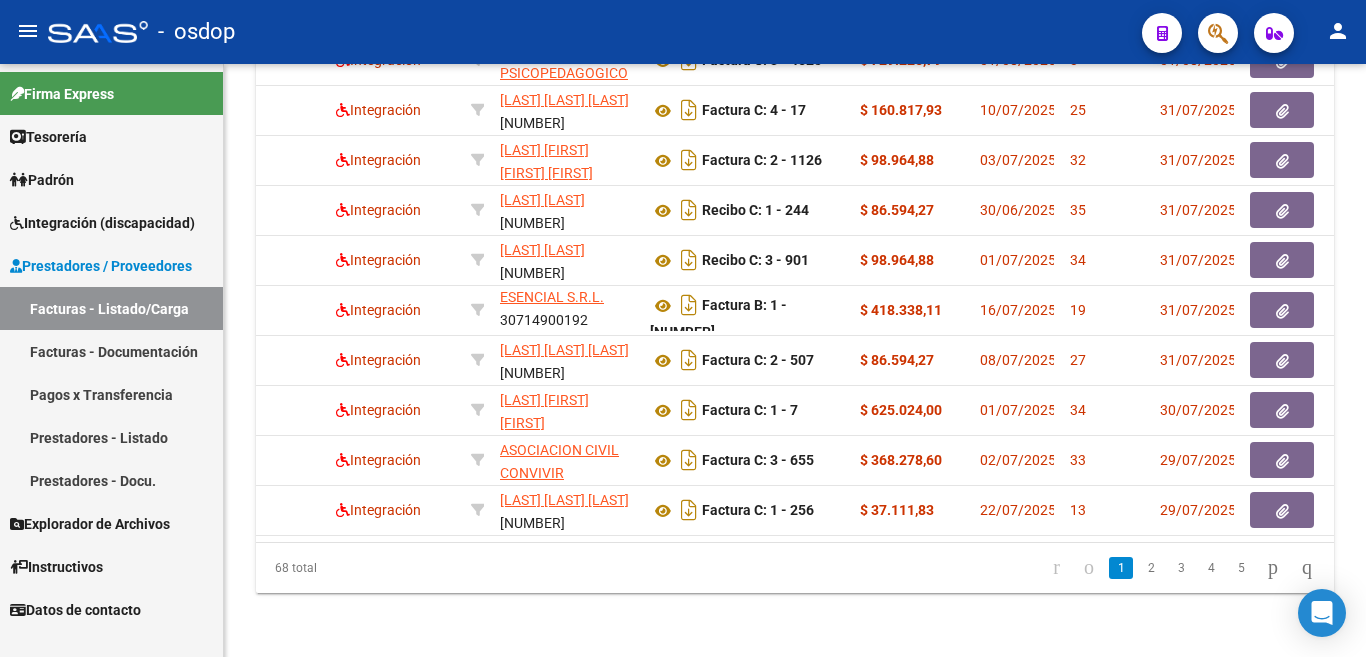 scroll, scrollTop: 828, scrollLeft: 0, axis: vertical 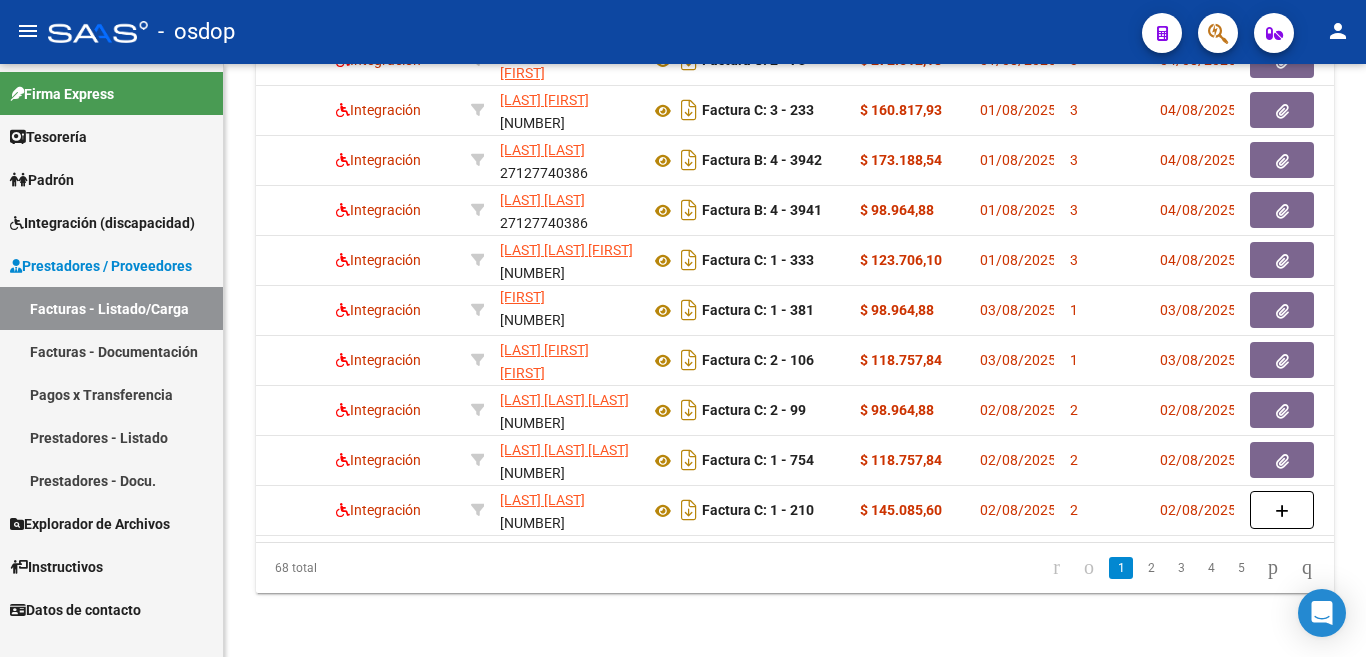 click 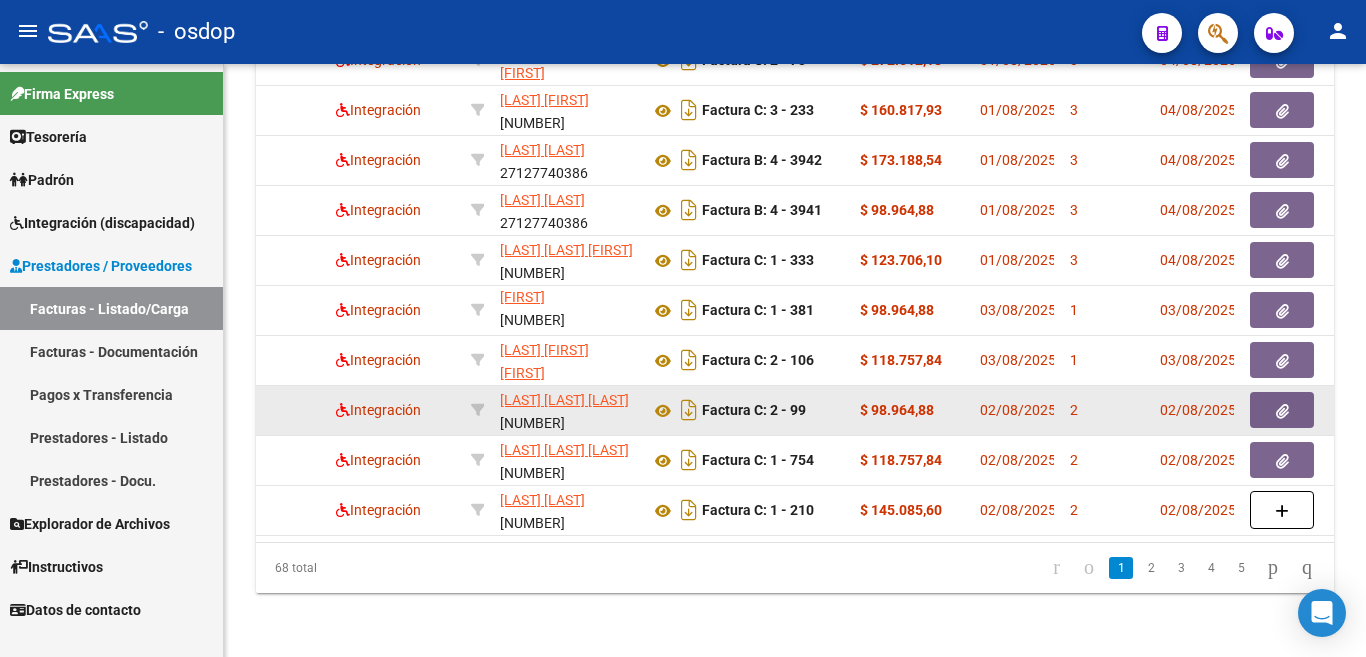 scroll, scrollTop: 26, scrollLeft: 0, axis: vertical 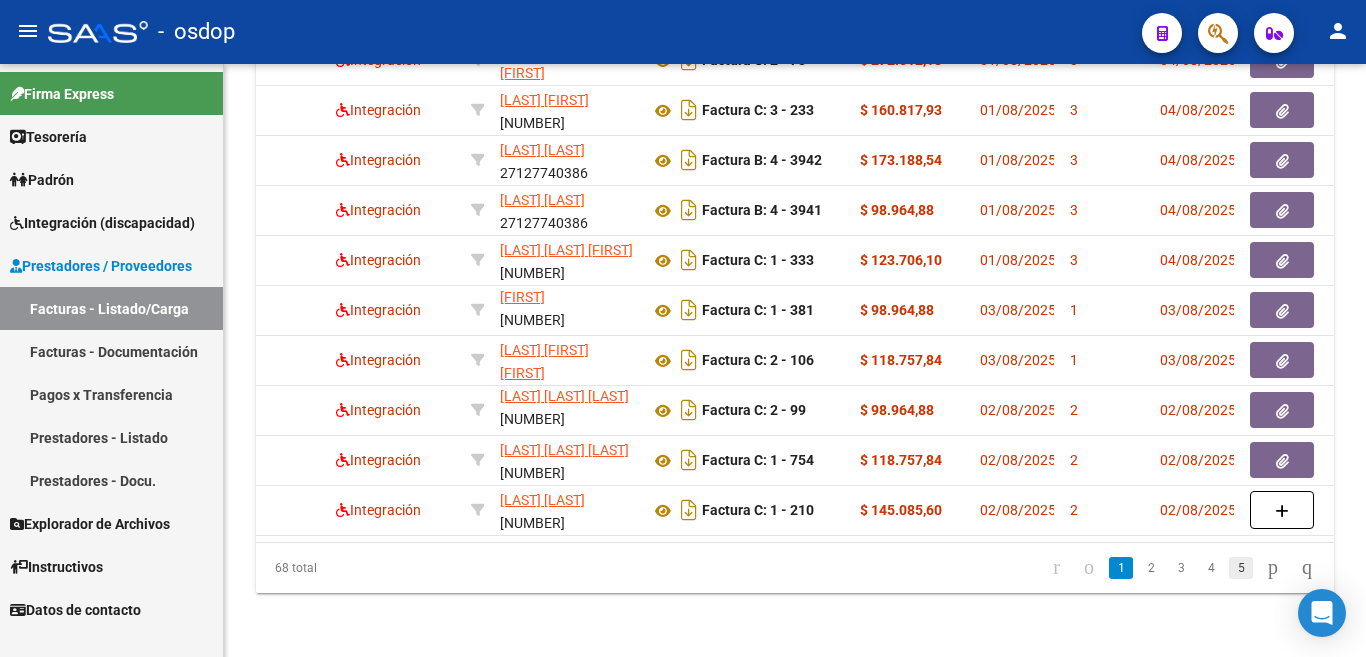 click on "5" 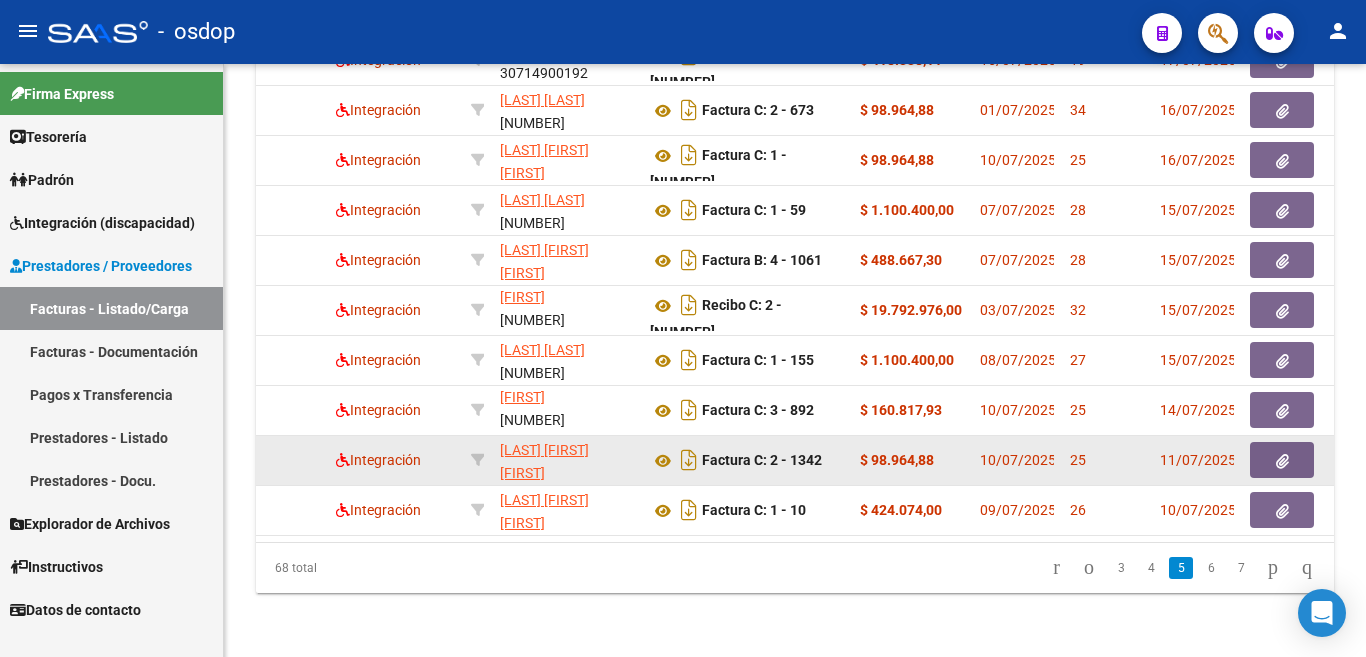 scroll, scrollTop: 728, scrollLeft: 0, axis: vertical 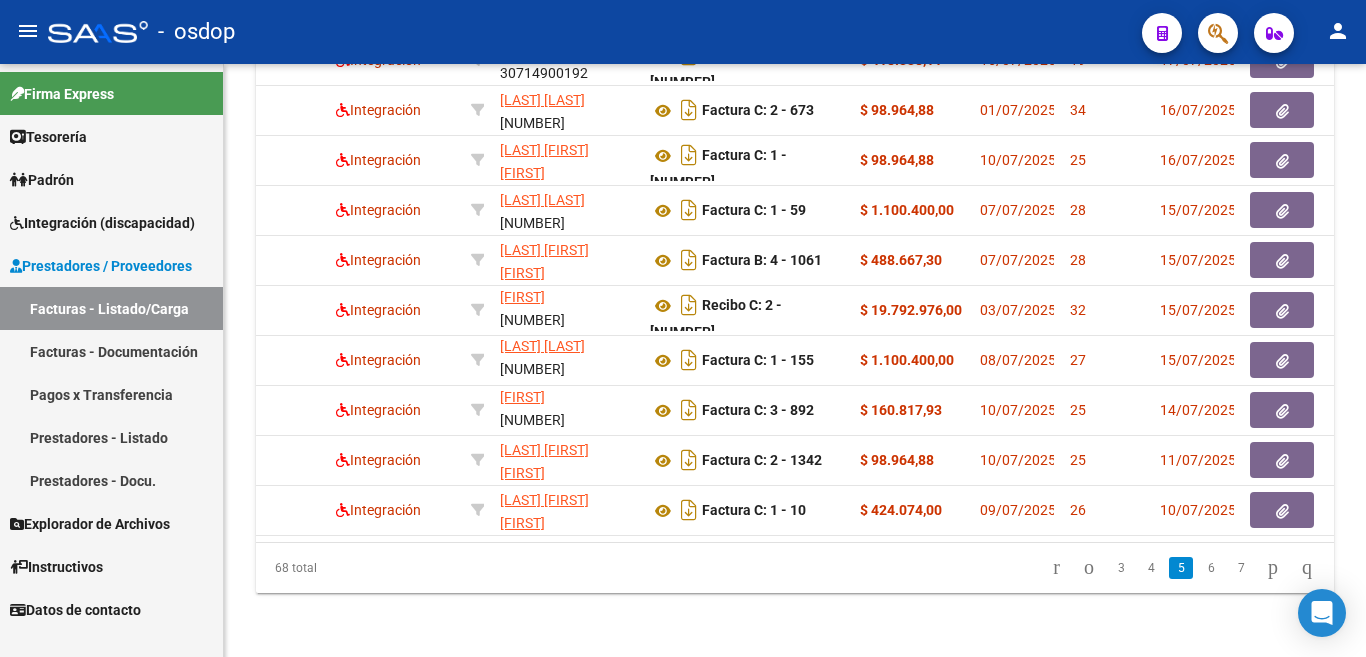 click 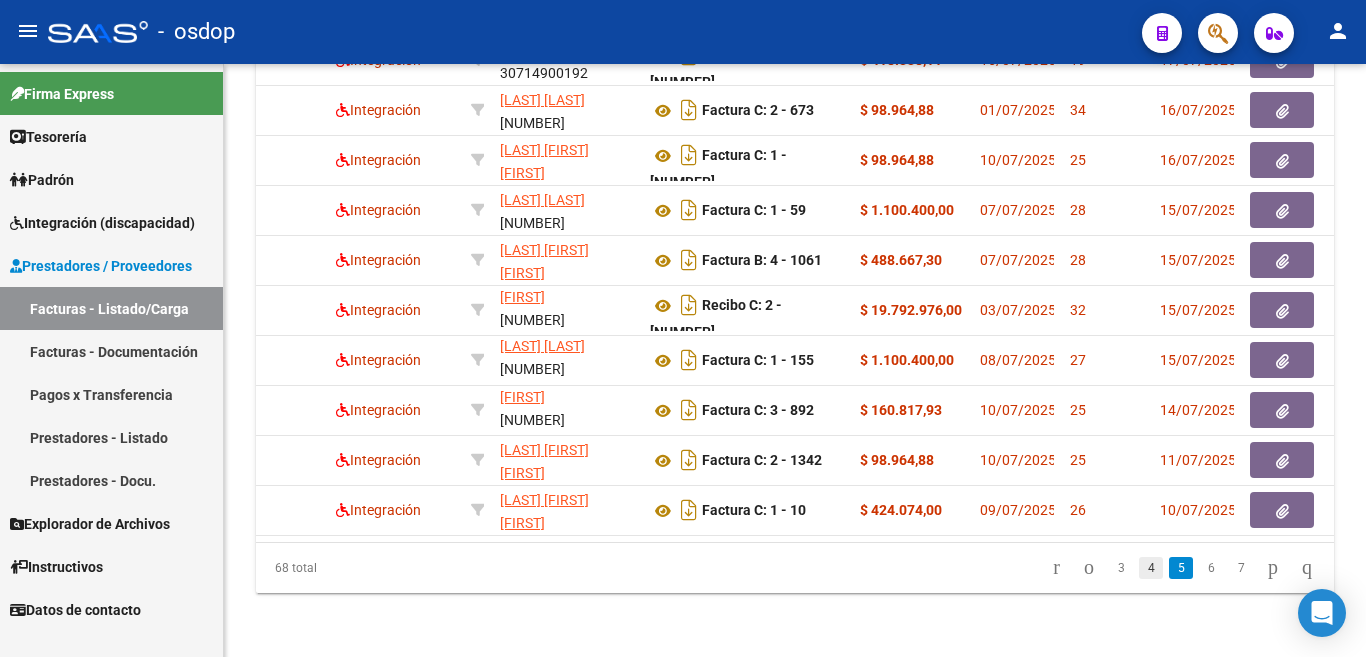 click on "4" 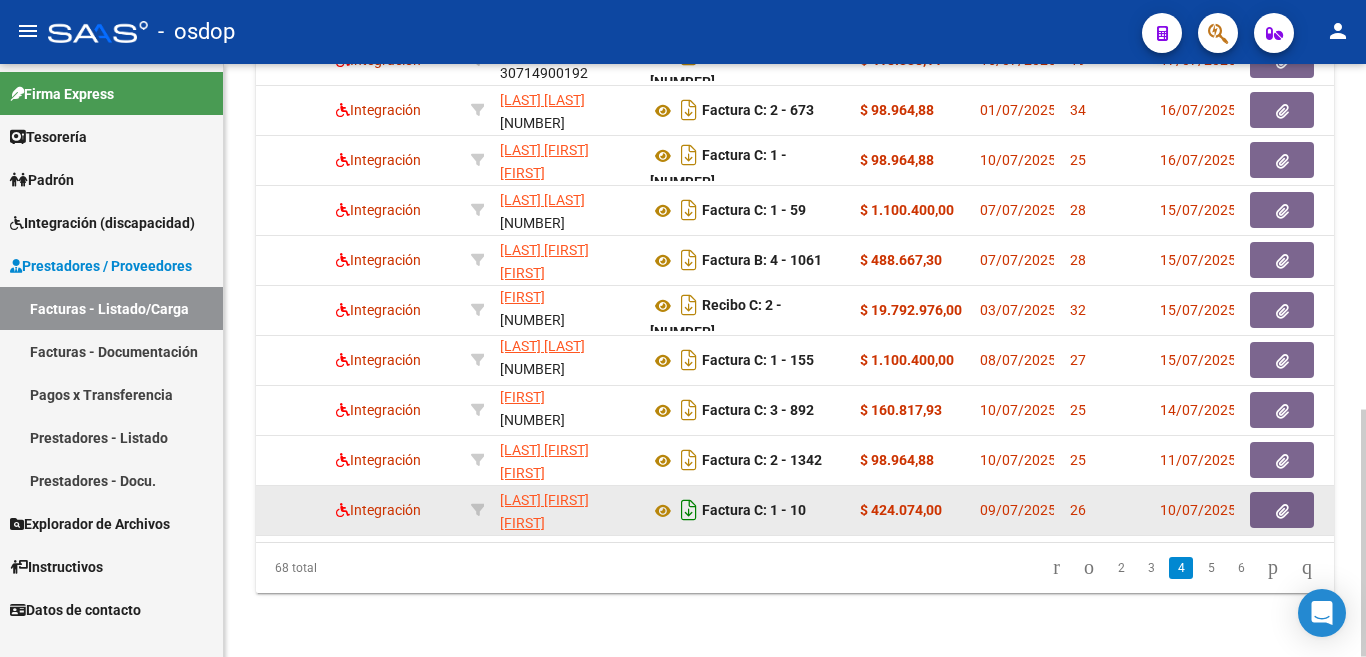 scroll, scrollTop: 833, scrollLeft: 0, axis: vertical 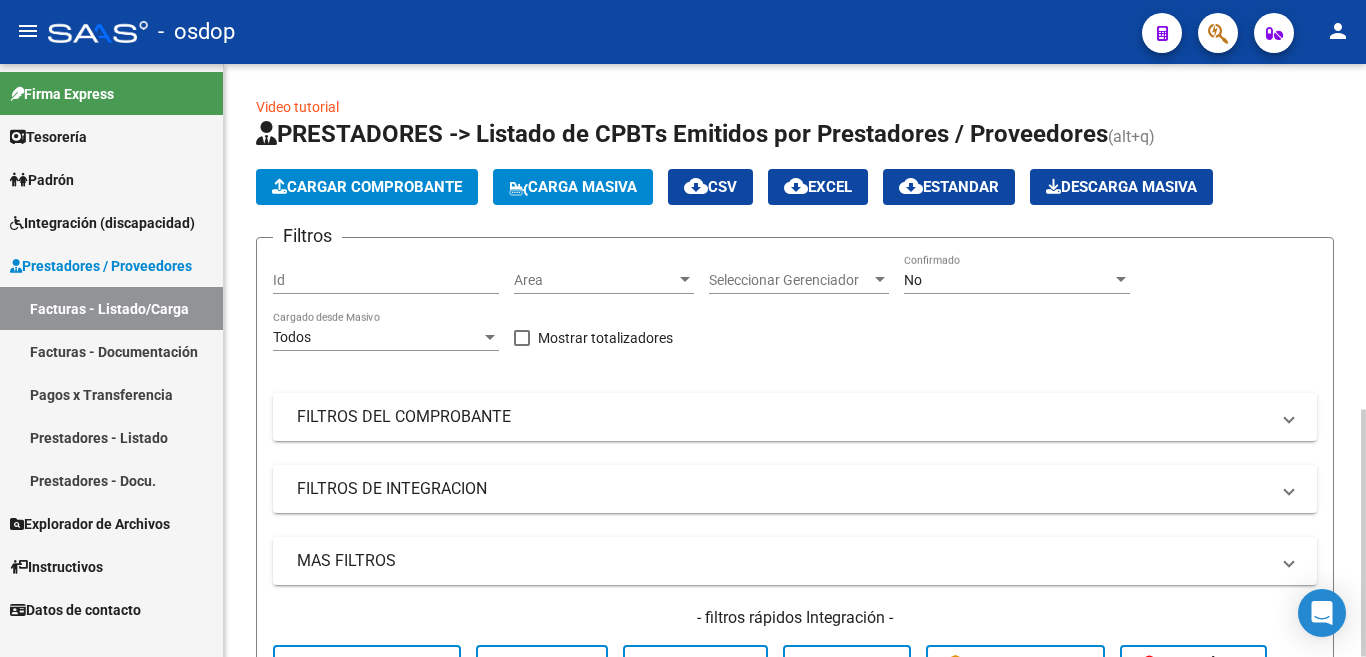 click on "Cargar Comprobante" 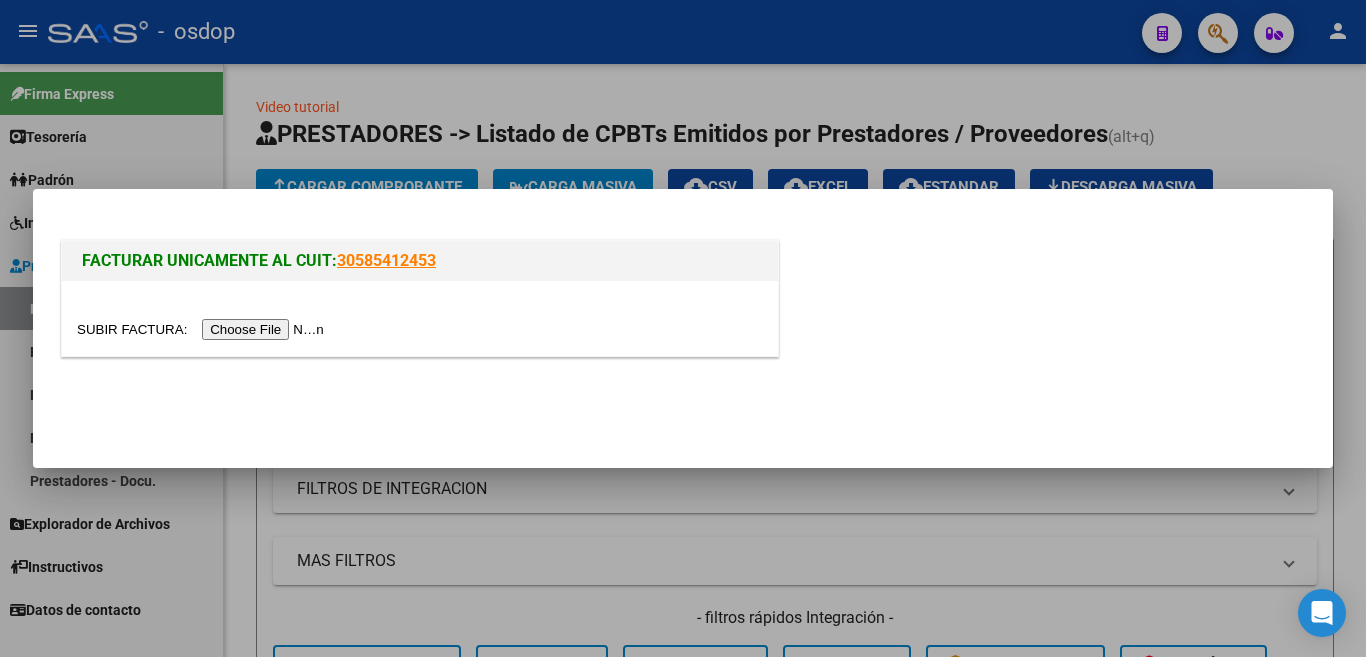 click at bounding box center [203, 329] 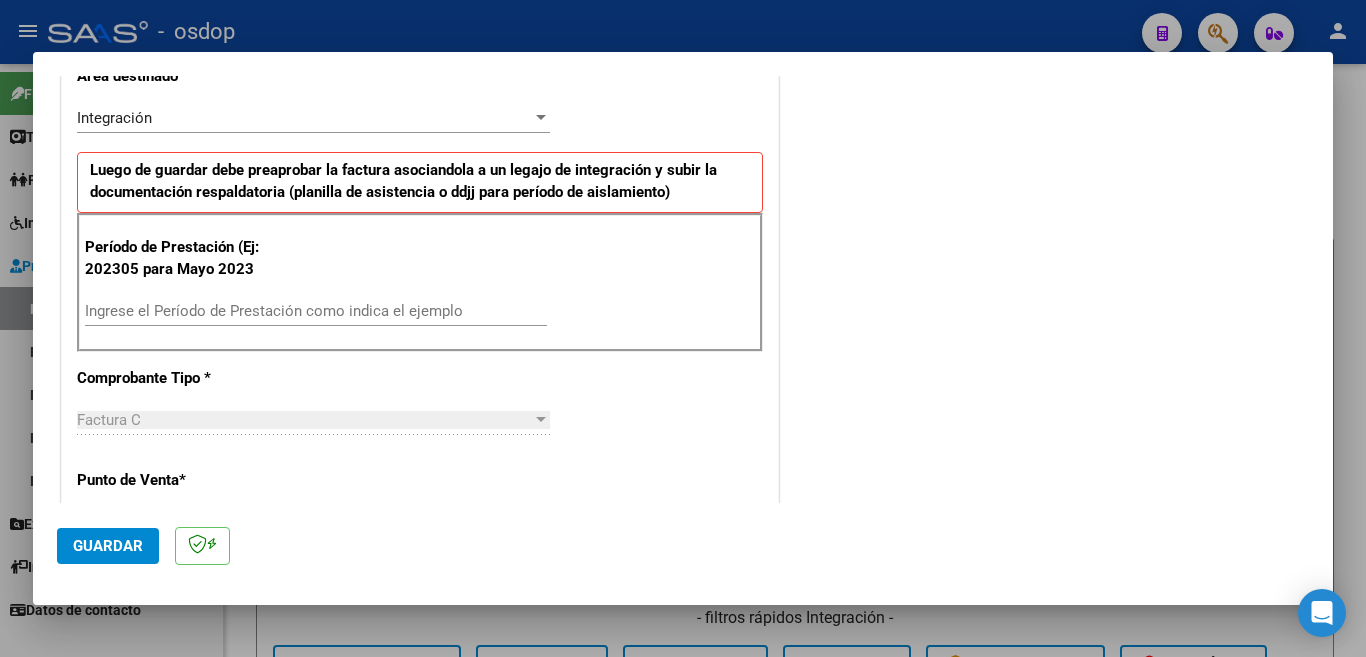 scroll, scrollTop: 409, scrollLeft: 0, axis: vertical 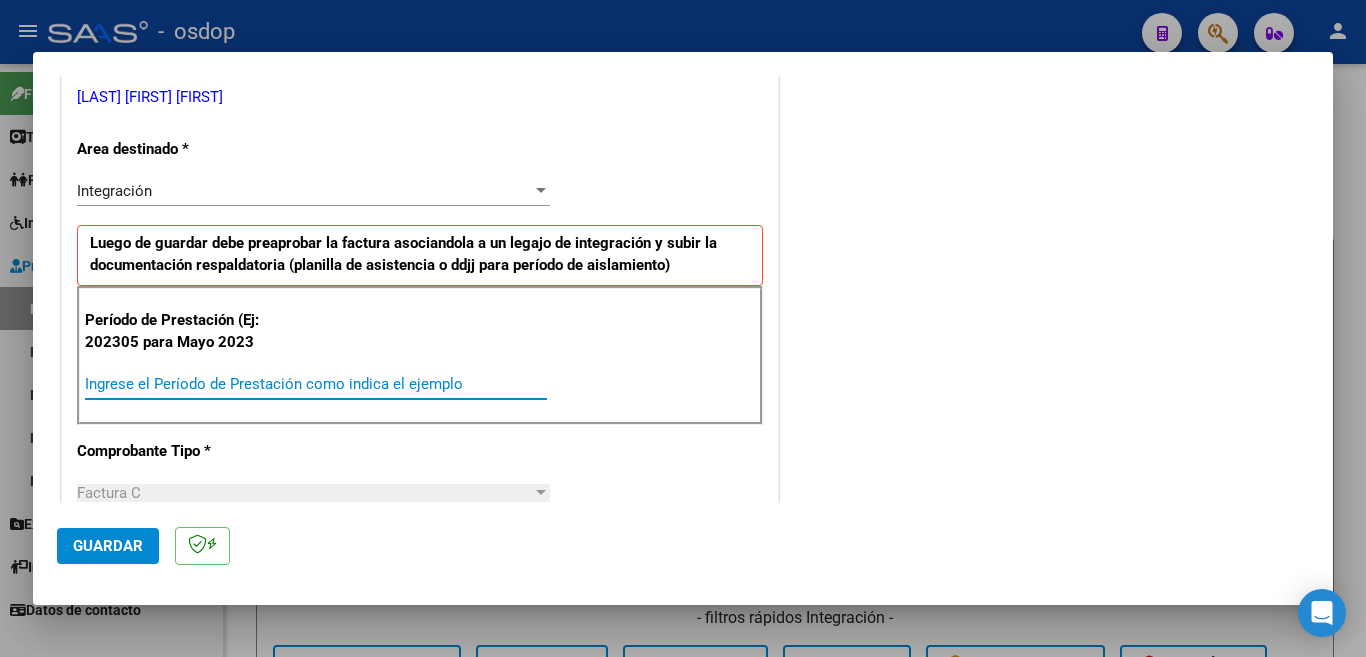click on "Ingrese el Período de Prestación como indica el ejemplo" at bounding box center (316, 384) 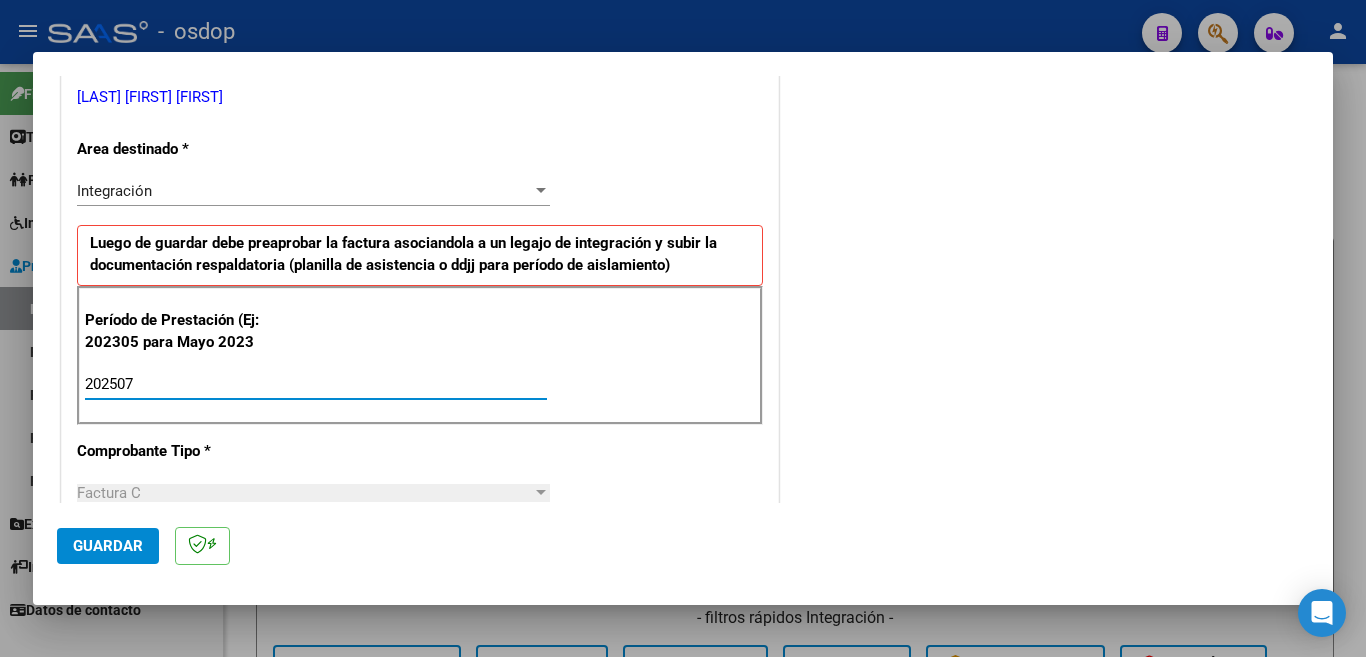 type on "202507" 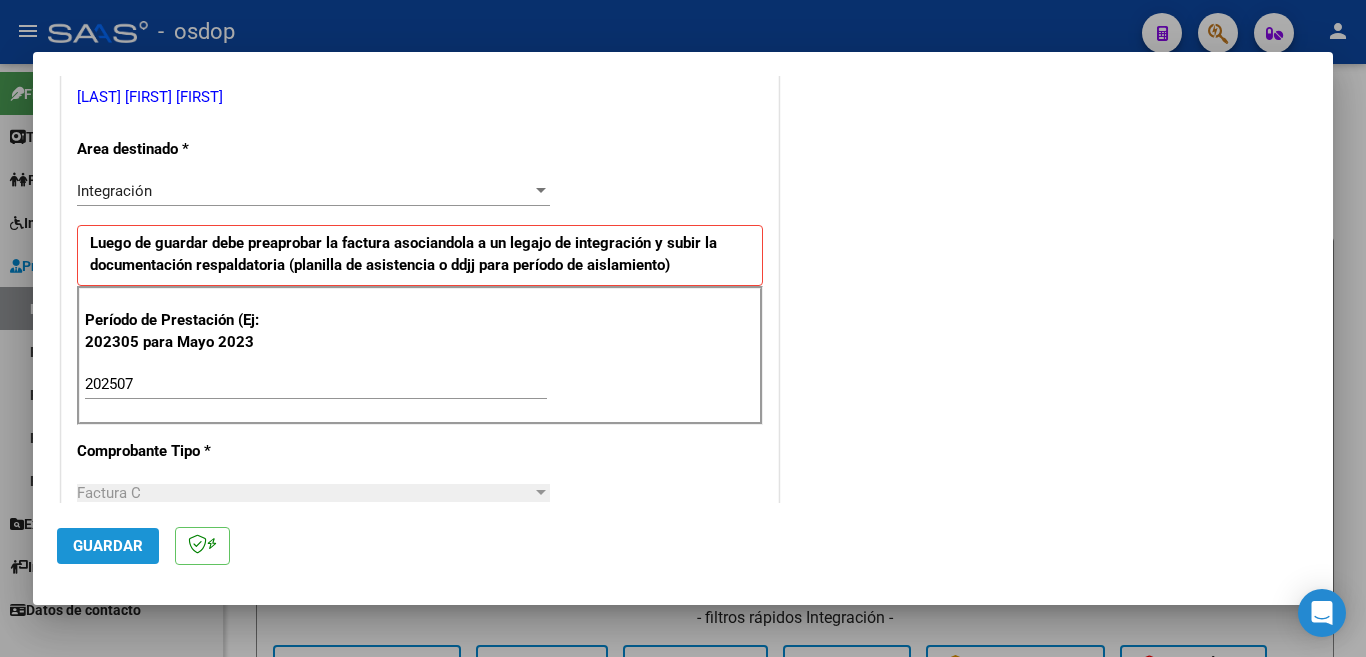 click on "Guardar" 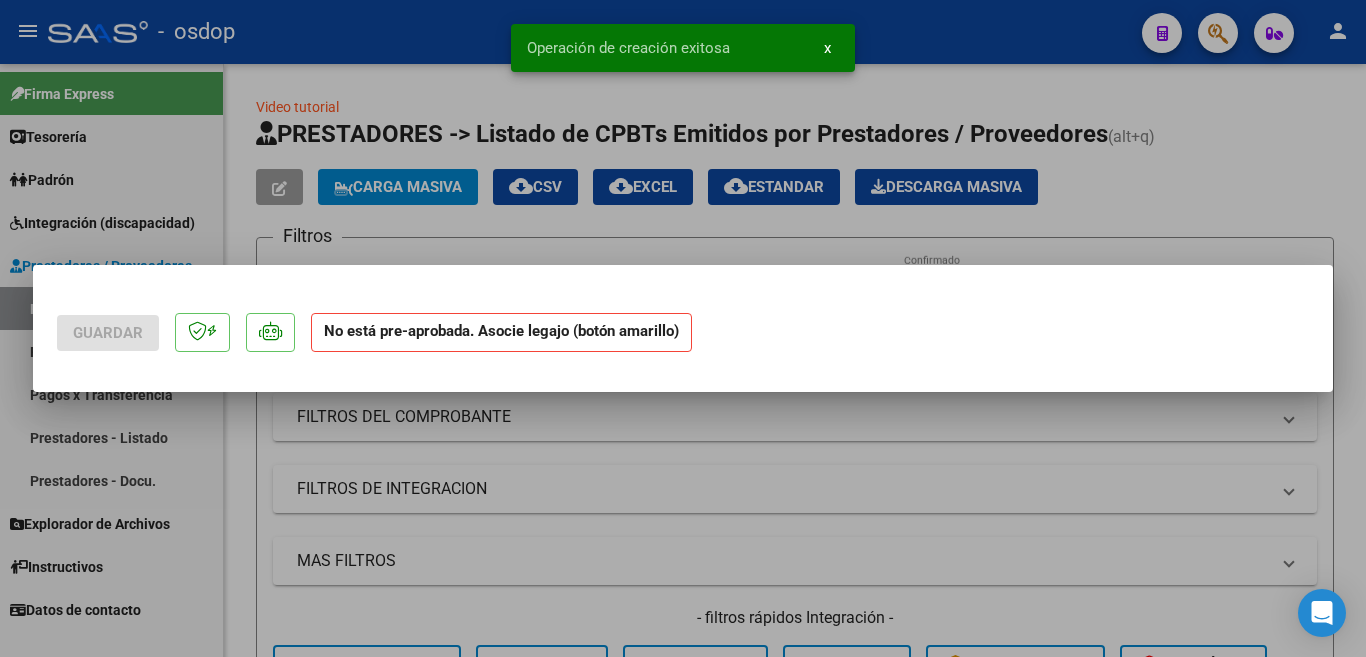 scroll, scrollTop: 0, scrollLeft: 0, axis: both 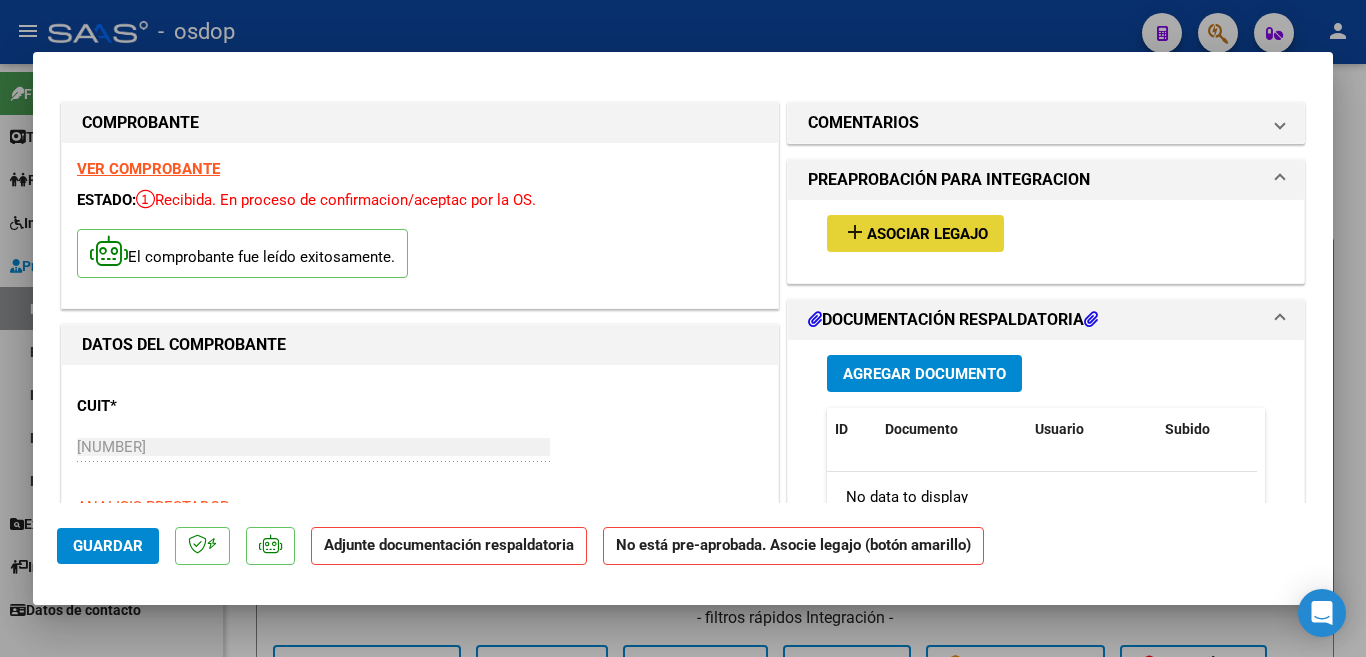 click on "Asociar Legajo" at bounding box center (927, 234) 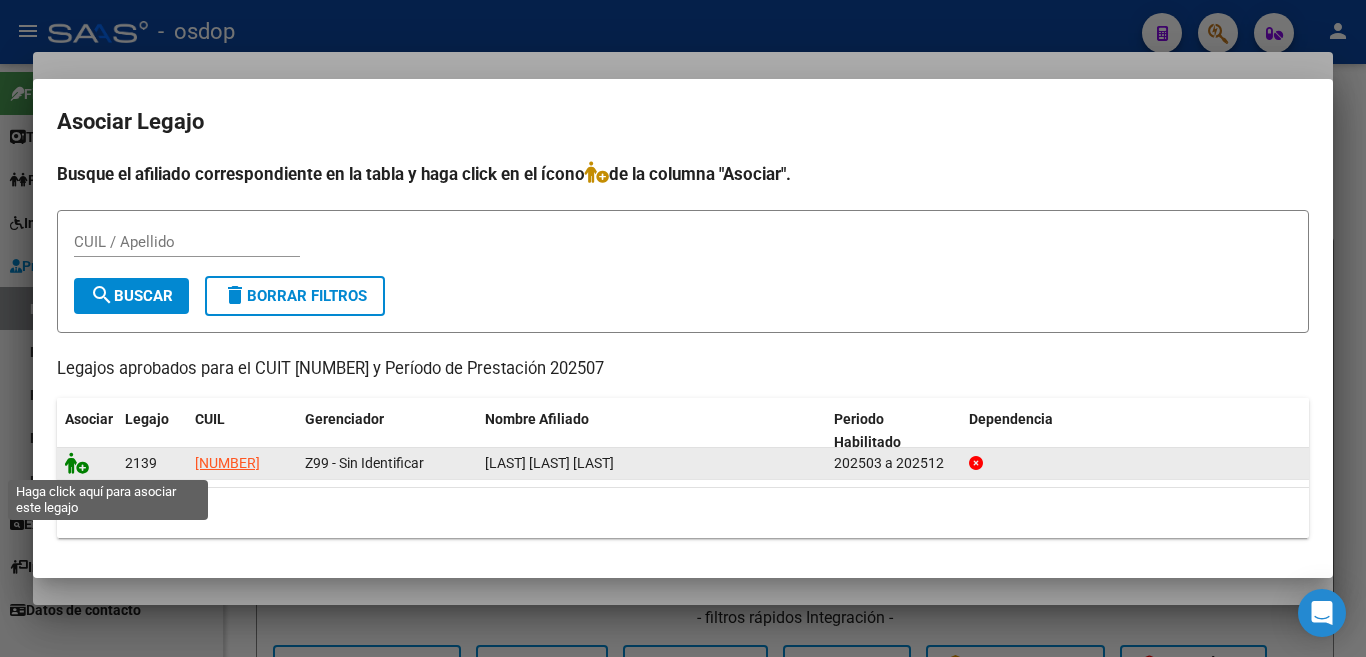 click 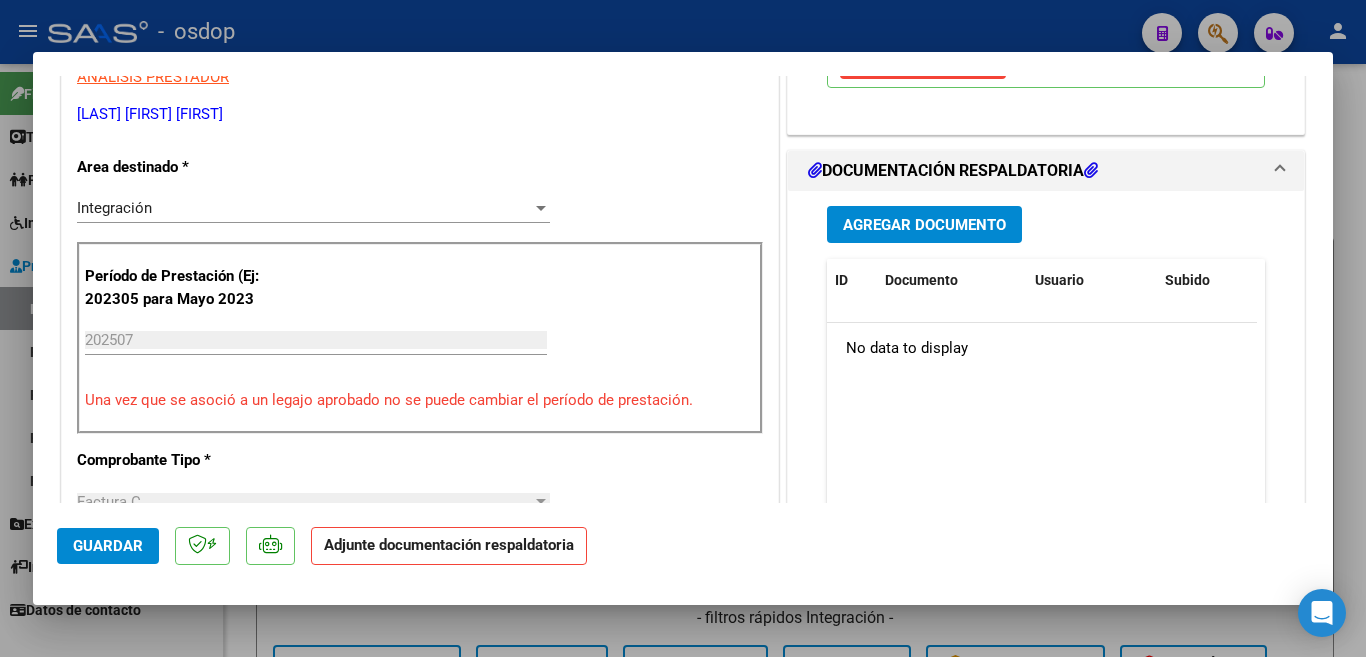 scroll, scrollTop: 400, scrollLeft: 0, axis: vertical 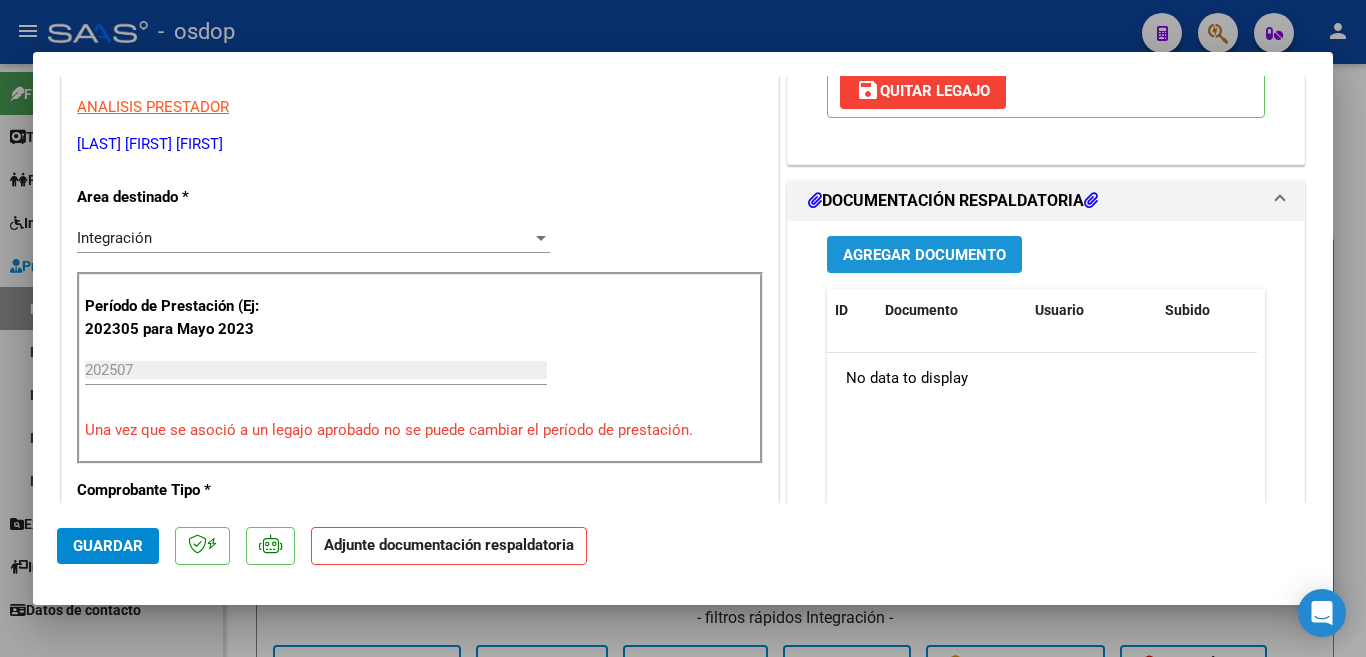click on "Agregar Documento" at bounding box center [924, 254] 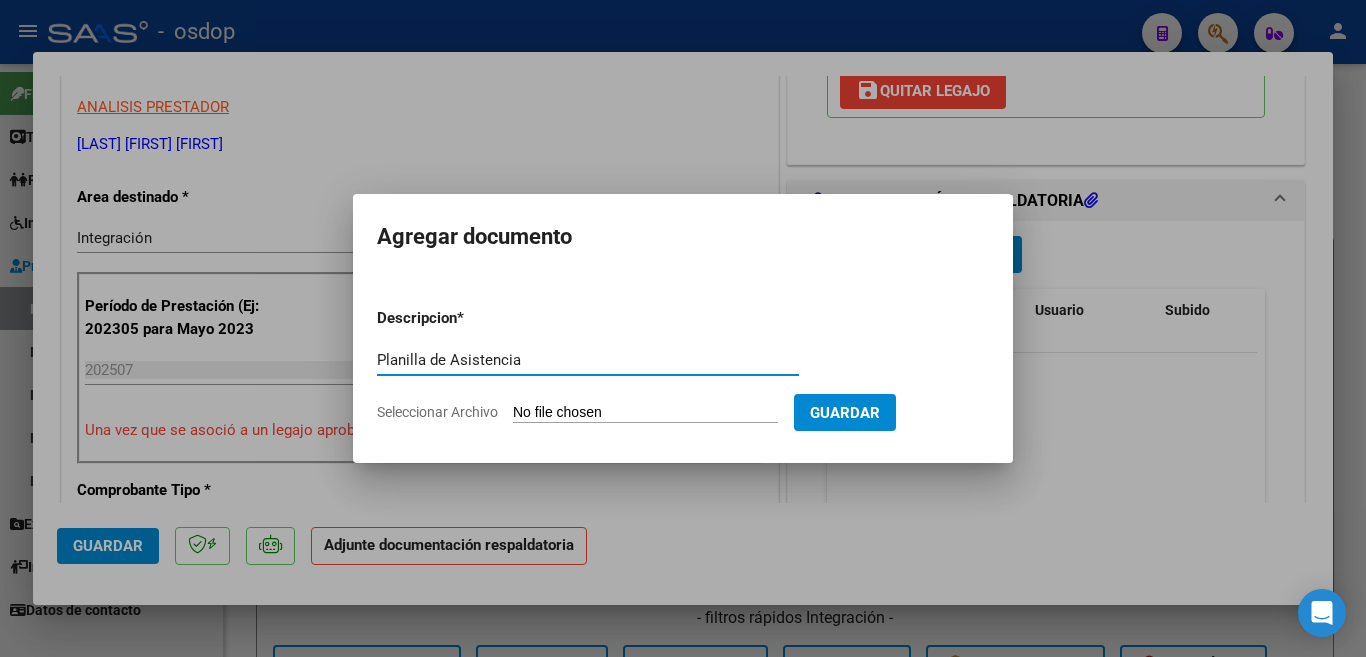 type on "Planilla de Asistencia" 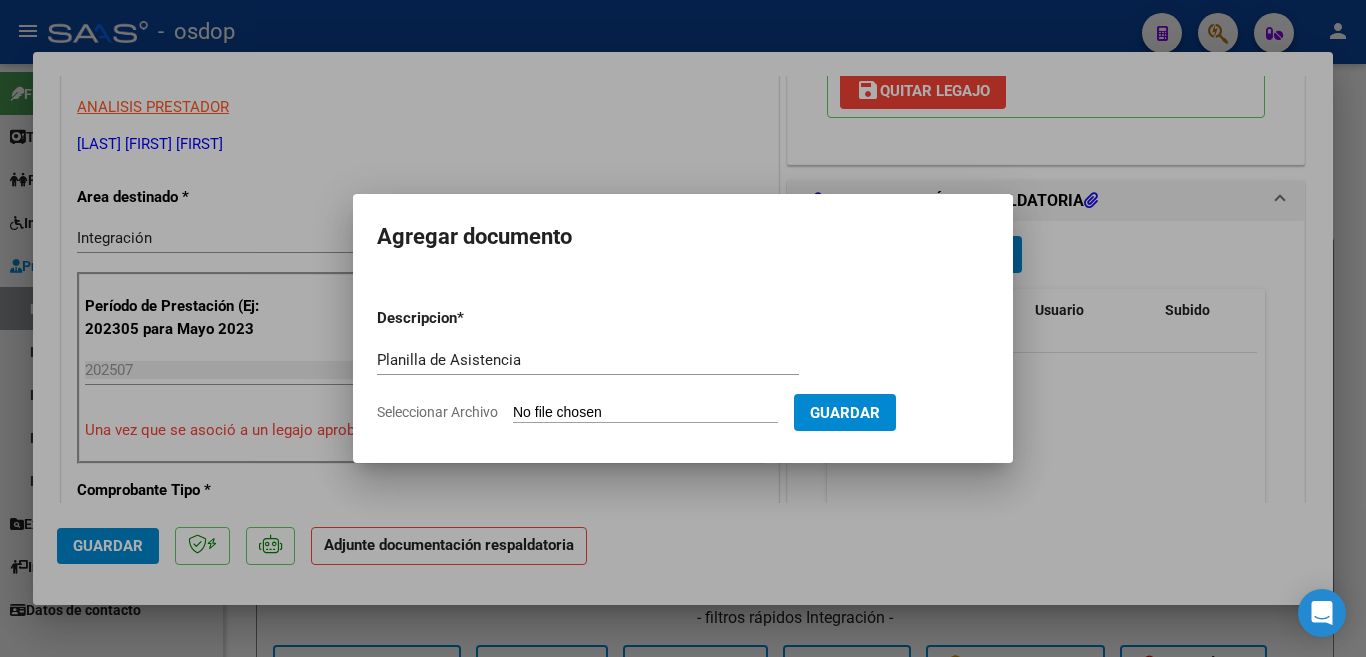 click on "Seleccionar Archivo" at bounding box center [645, 413] 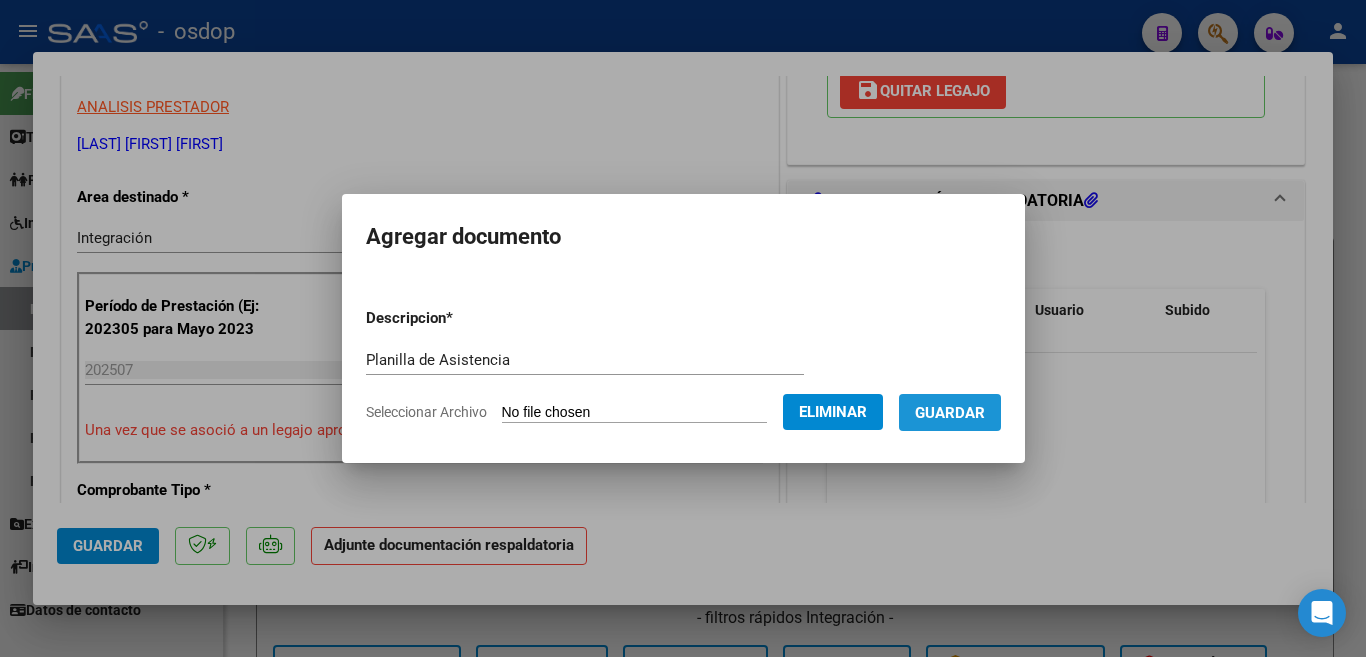 click on "Guardar" at bounding box center [950, 413] 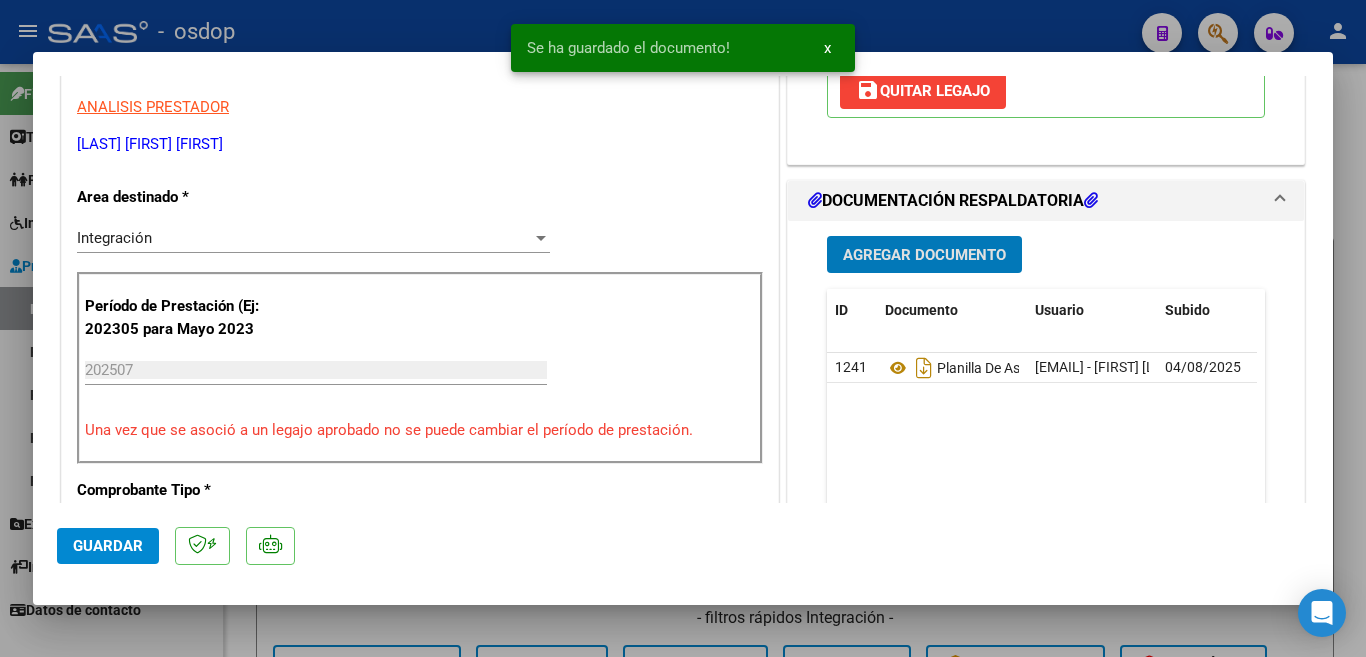 click on "Guardar" 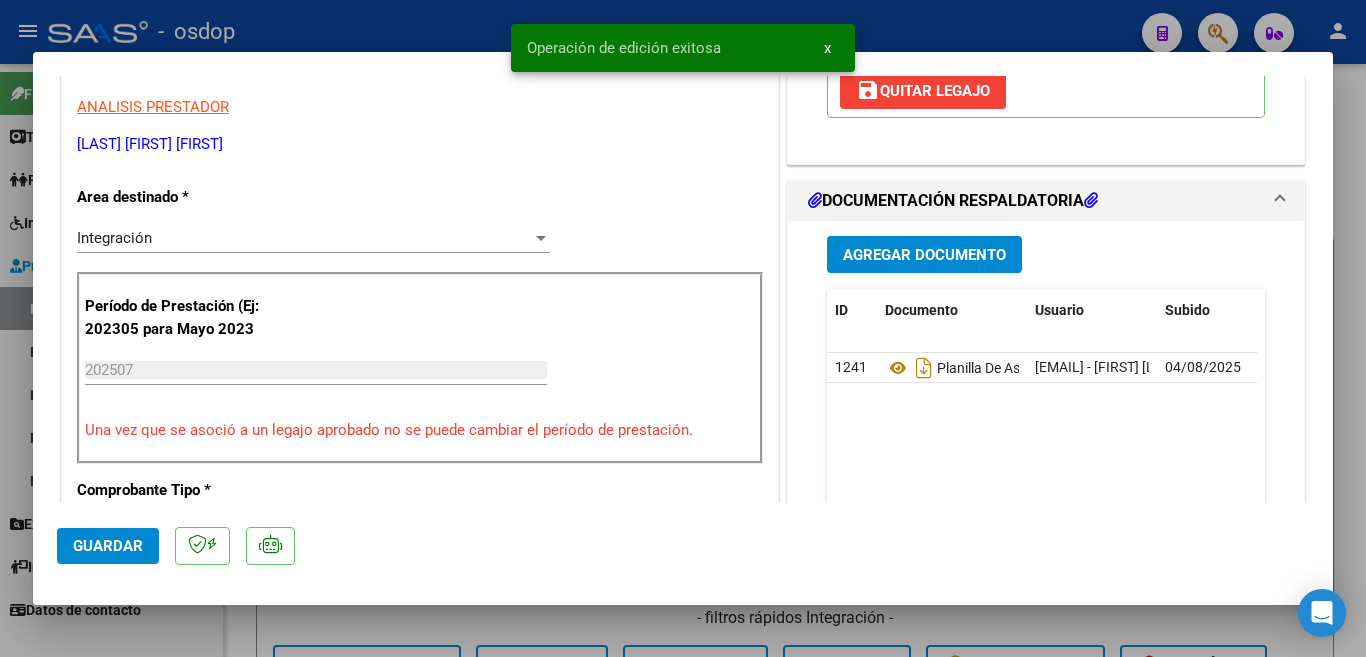 click at bounding box center (683, 328) 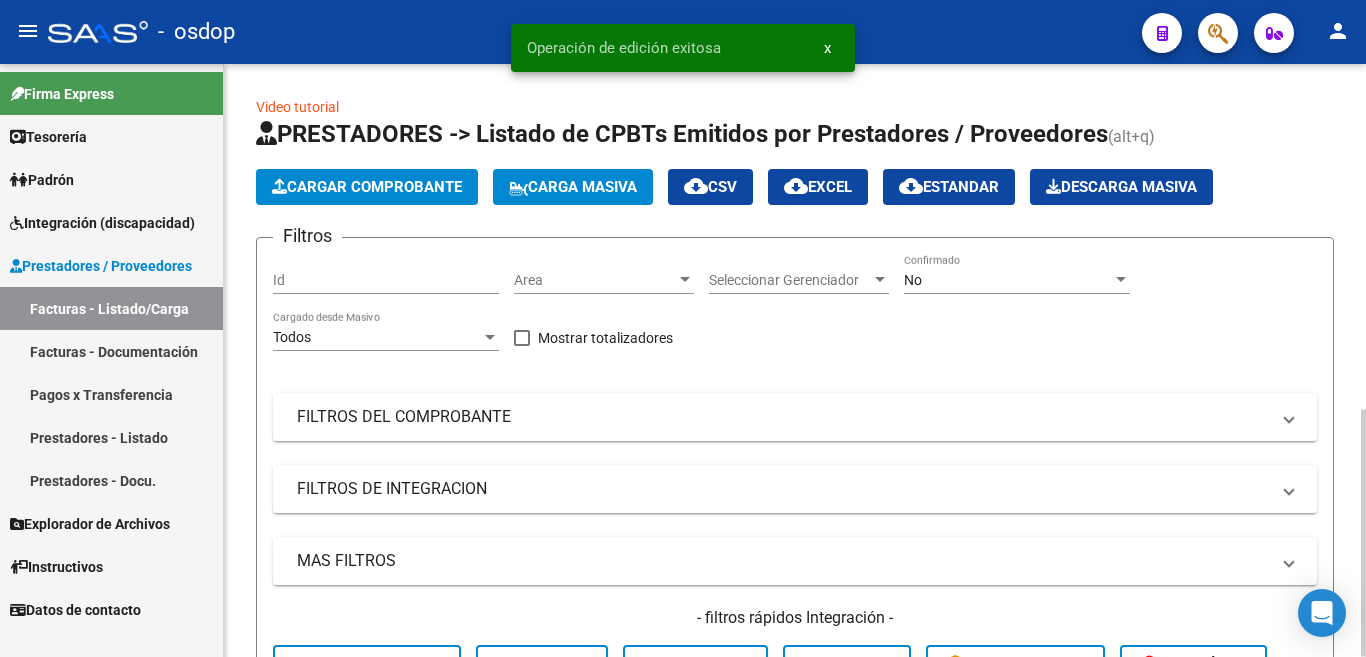 scroll, scrollTop: 3, scrollLeft: 0, axis: vertical 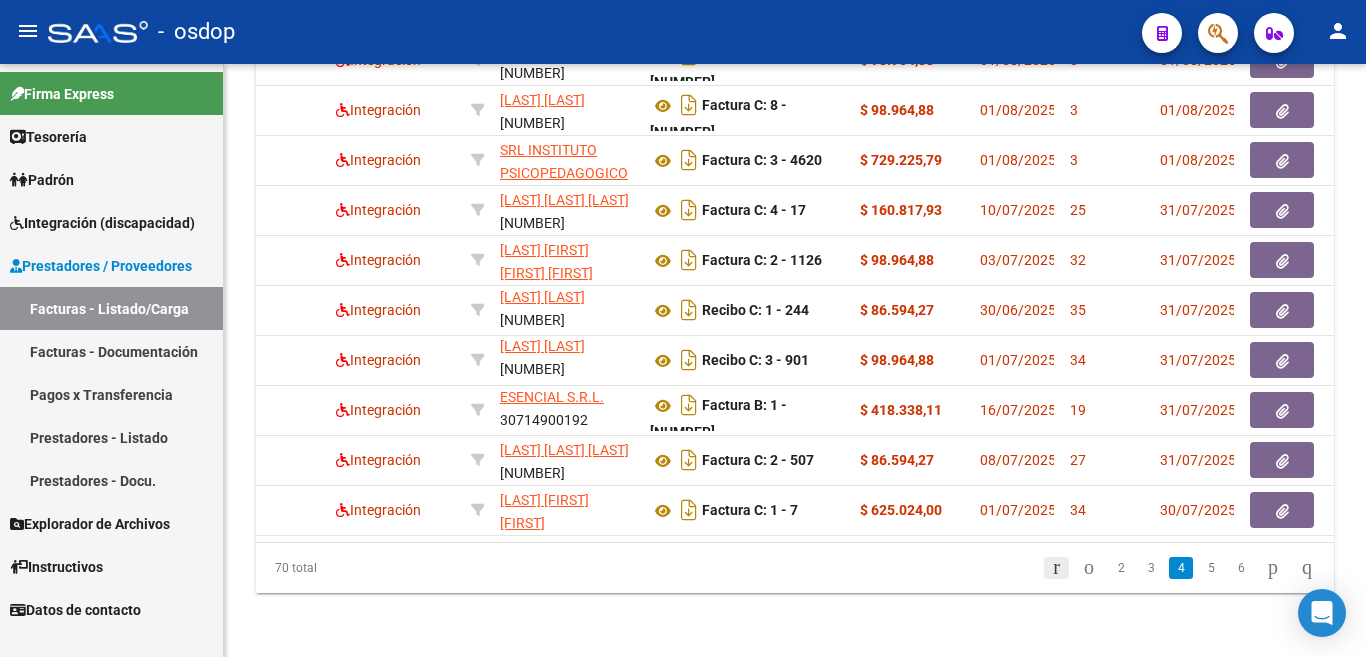 click 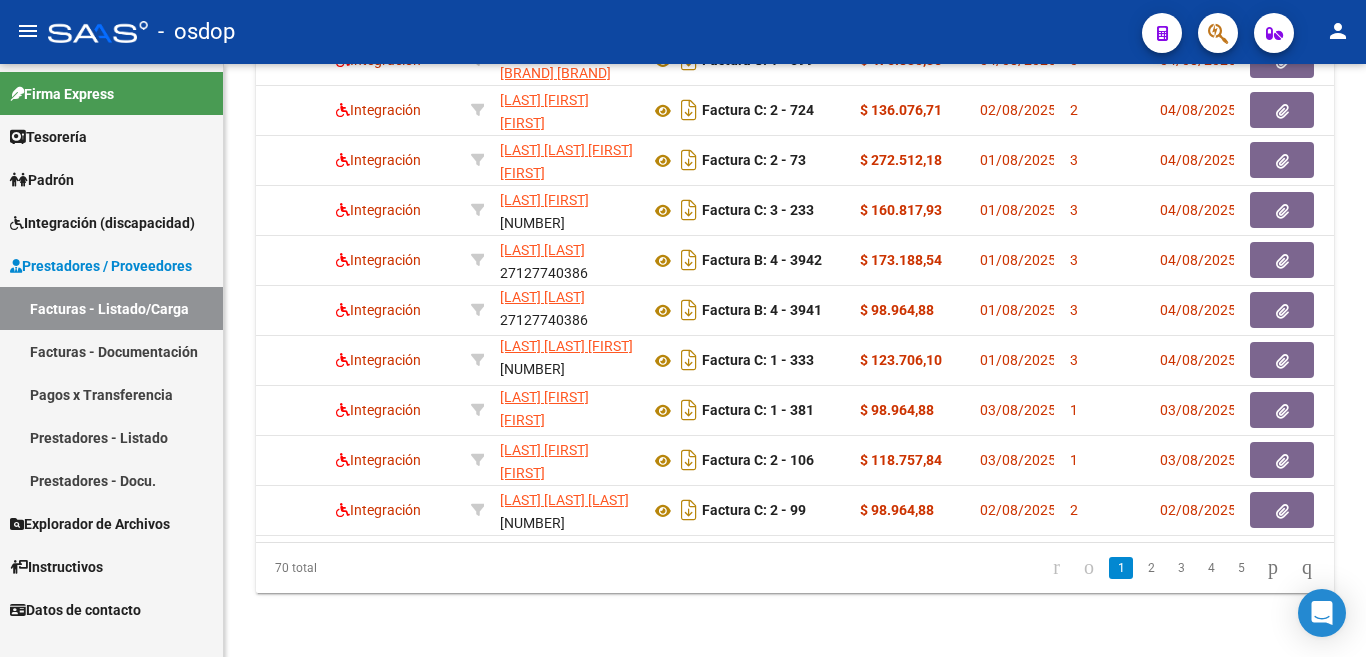 scroll, scrollTop: 828, scrollLeft: 0, axis: vertical 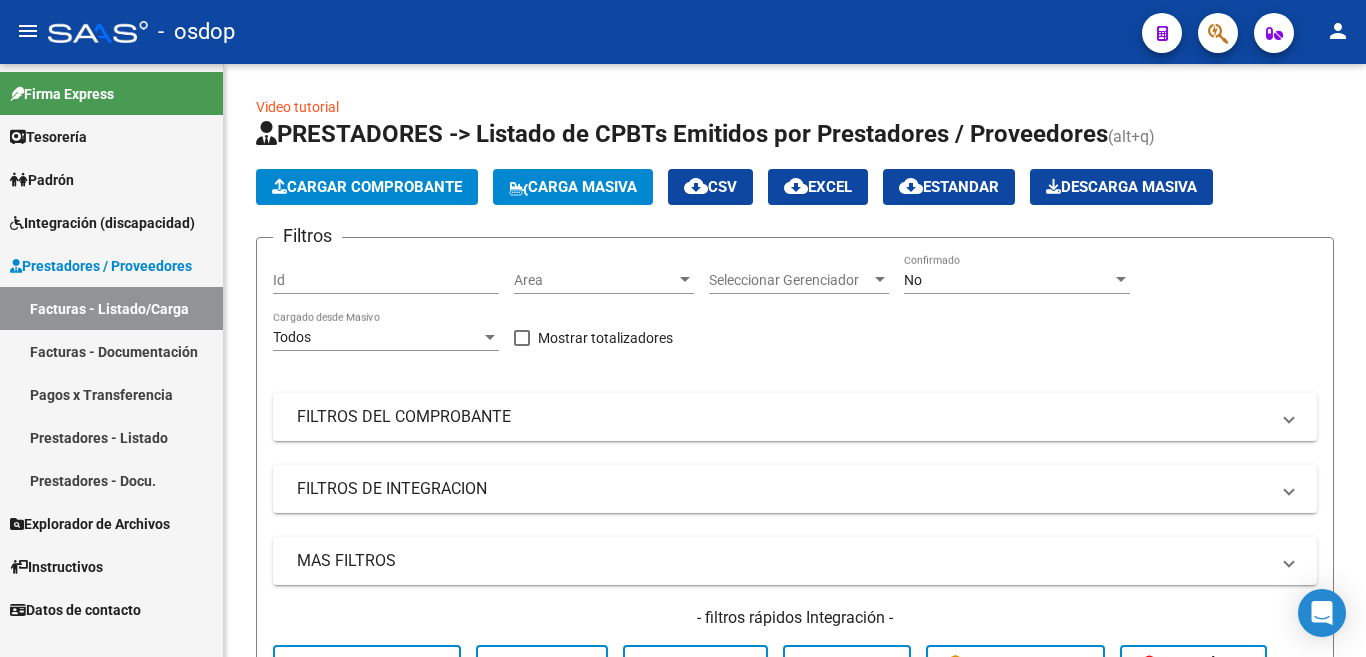 click on "Cargar Comprobante" 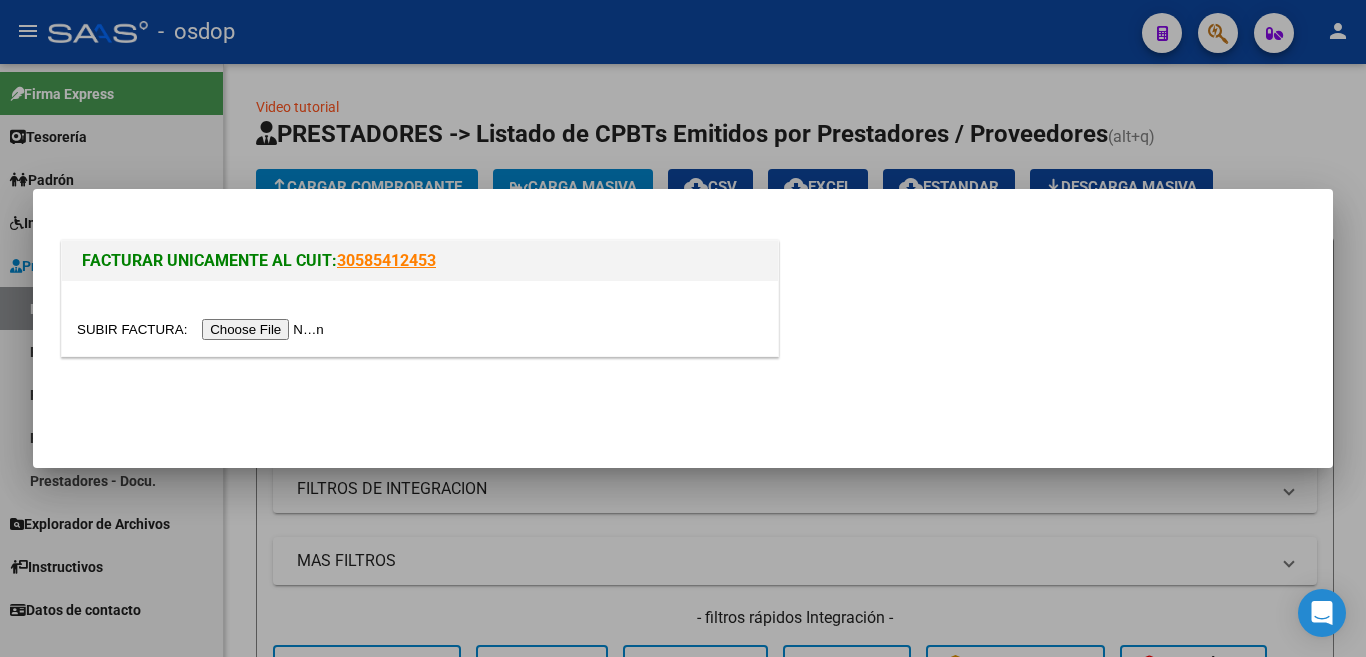 click at bounding box center (203, 329) 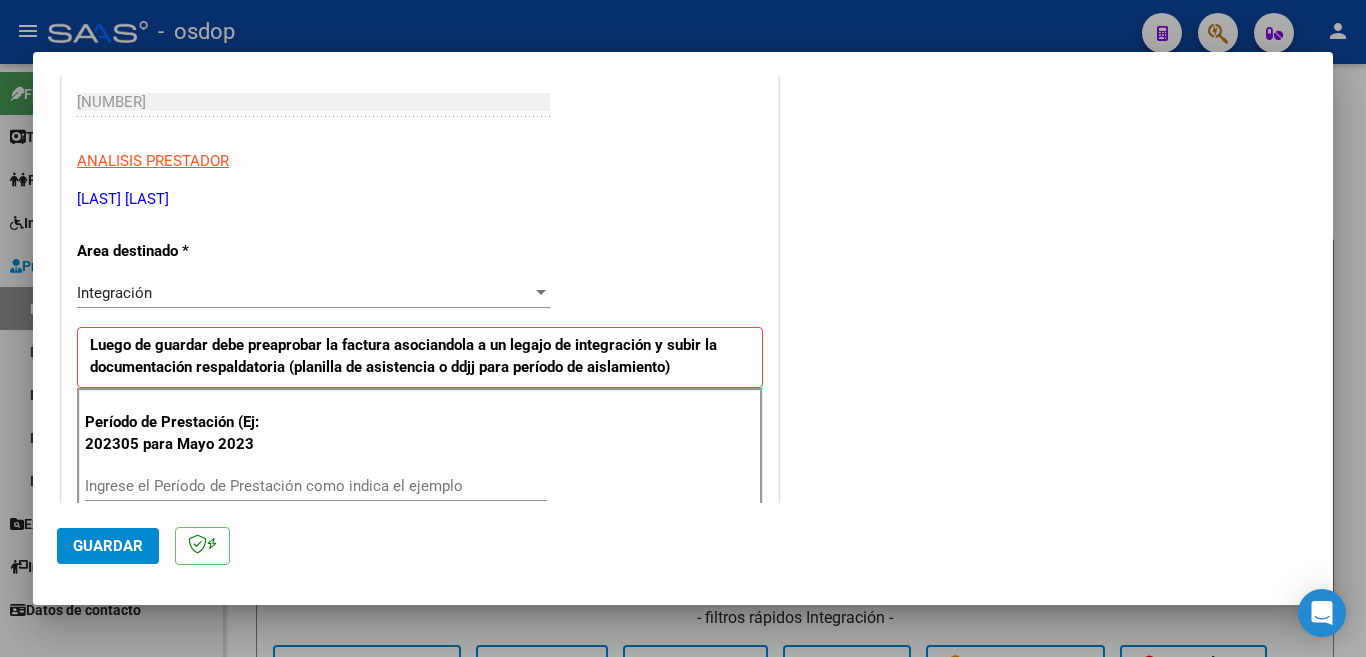 scroll, scrollTop: 400, scrollLeft: 0, axis: vertical 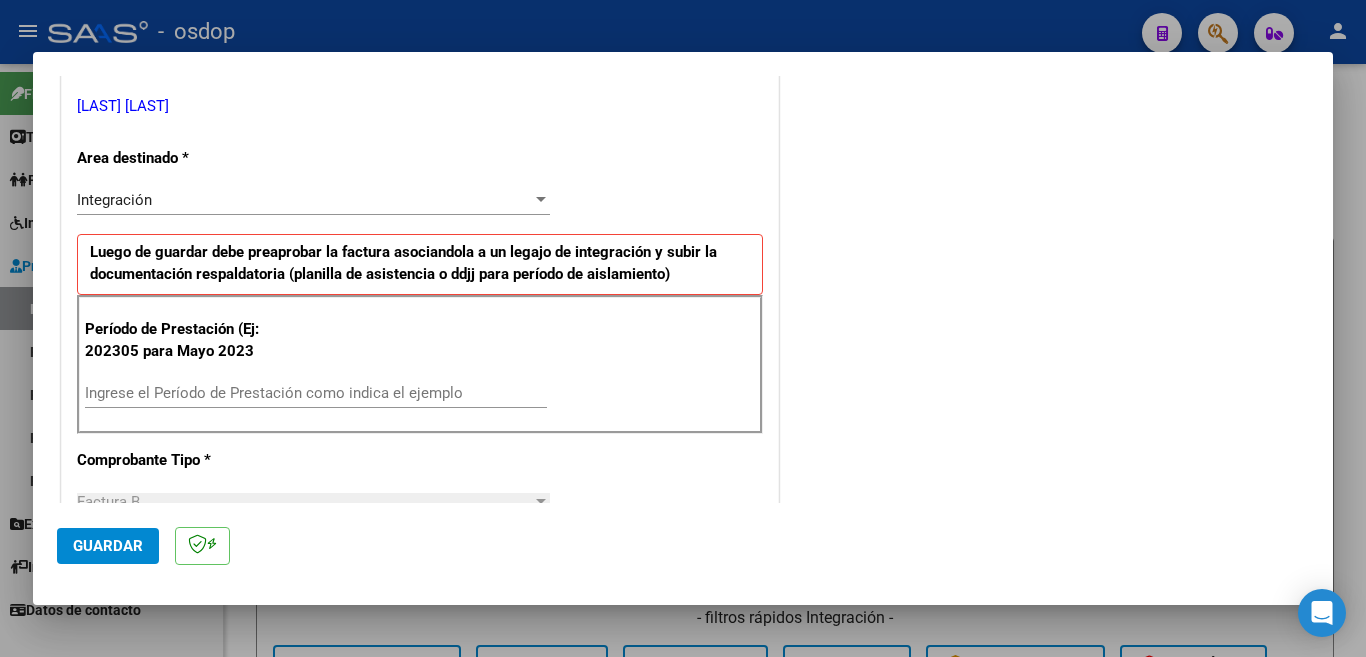 click on "Ingrese el Período de Prestación como indica el ejemplo" at bounding box center (316, 393) 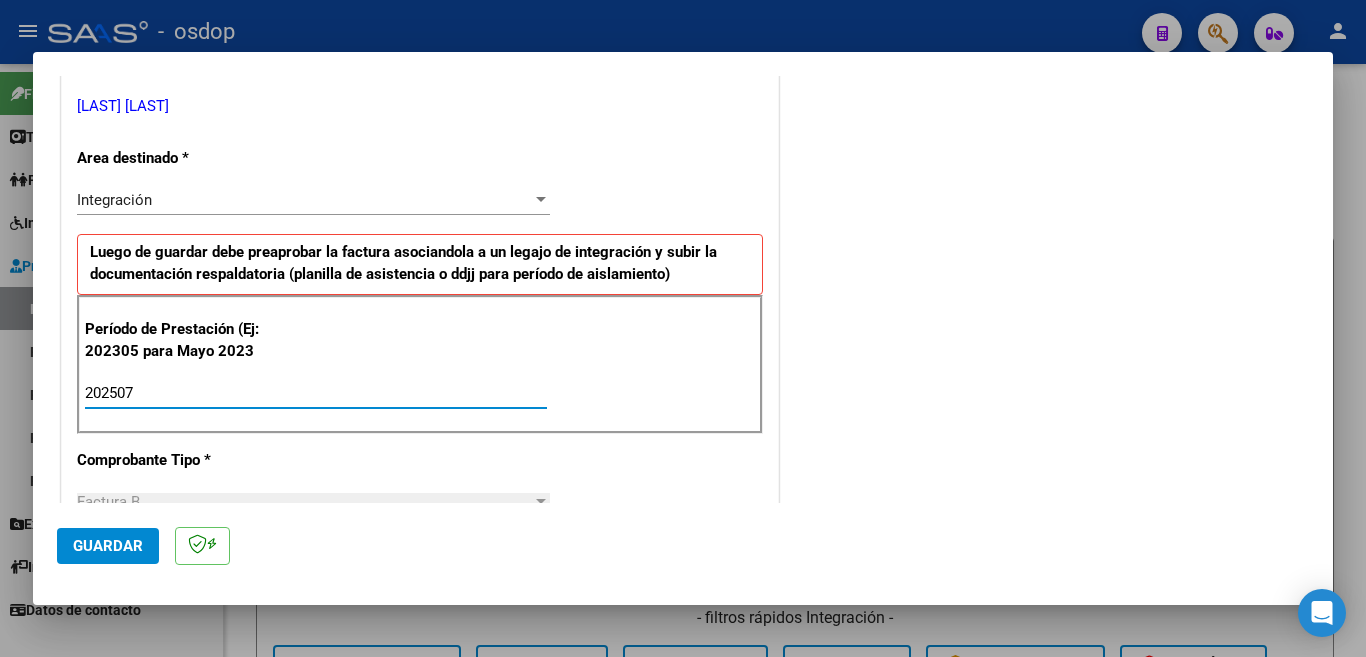 type on "202507" 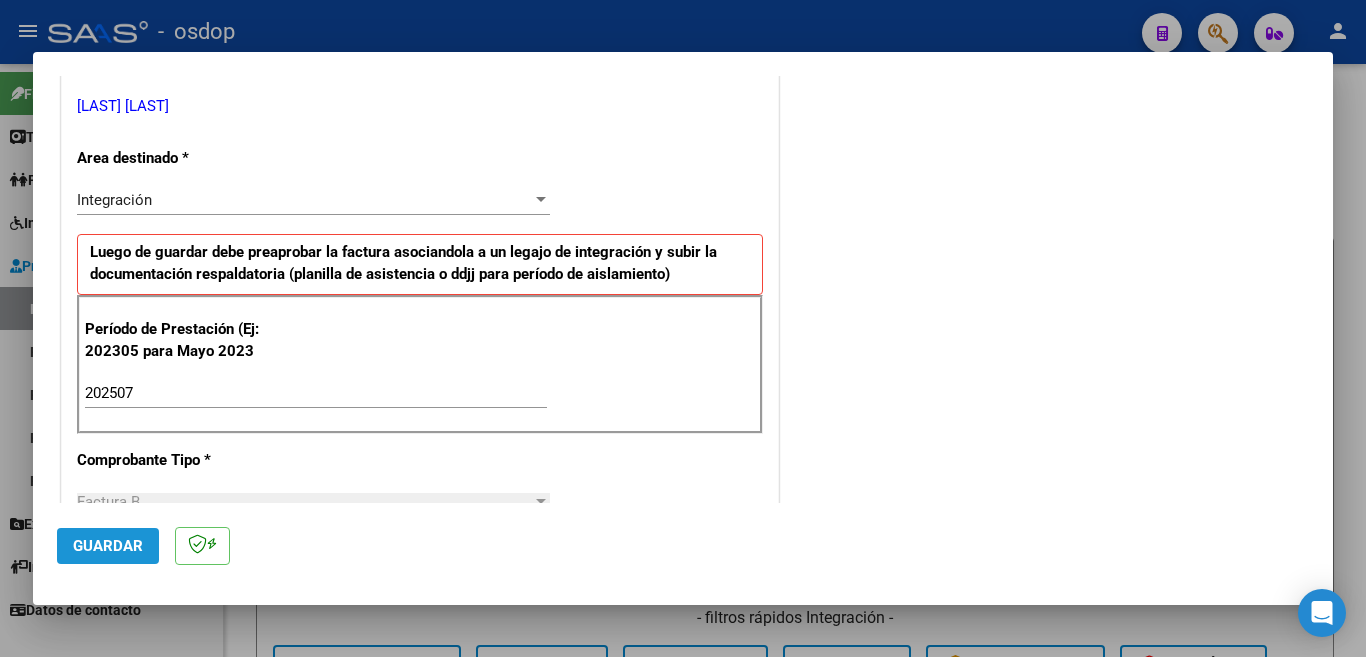 click on "Guardar" 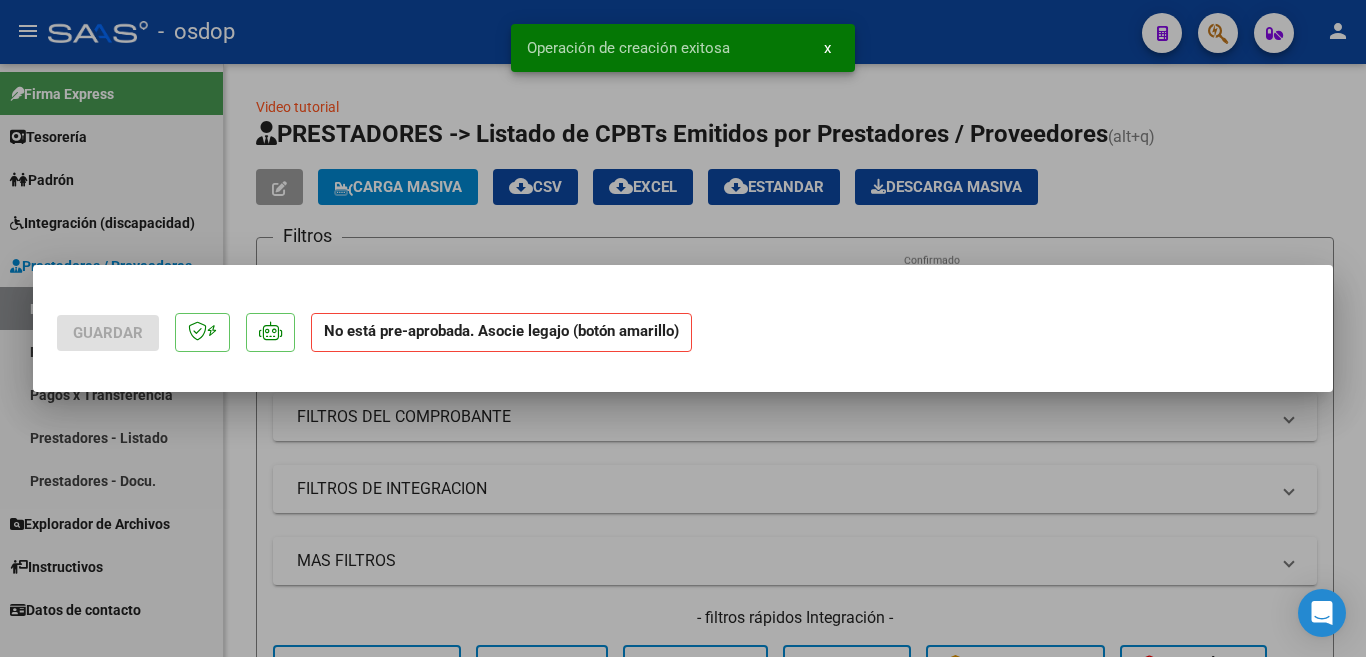 scroll, scrollTop: 0, scrollLeft: 0, axis: both 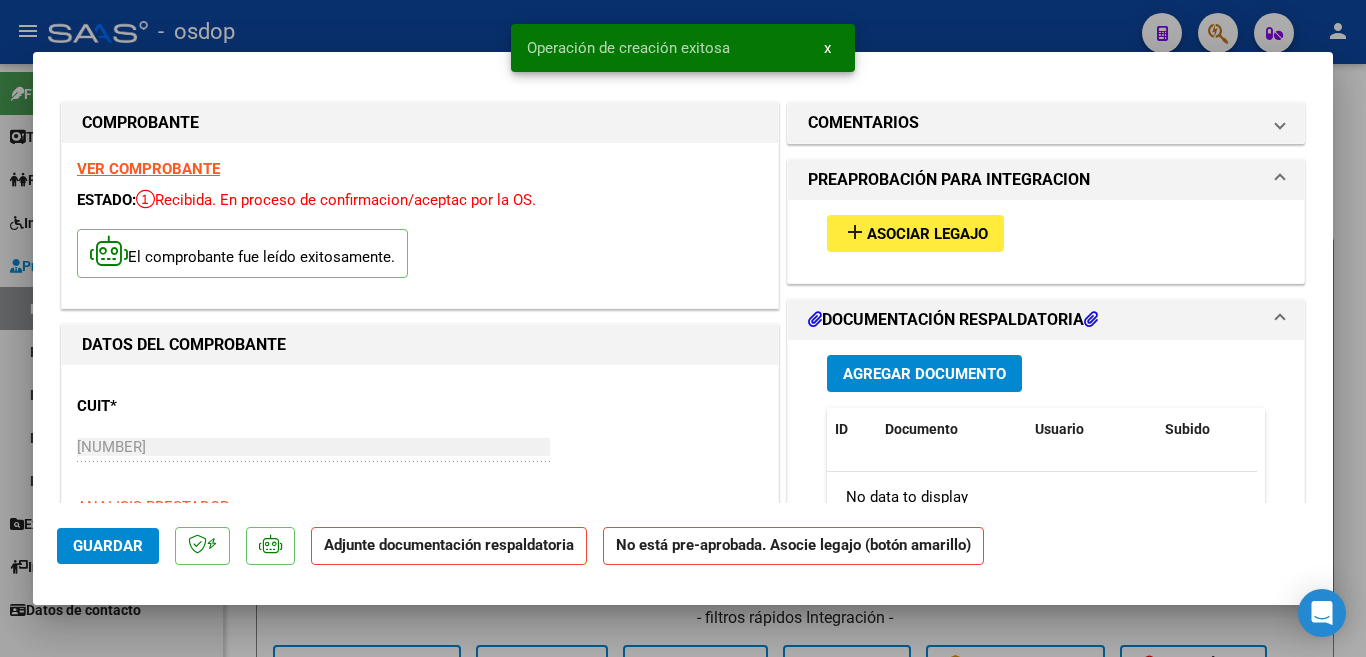 click on "Asociar Legajo" at bounding box center [927, 234] 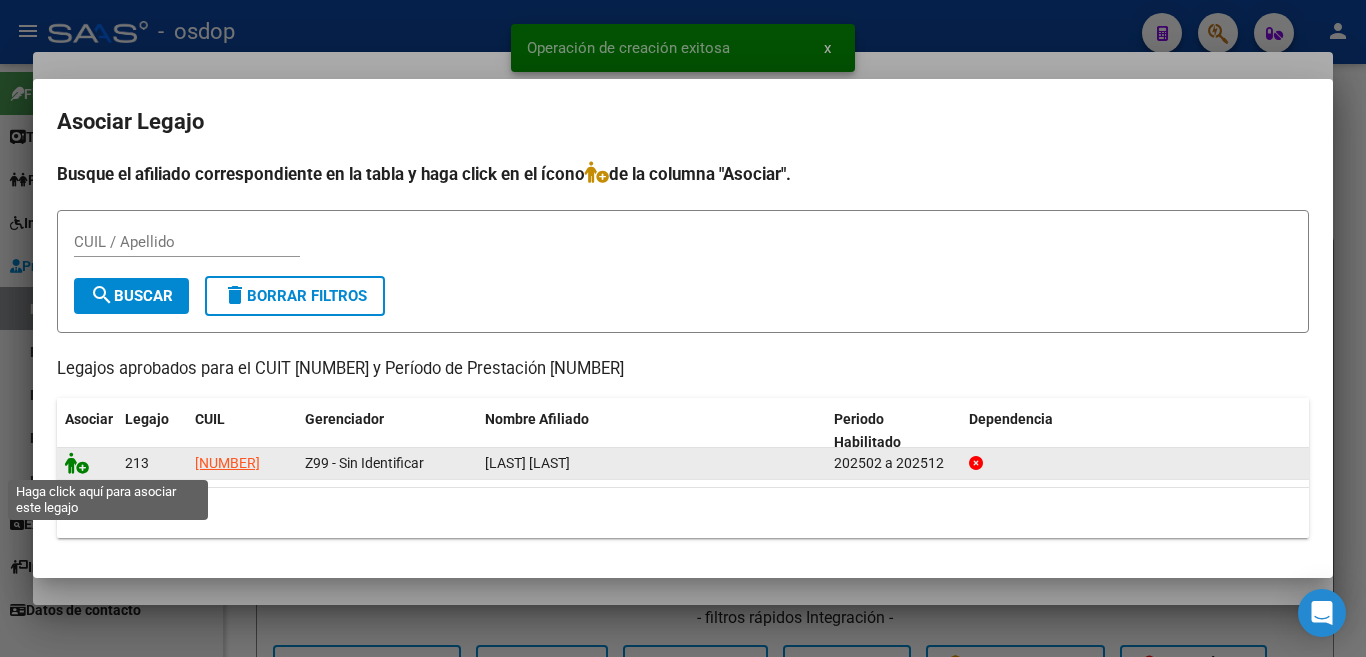click 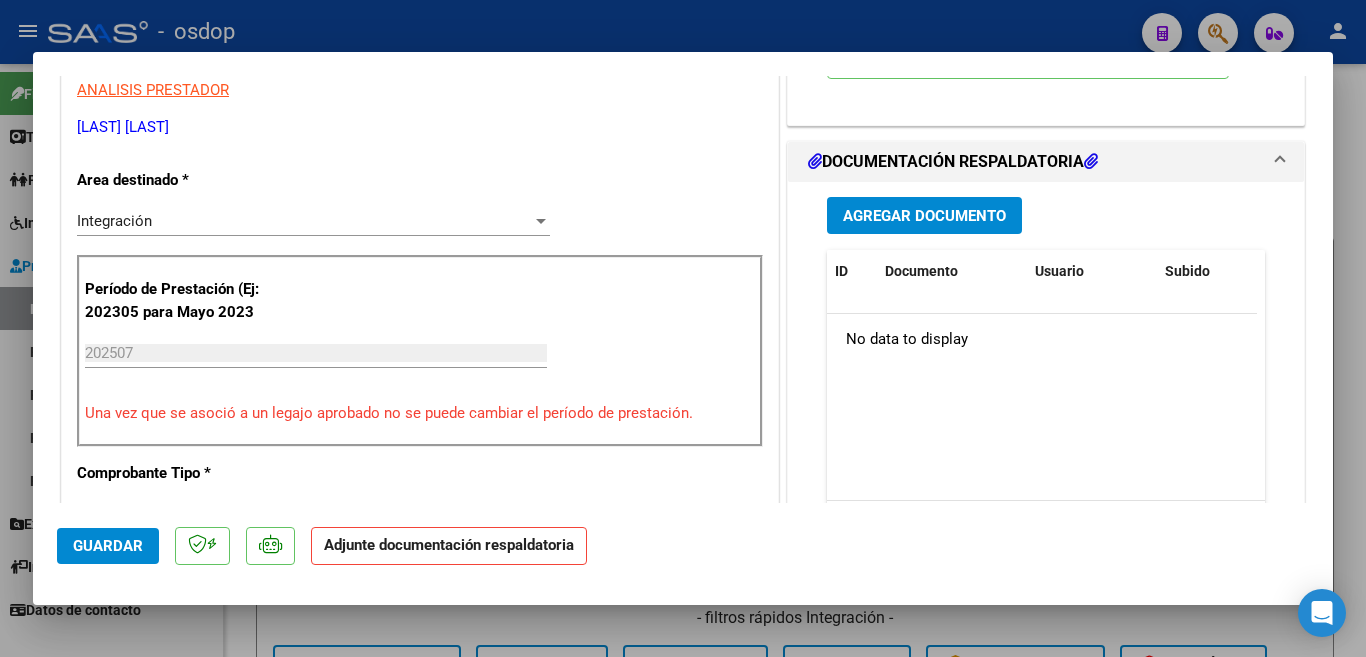 scroll, scrollTop: 400, scrollLeft: 0, axis: vertical 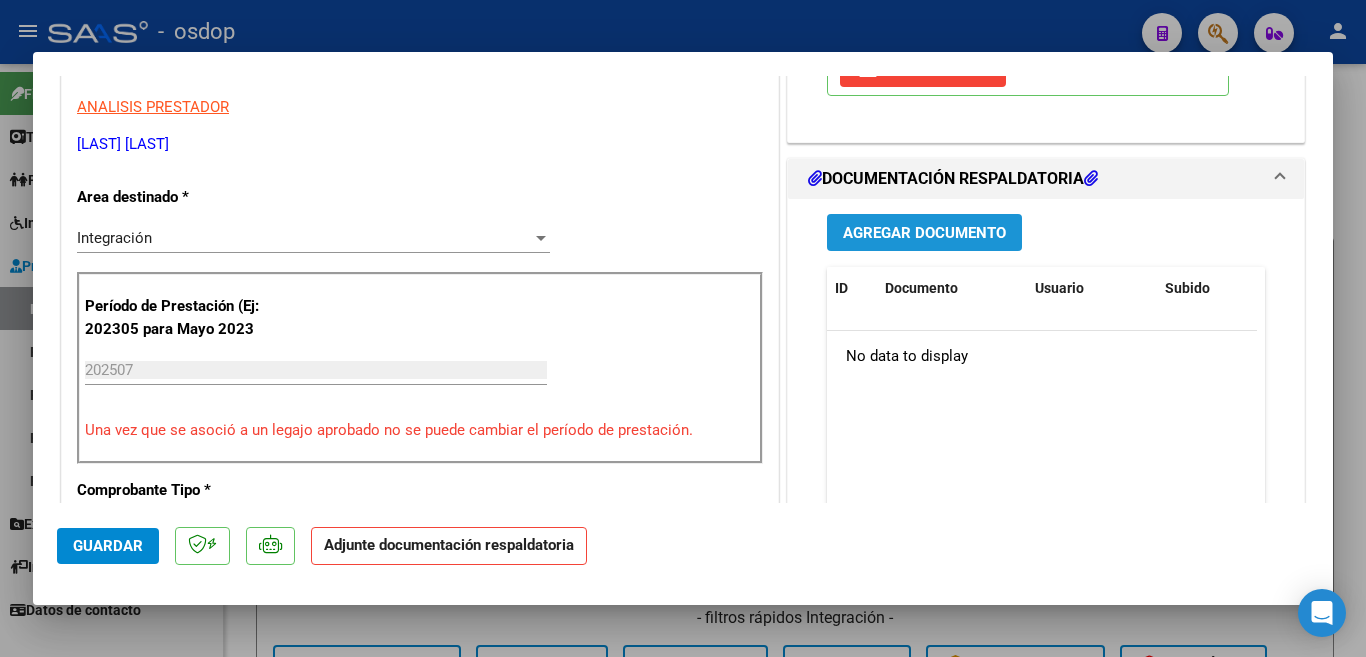 click on "Agregar Documento" at bounding box center (924, 233) 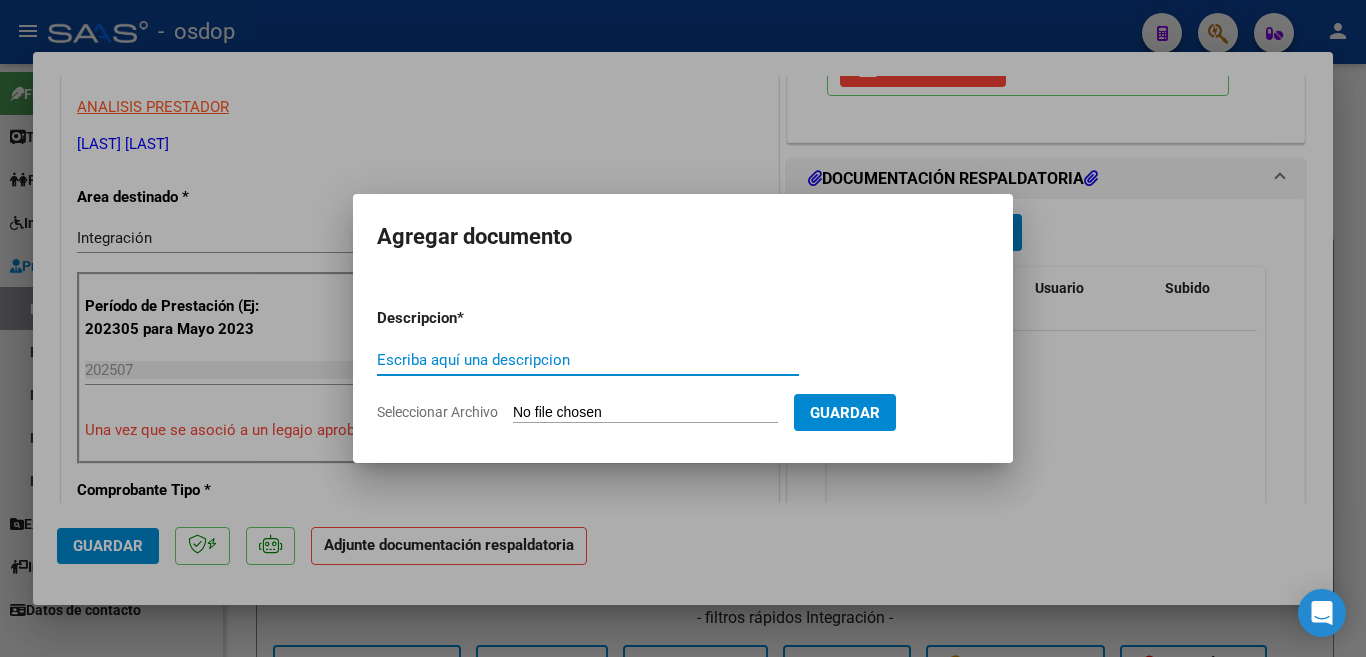 click on "Escriba aquí una descripcion" at bounding box center [588, 360] 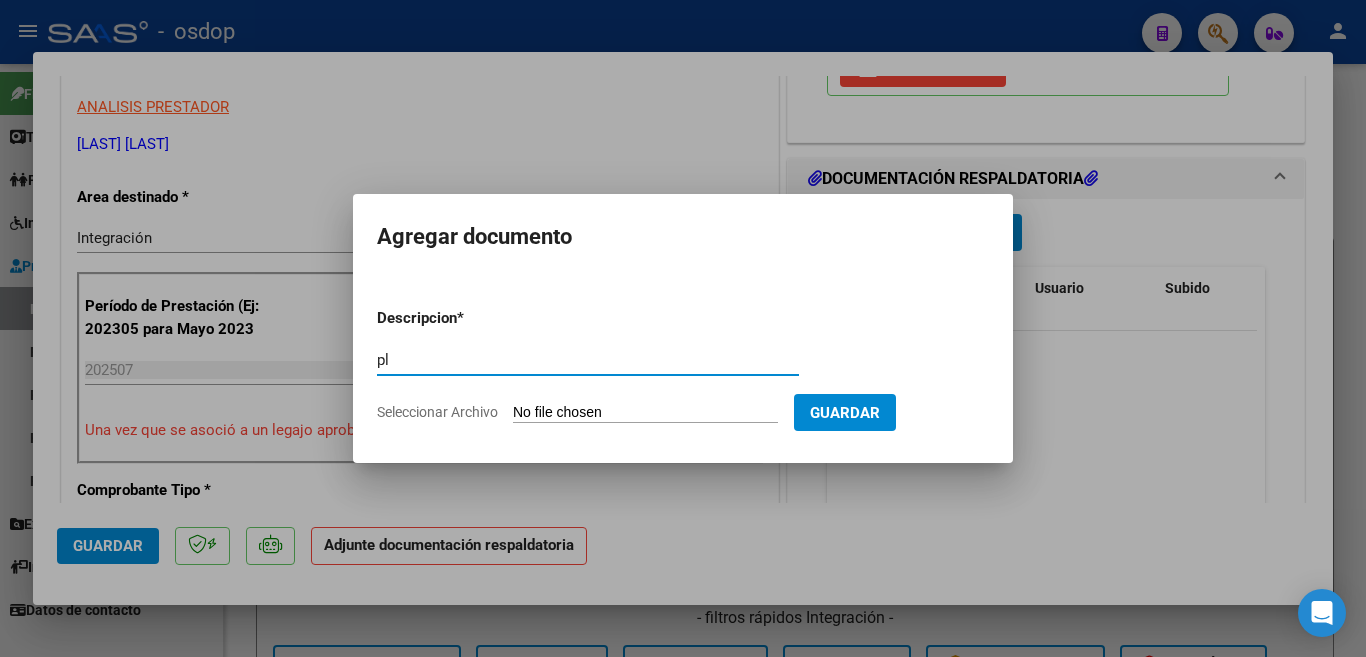 type on "p" 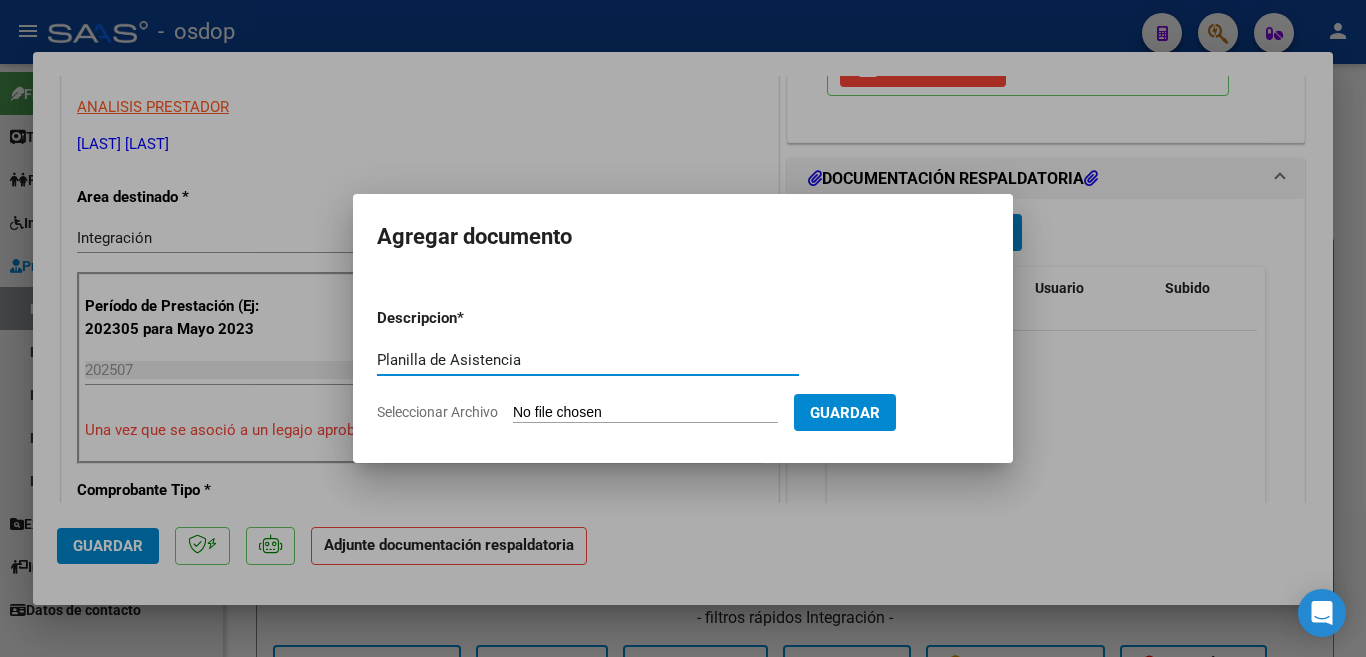 type on "Planilla de Asistencia" 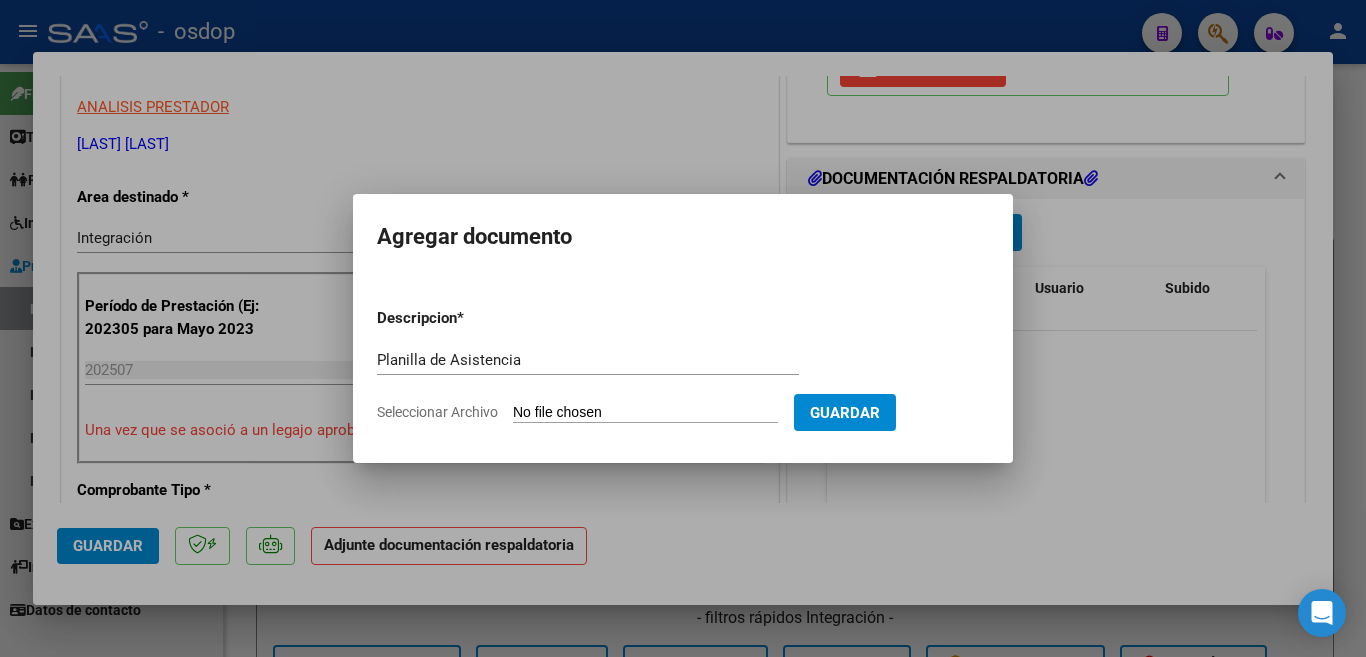 type on "C:\fakepath\[LAST] [NUMBER] -[LAST]   - JUL - ASIST .pdf" 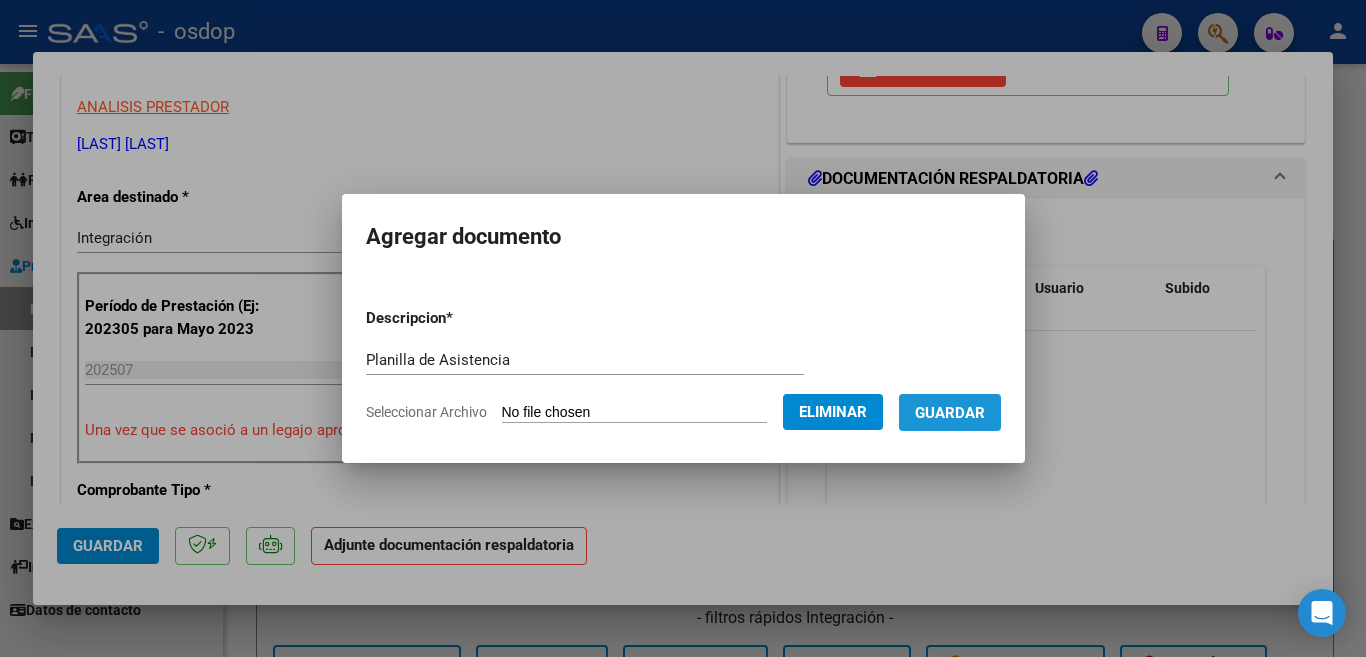 click on "Guardar" at bounding box center [950, 413] 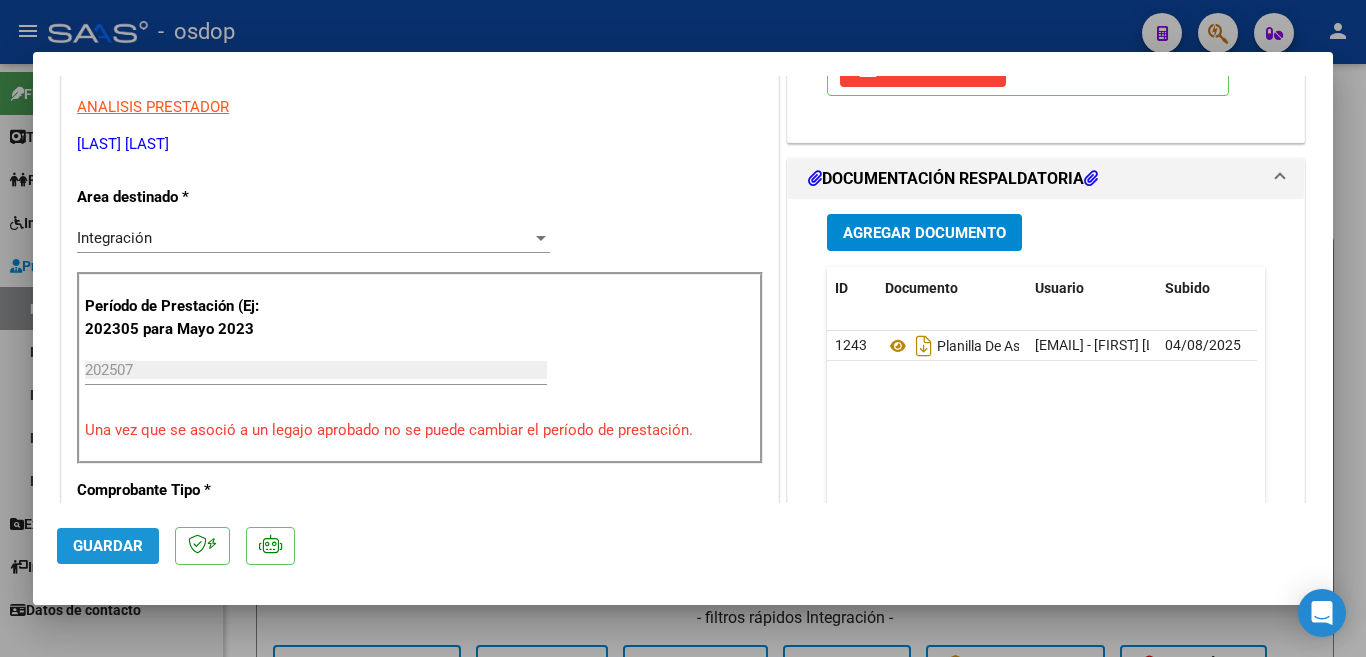 click on "Guardar" 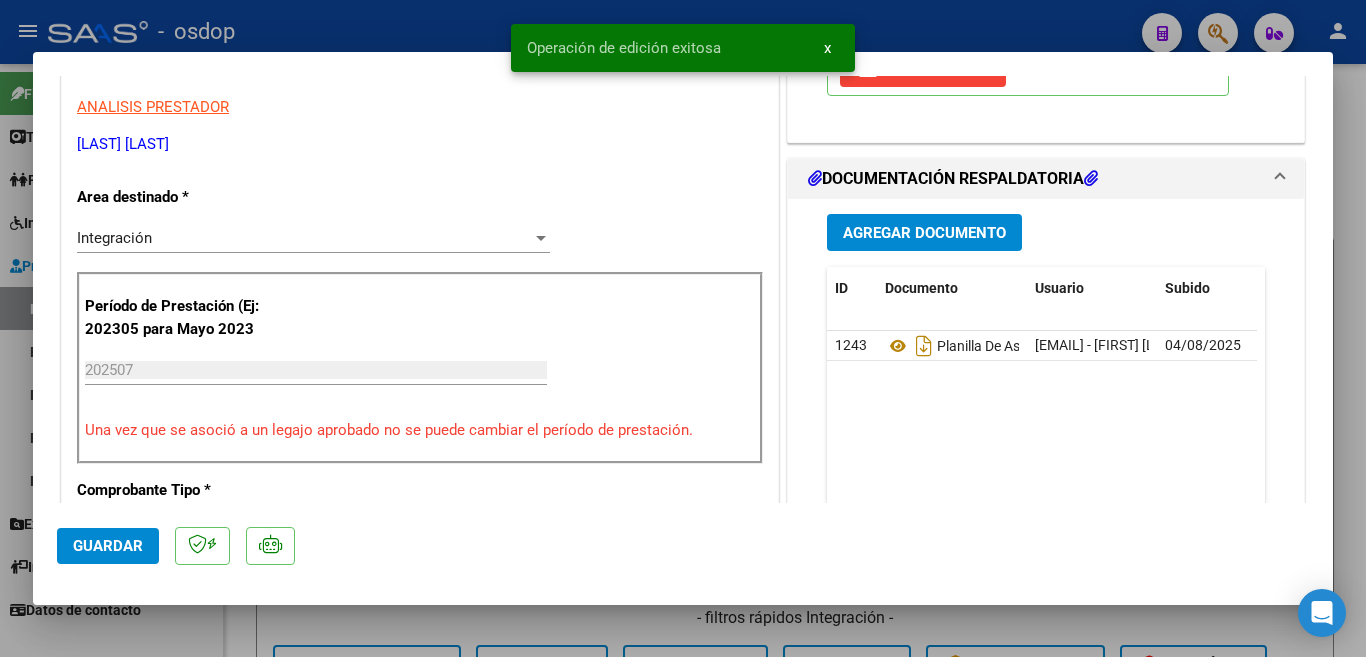 click at bounding box center [683, 328] 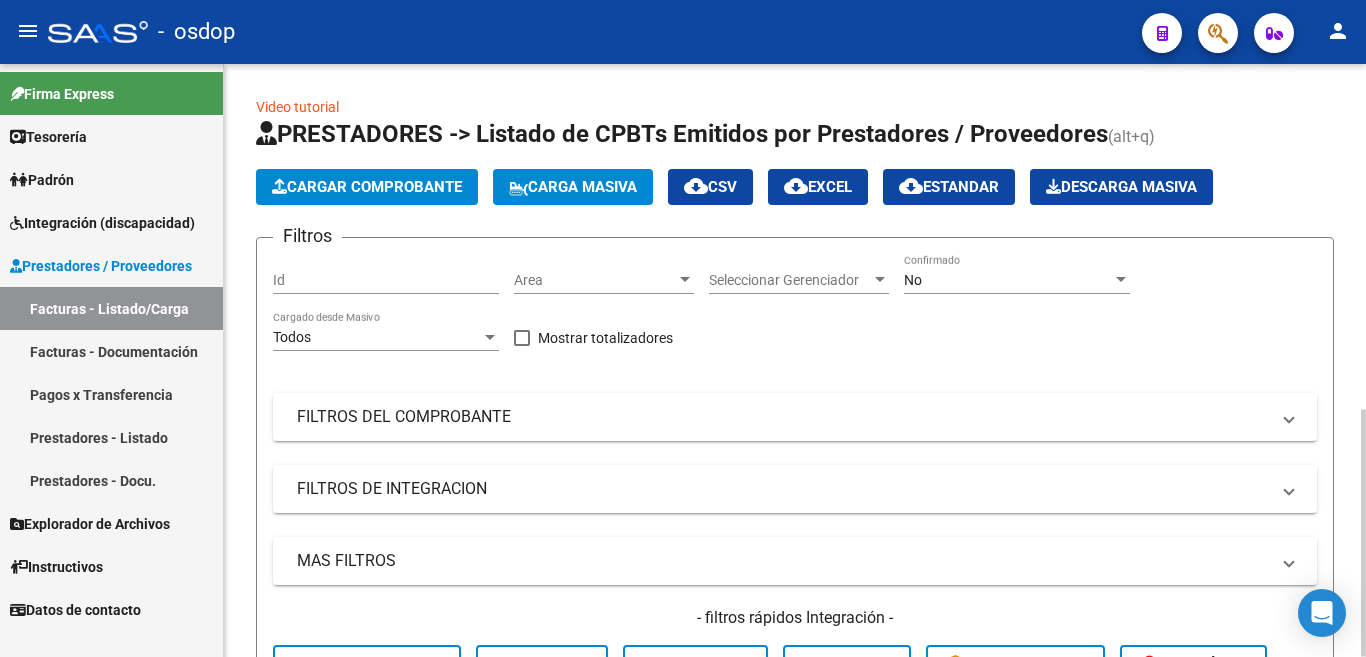 click on "Cargar Comprobante" 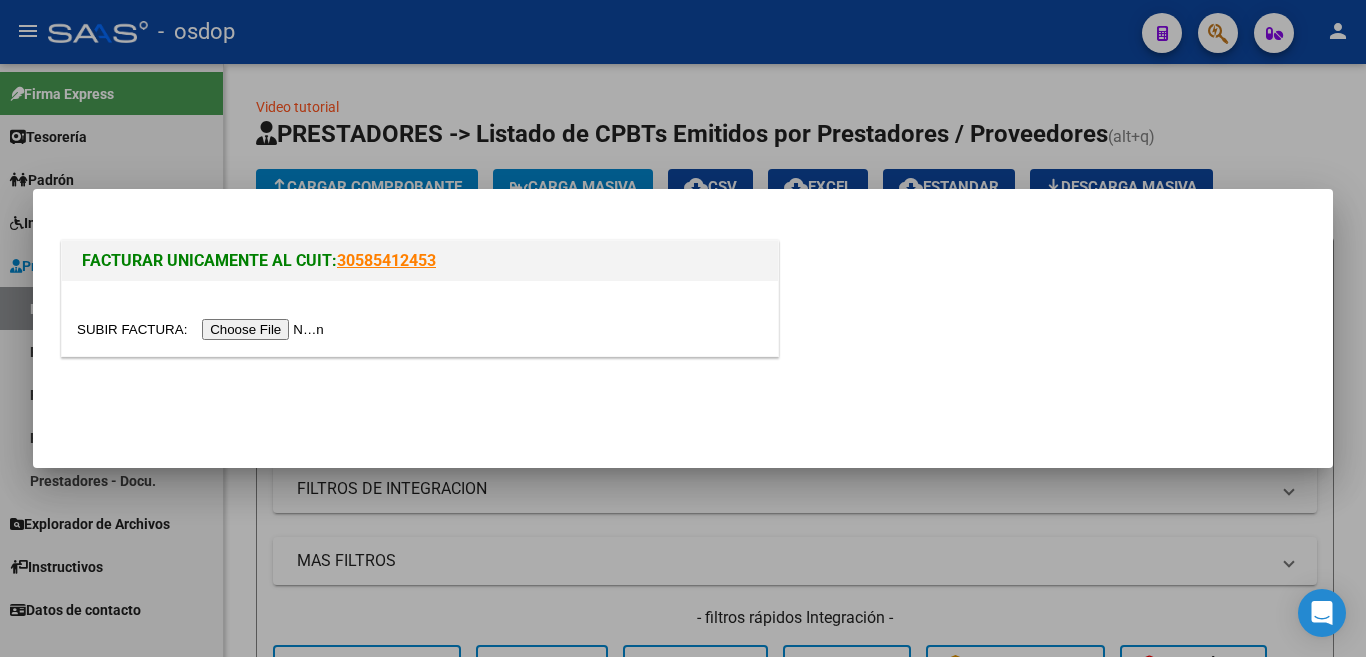 click at bounding box center (203, 329) 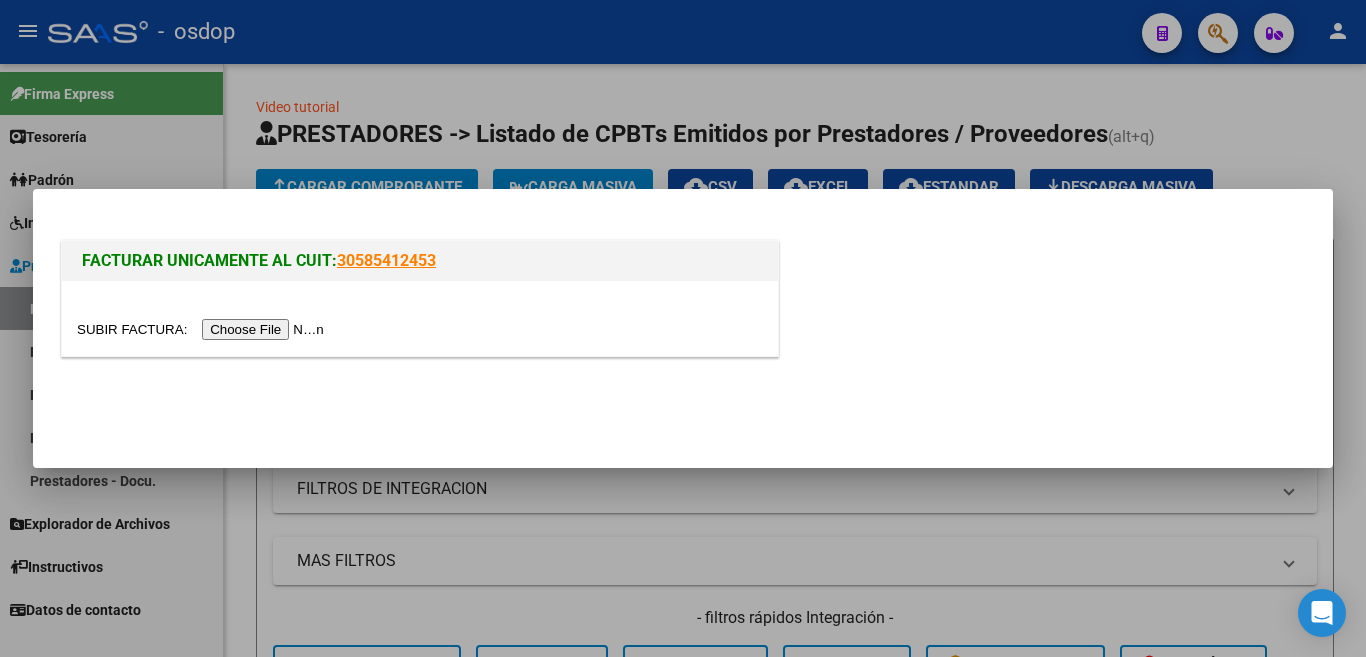 click at bounding box center (203, 329) 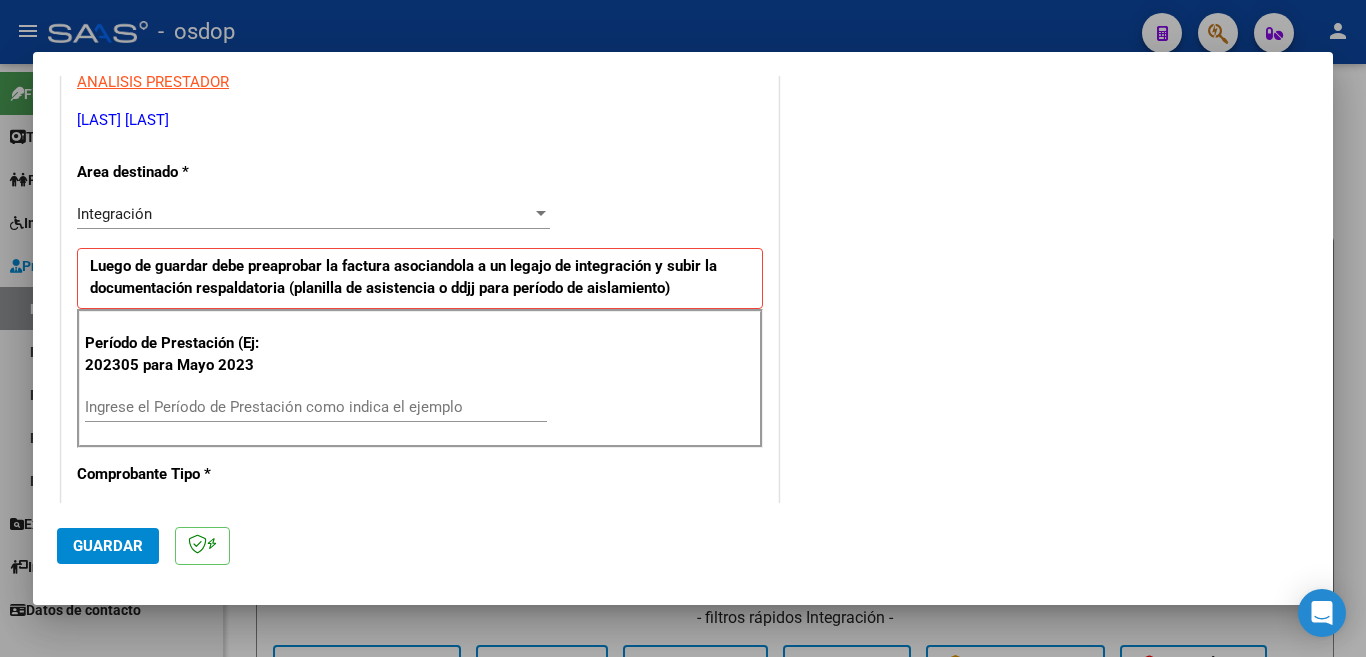 scroll, scrollTop: 400, scrollLeft: 0, axis: vertical 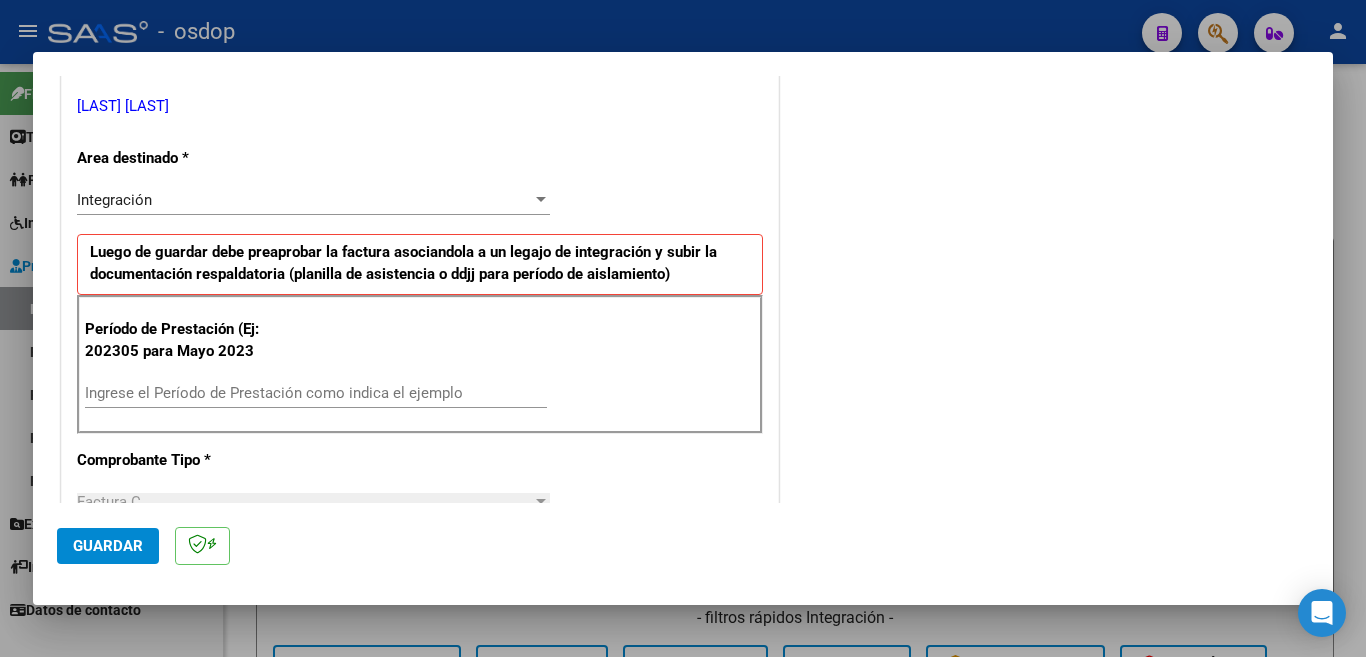 click on "Ingrese el Período de Prestación como indica el ejemplo" at bounding box center [316, 393] 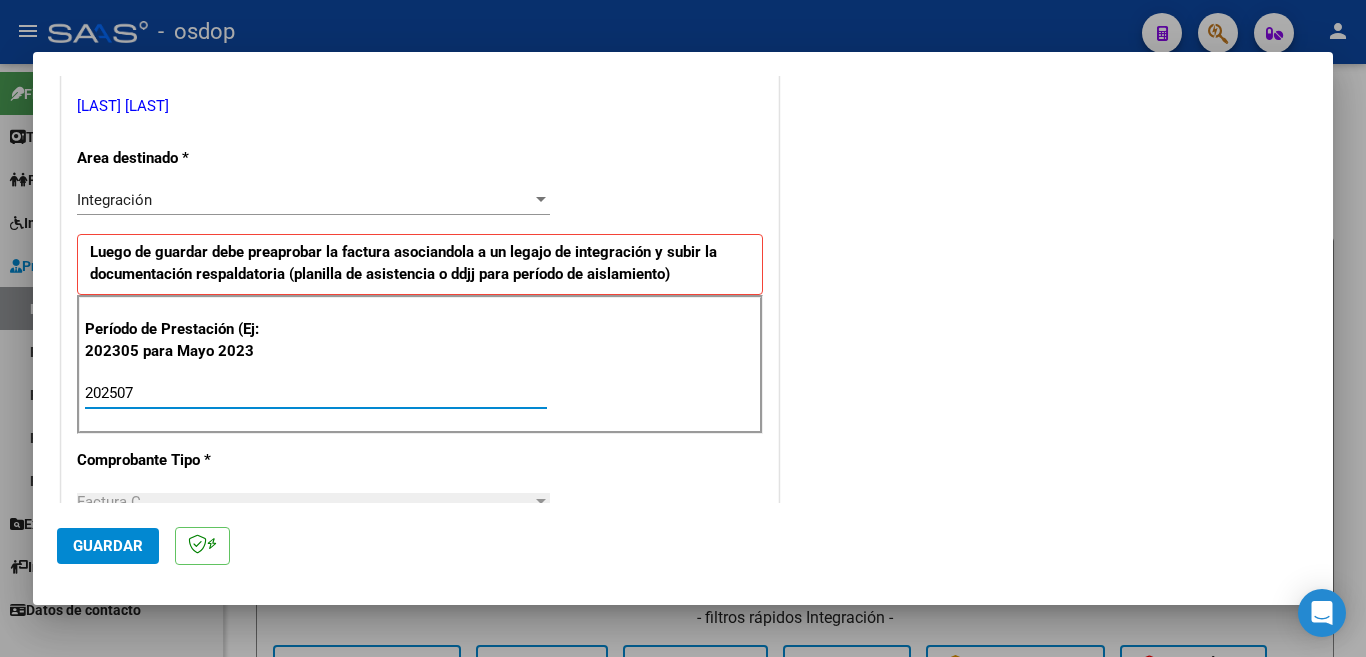 type on "202507" 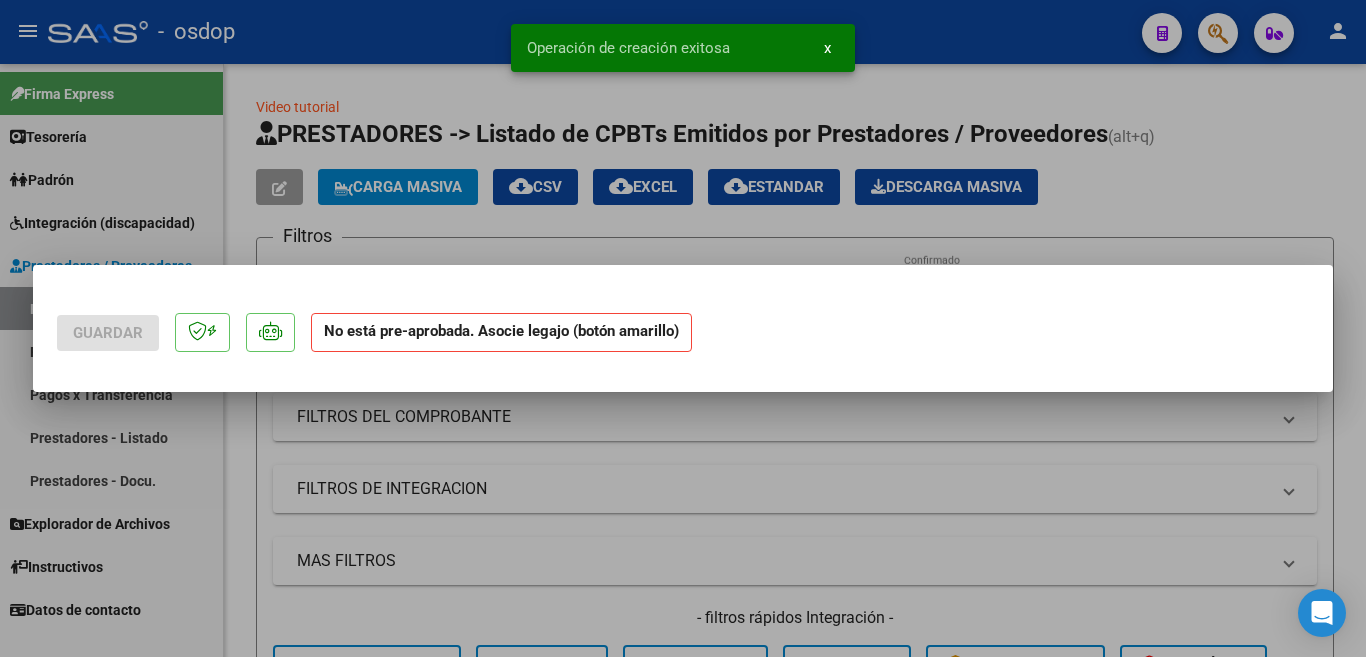 scroll, scrollTop: 0, scrollLeft: 0, axis: both 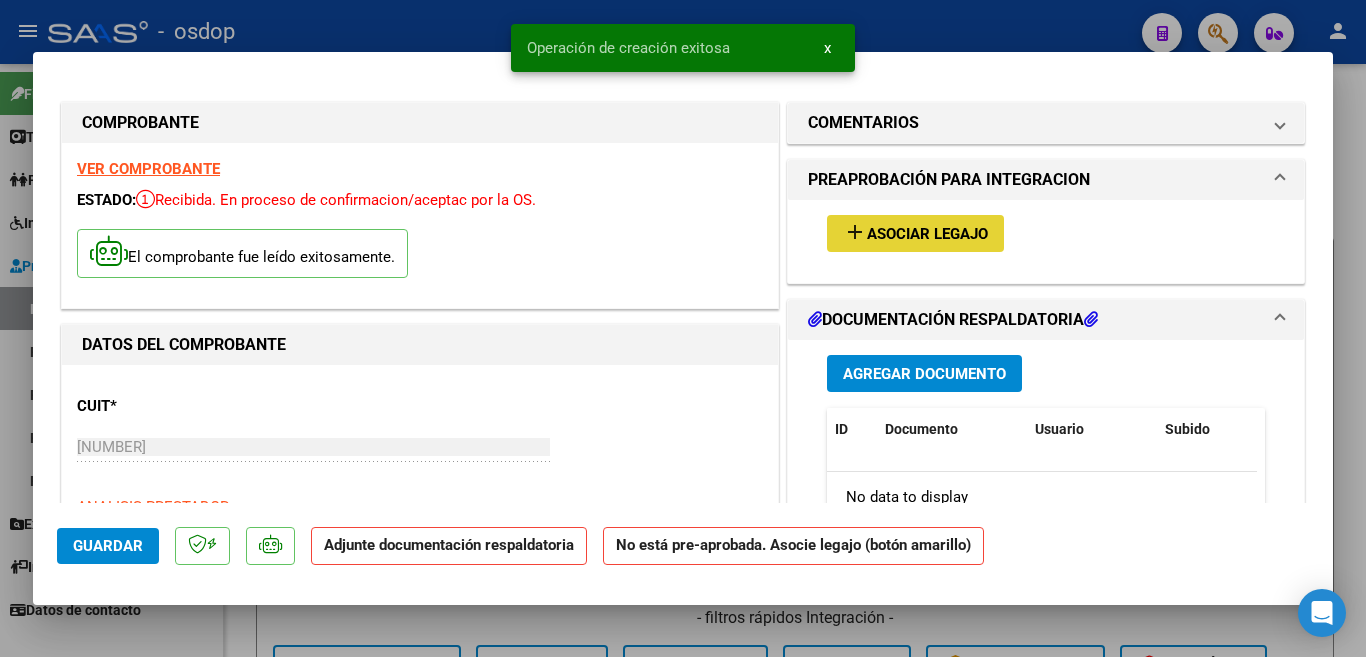 click on "Asociar Legajo" at bounding box center (927, 234) 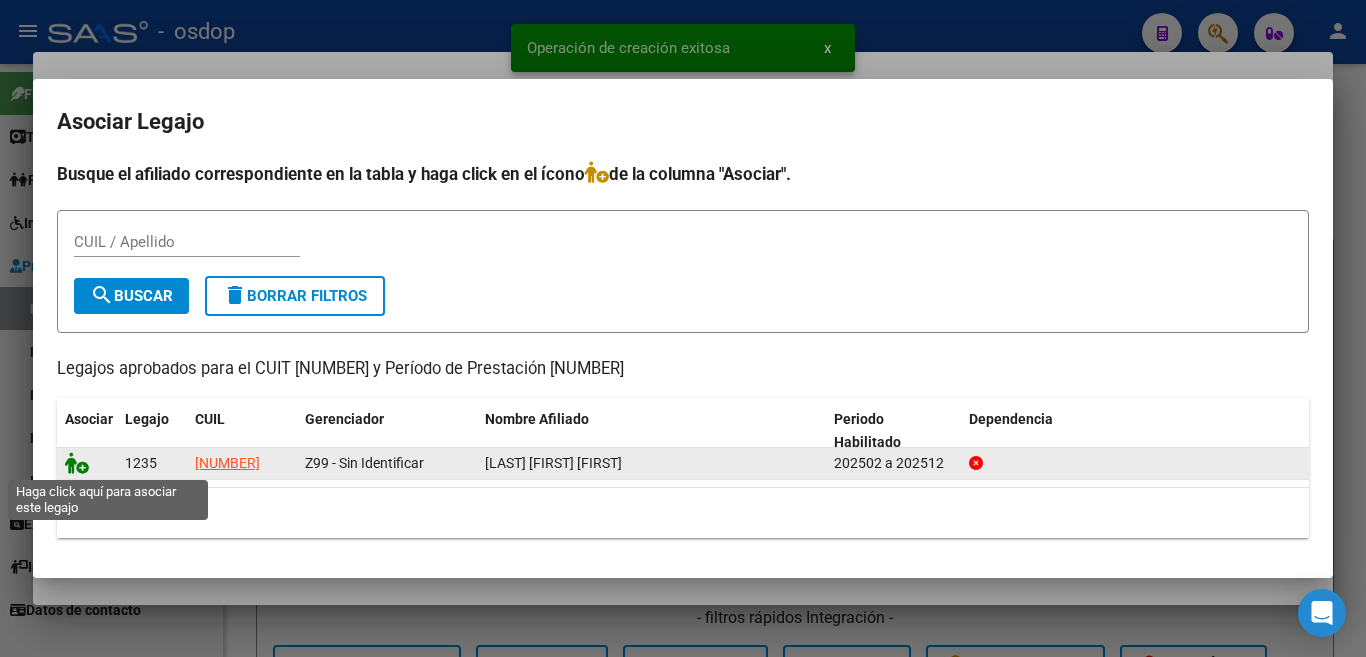 click 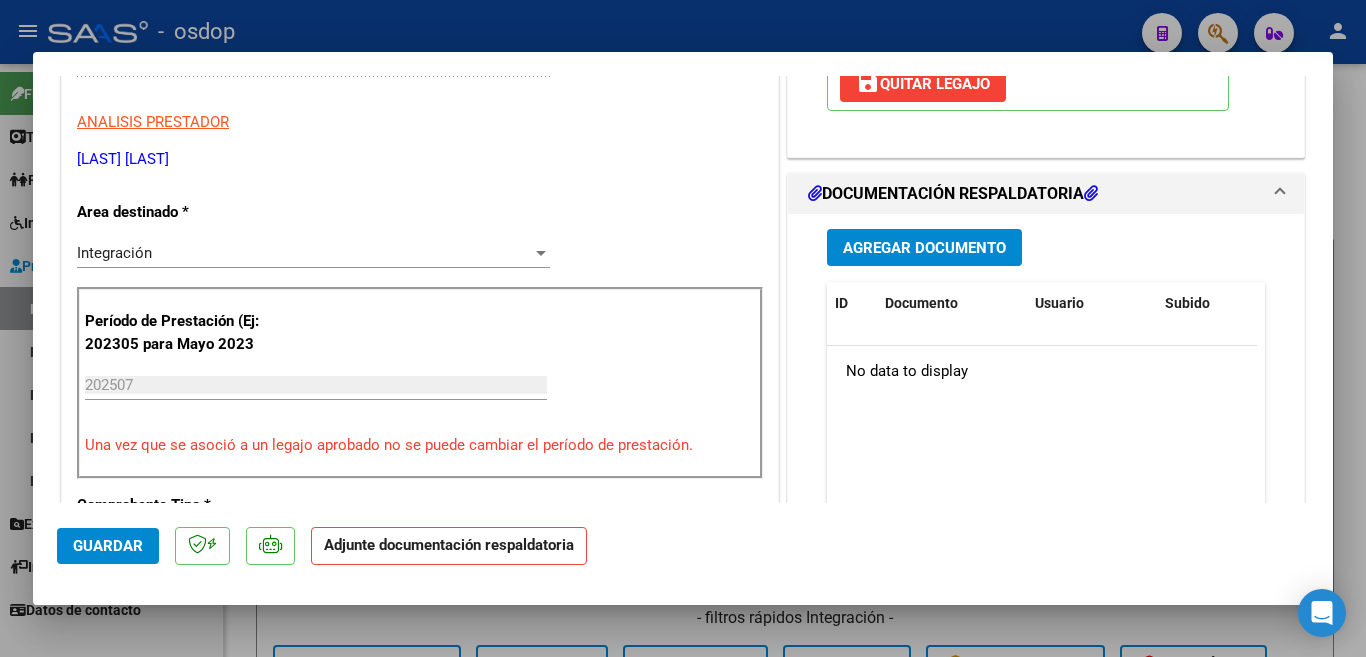 scroll, scrollTop: 500, scrollLeft: 0, axis: vertical 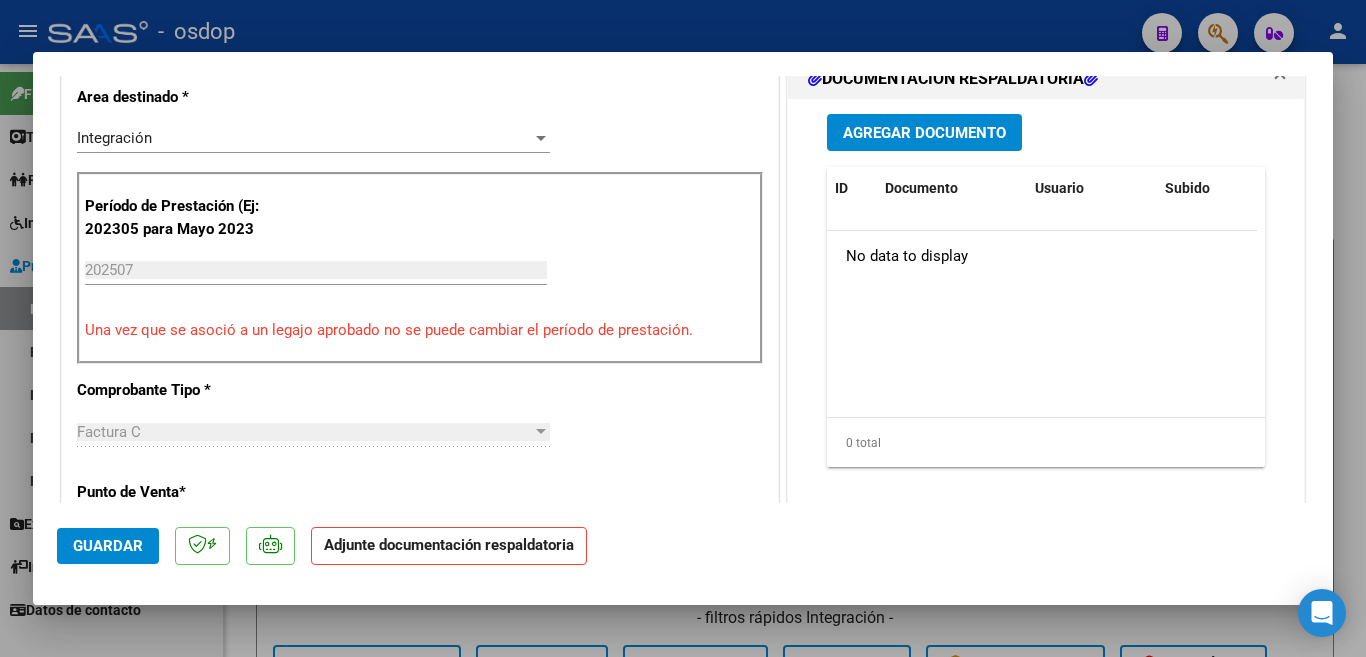 click on "Agregar Documento ID Documento Usuario Subido Acción No data to display  0 total   1" at bounding box center [1046, 298] 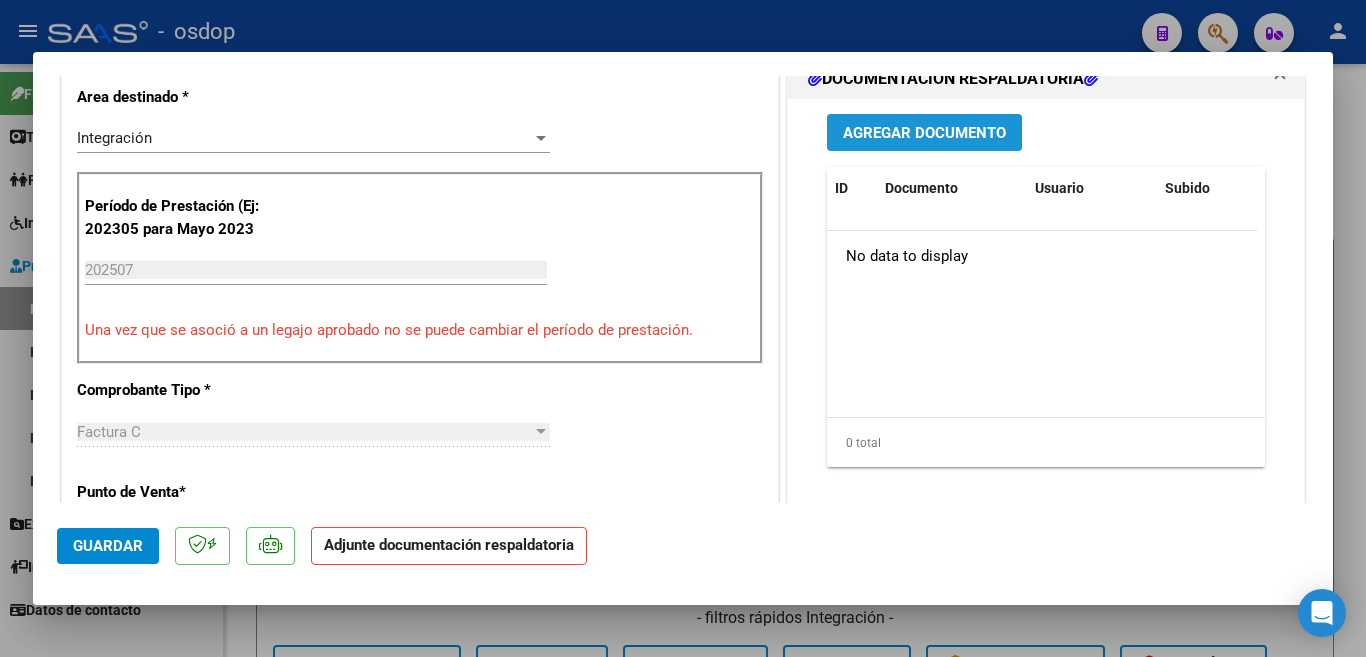 click on "Agregar Documento" at bounding box center (924, 133) 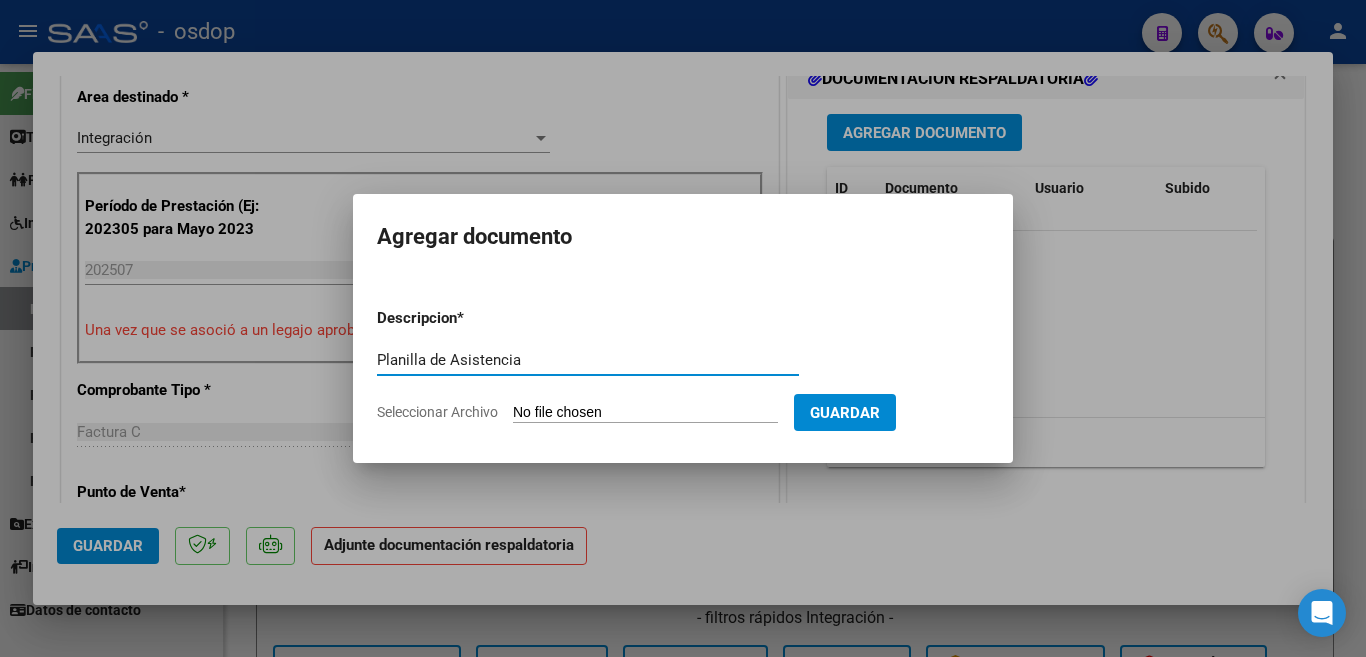 type on "Planilla de Asistencia" 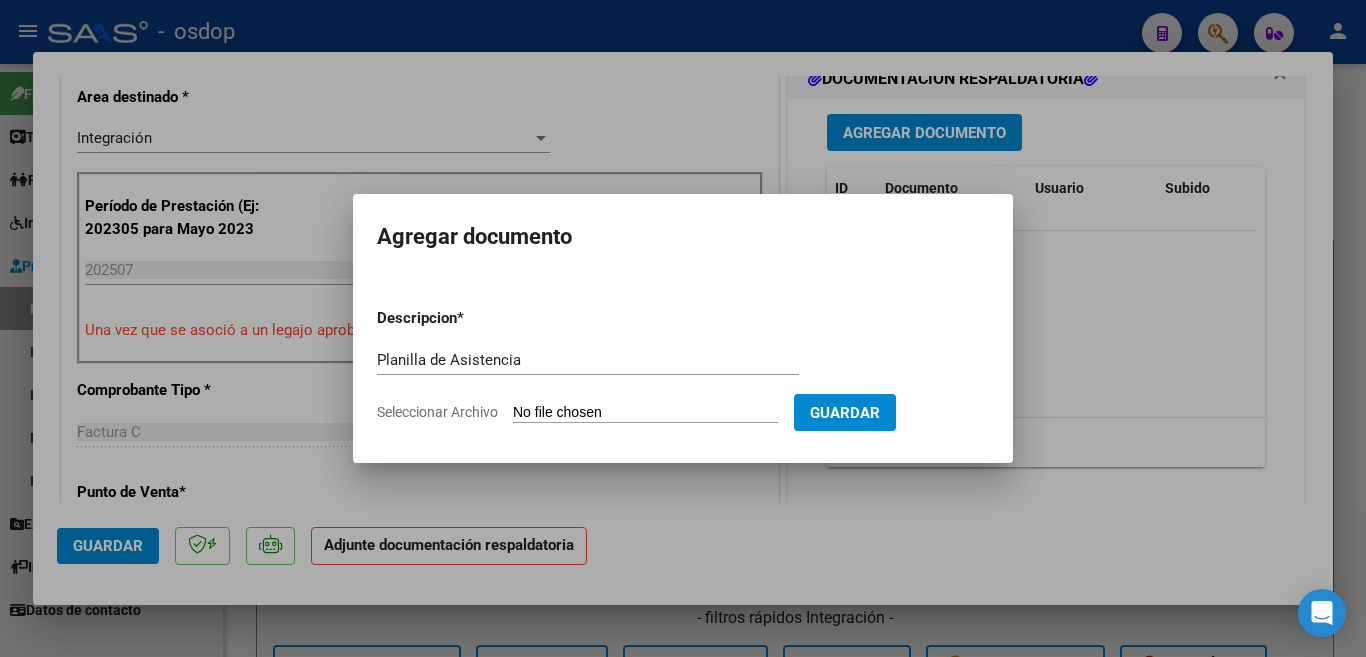 type on "C:\fakepath\[LAST] [NUMBER] -[LAST] - JUL - ASIST..pdf" 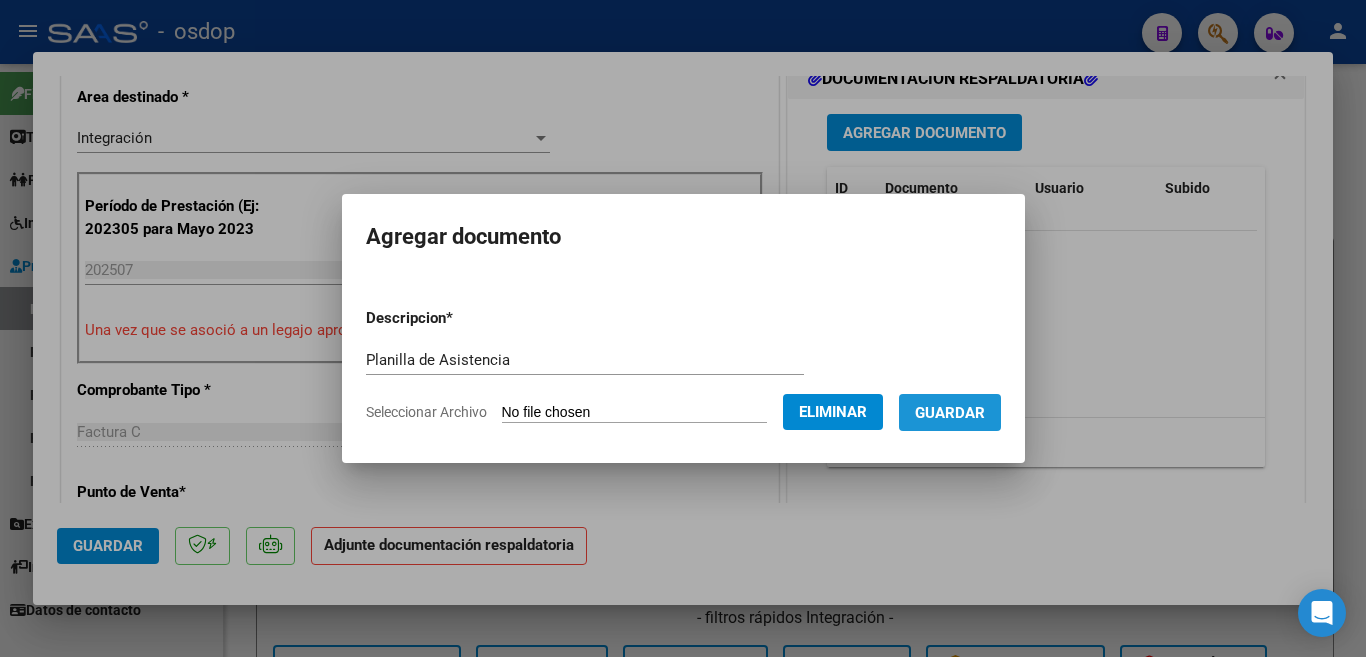 click on "Guardar" at bounding box center [950, 413] 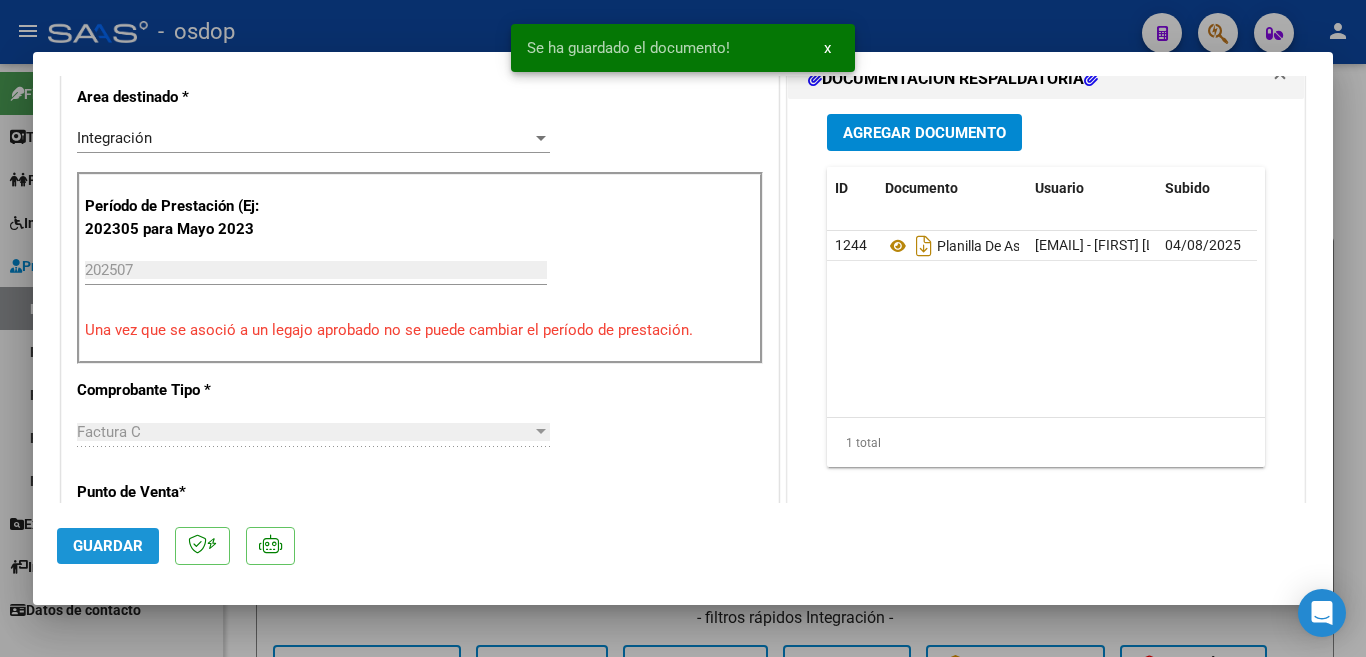 click on "Guardar" 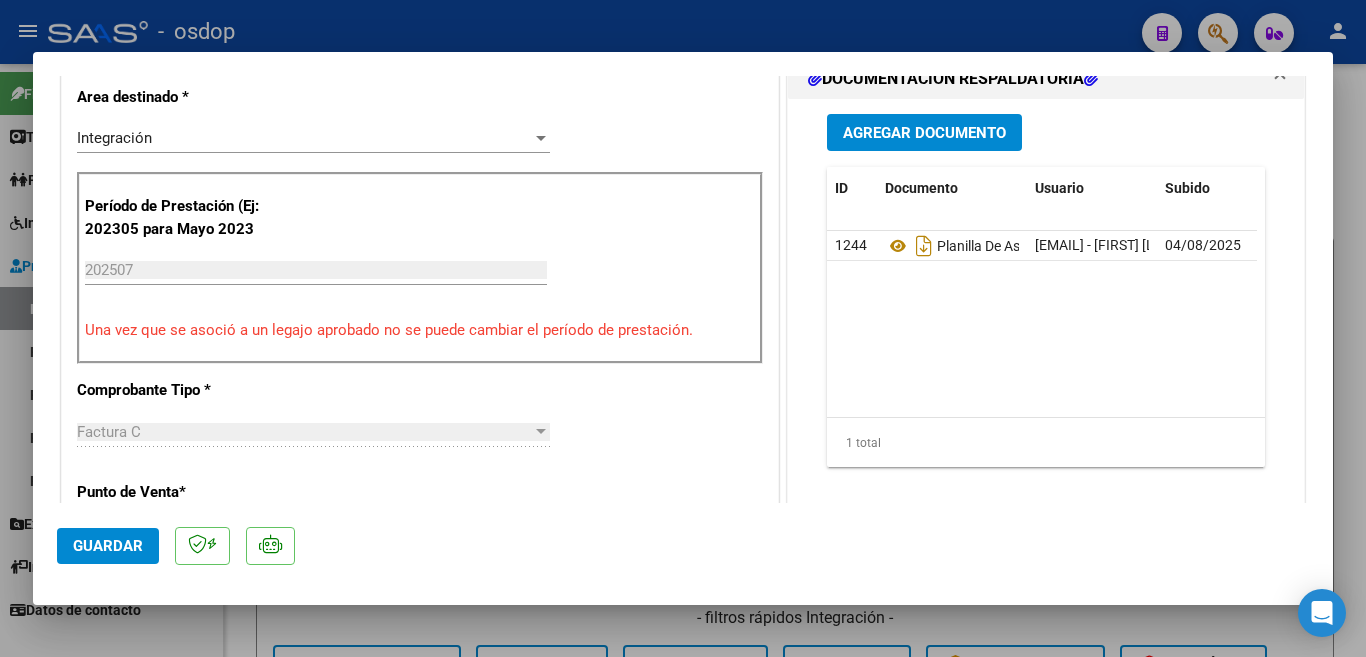 click at bounding box center [683, 328] 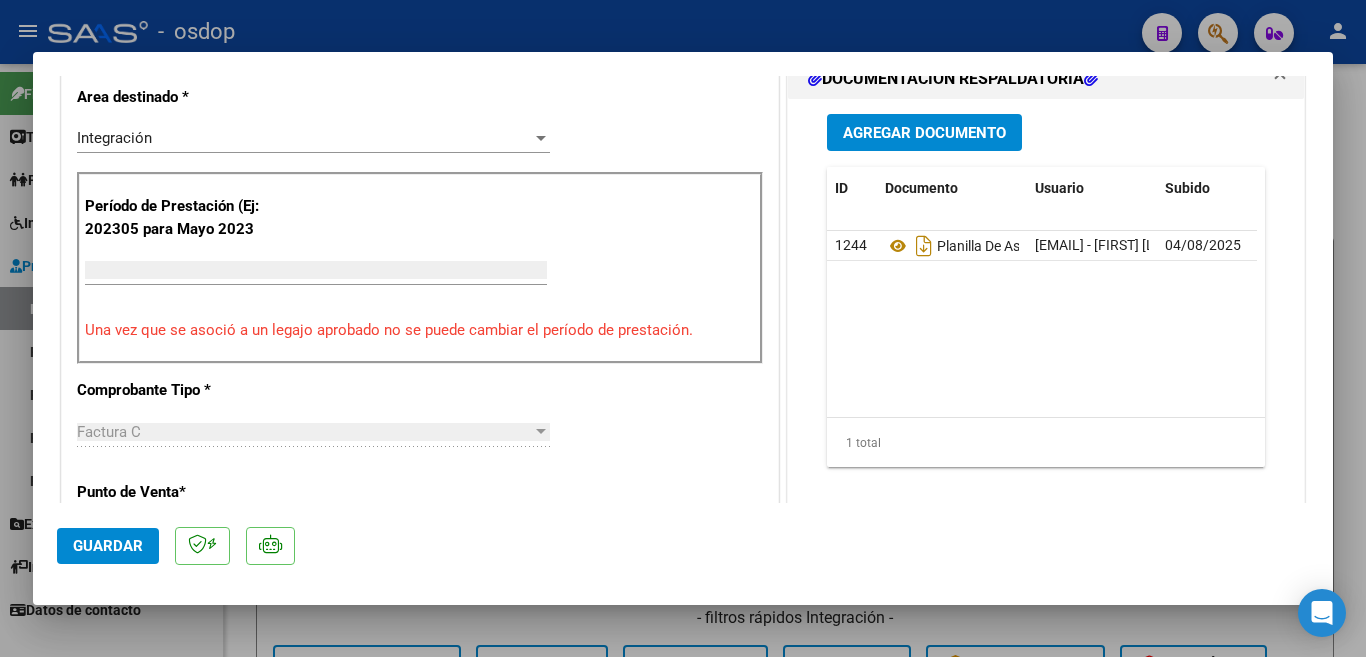 scroll, scrollTop: 414, scrollLeft: 0, axis: vertical 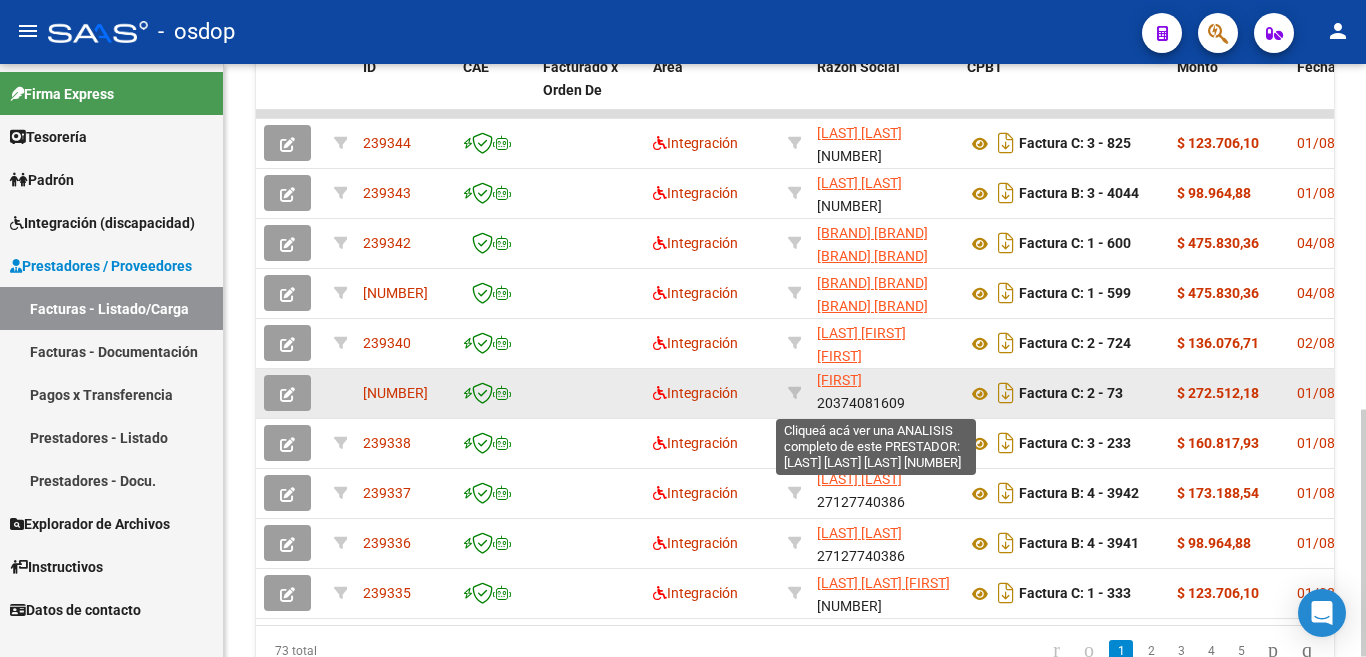 click on "[LAST] [LAST] [FIRST] [FIRST]" 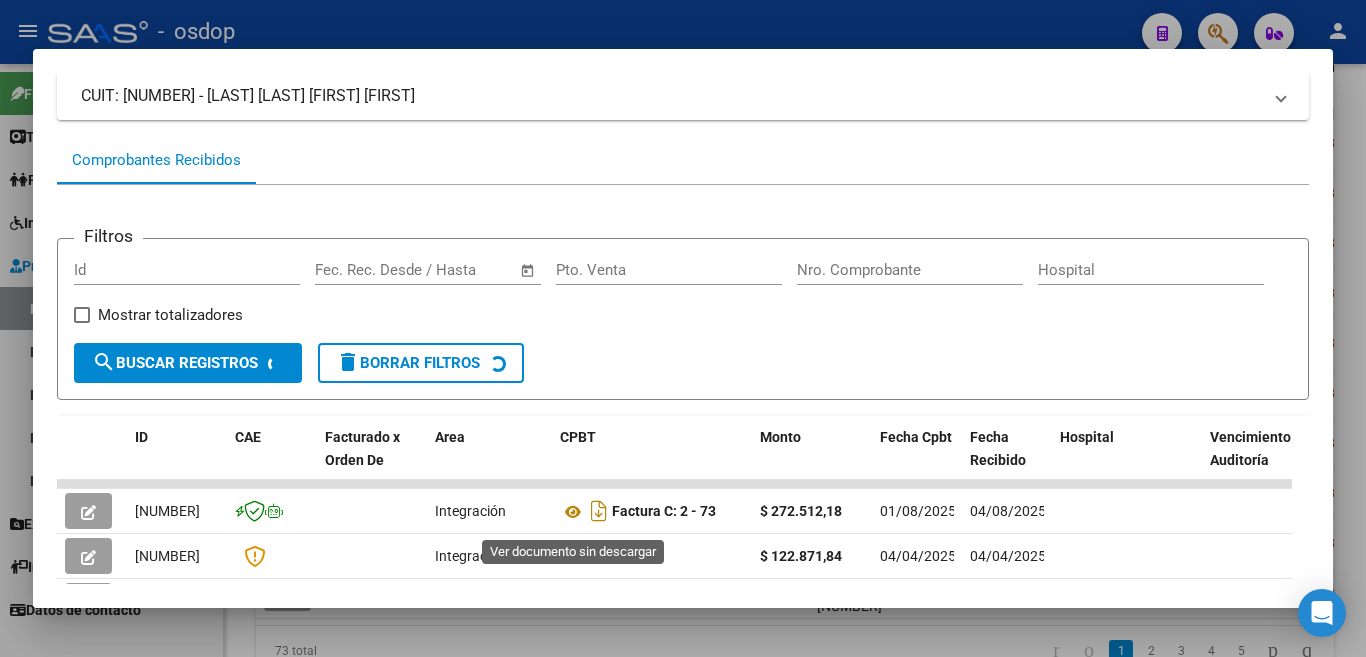 scroll, scrollTop: 233, scrollLeft: 0, axis: vertical 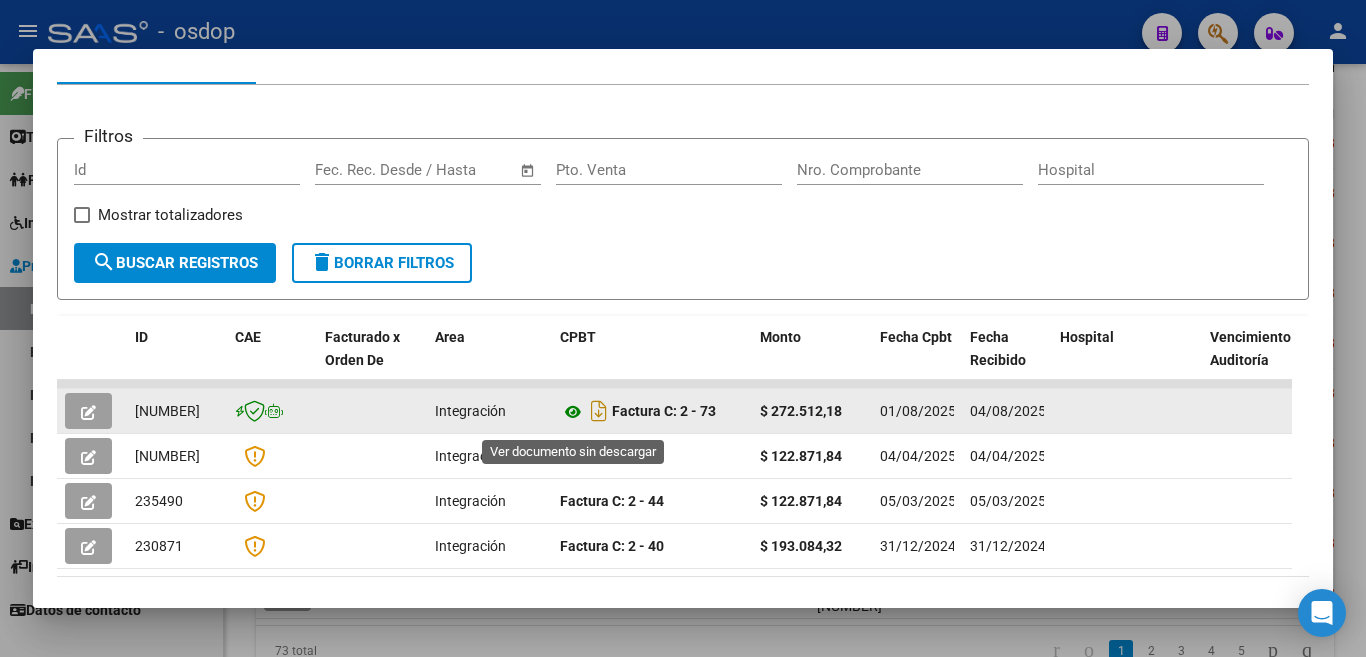 click 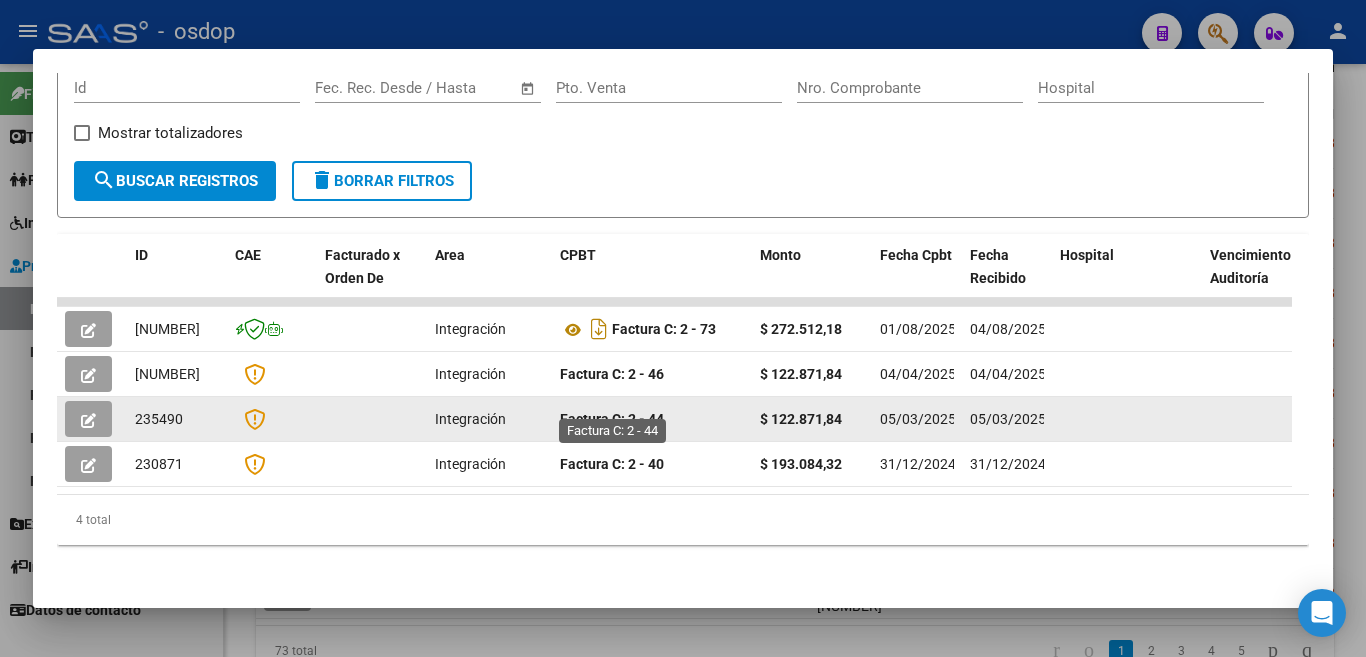 scroll, scrollTop: 0, scrollLeft: 0, axis: both 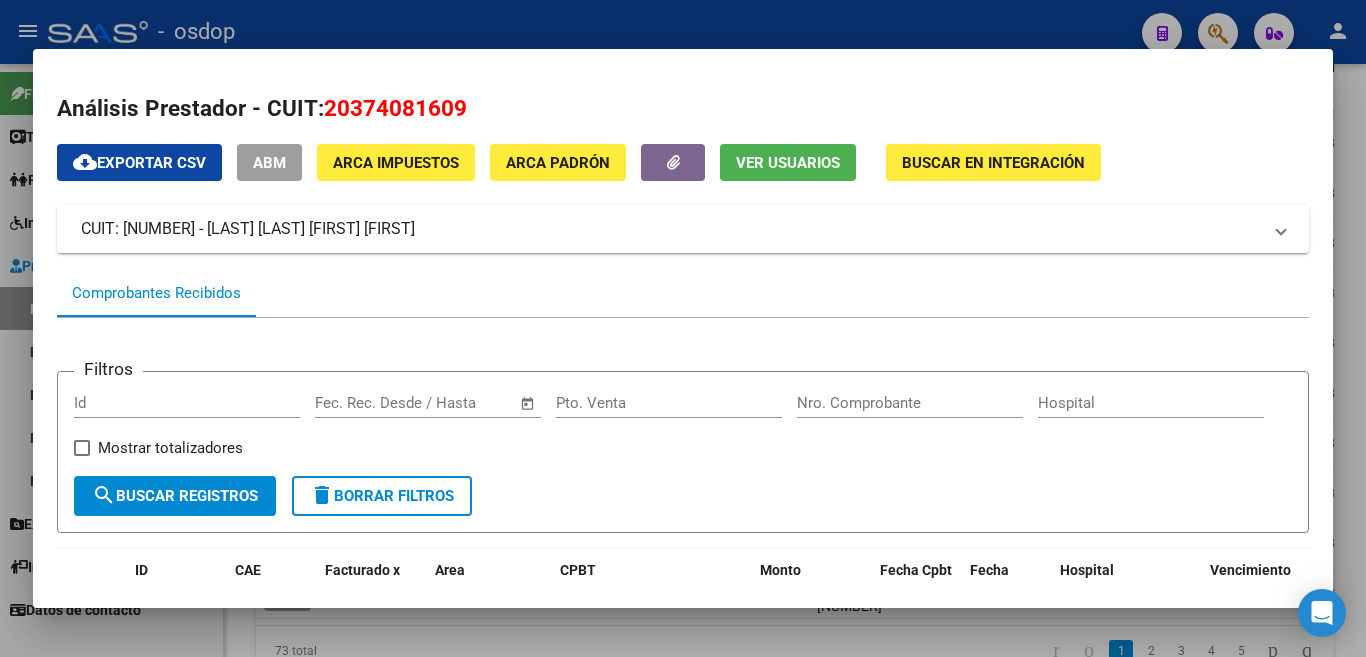 click at bounding box center (683, 328) 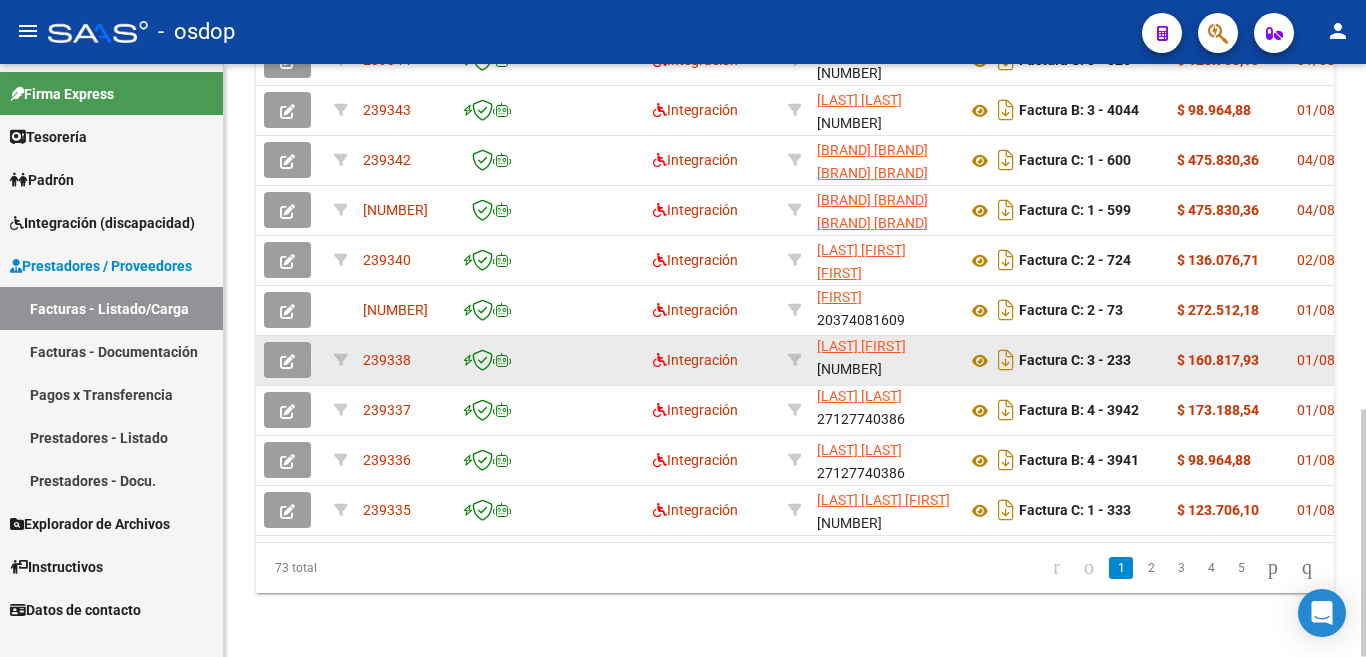 scroll, scrollTop: 828, scrollLeft: 0, axis: vertical 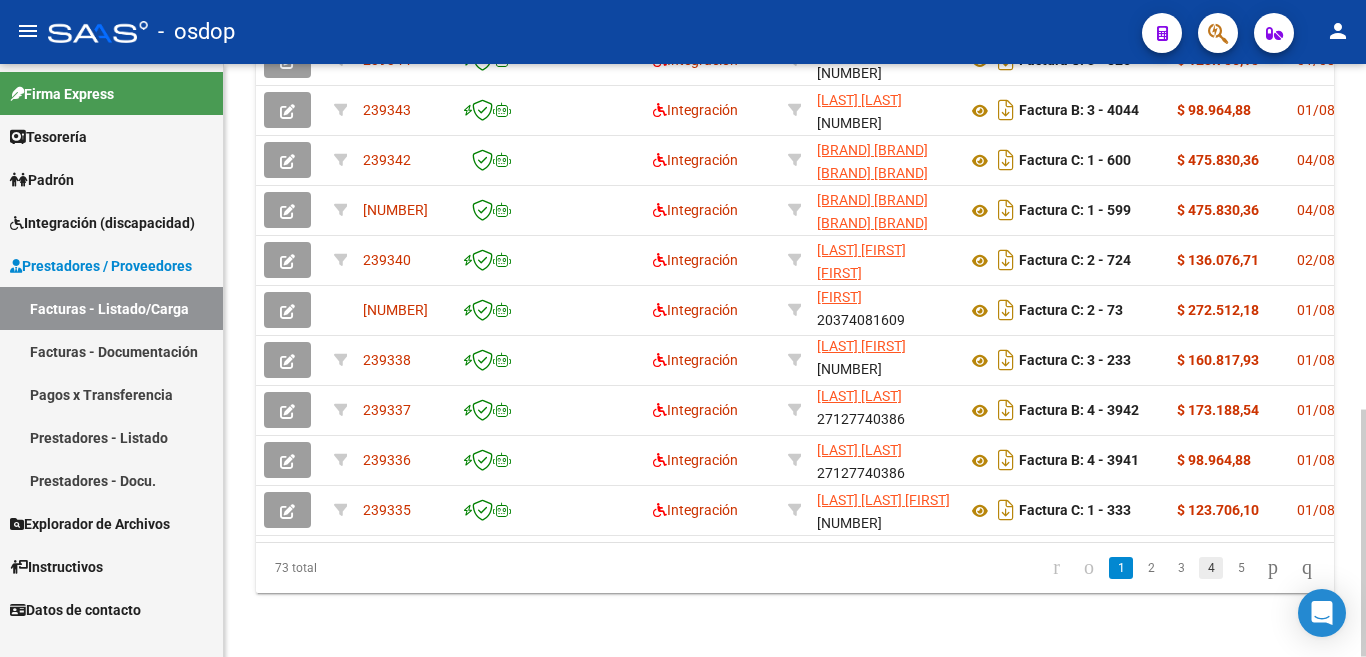 click on "4" 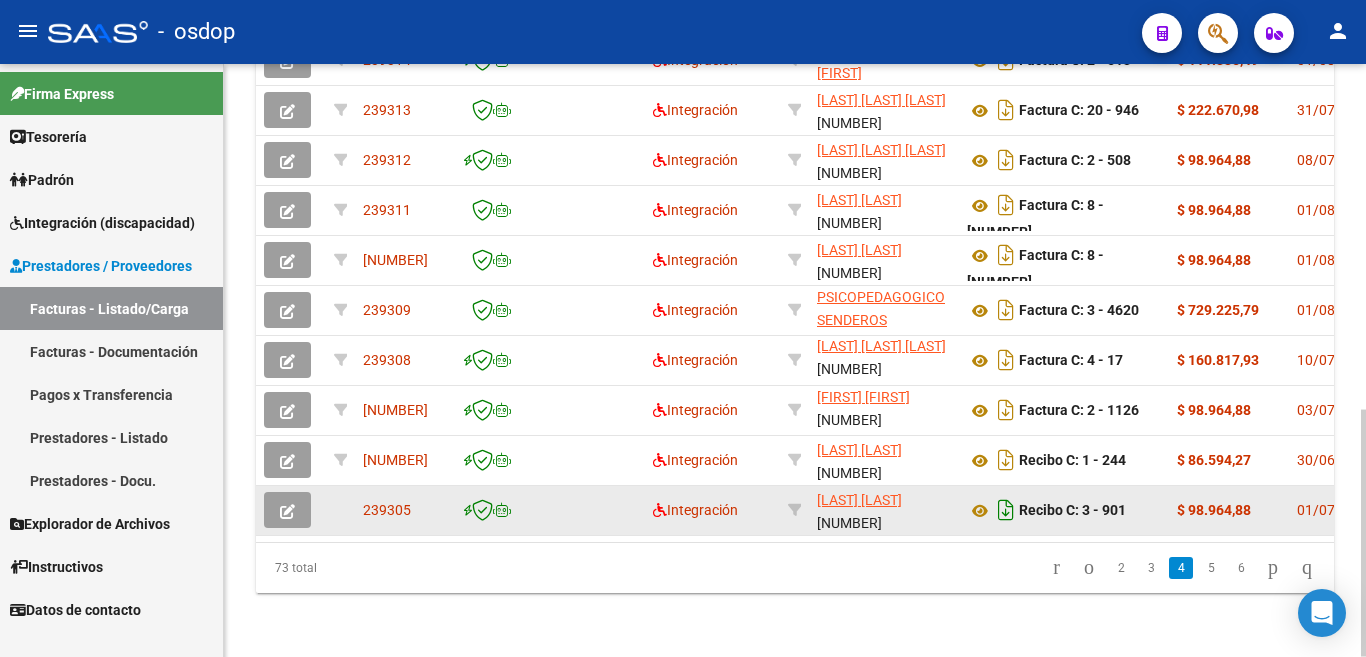 scroll, scrollTop: 828, scrollLeft: 0, axis: vertical 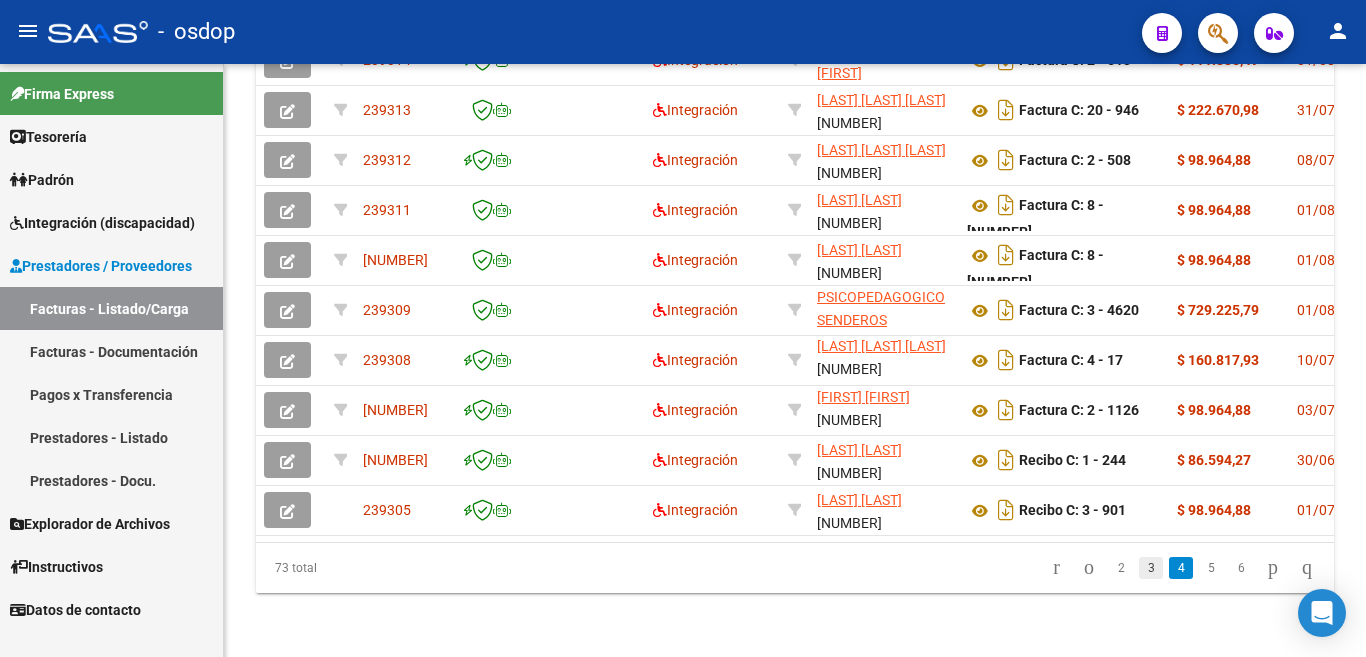 click on "3" 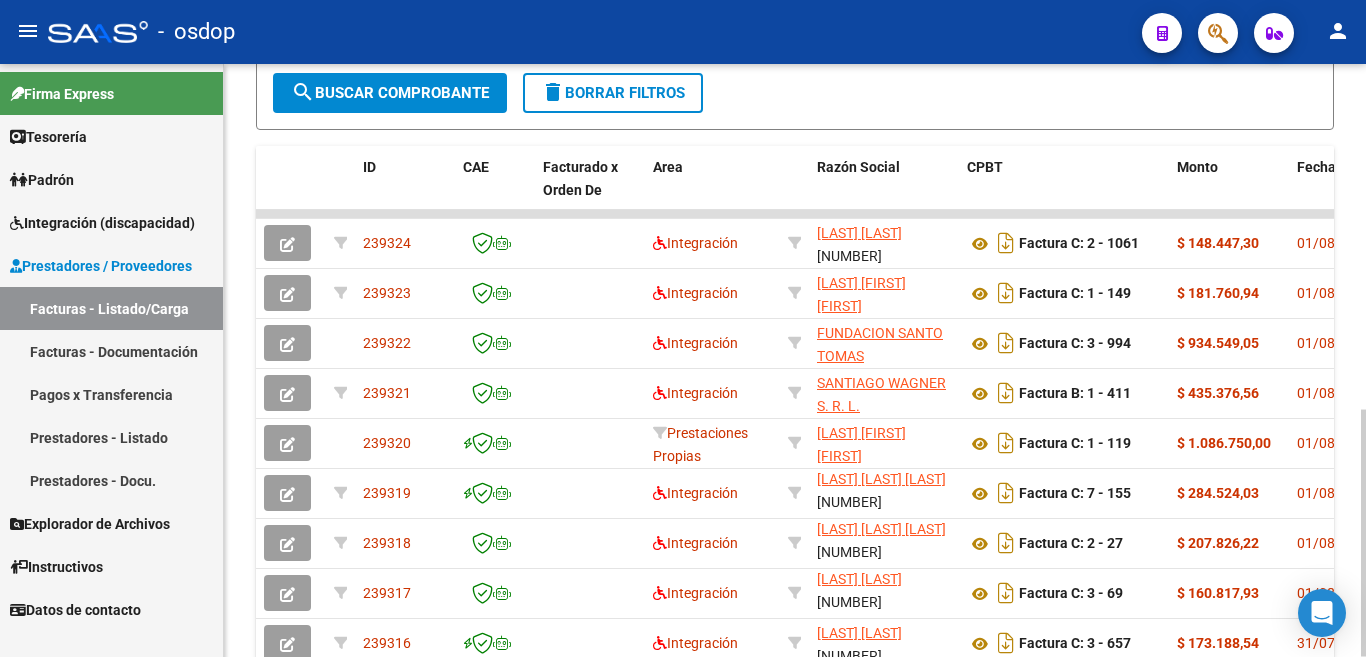 scroll, scrollTop: 828, scrollLeft: 0, axis: vertical 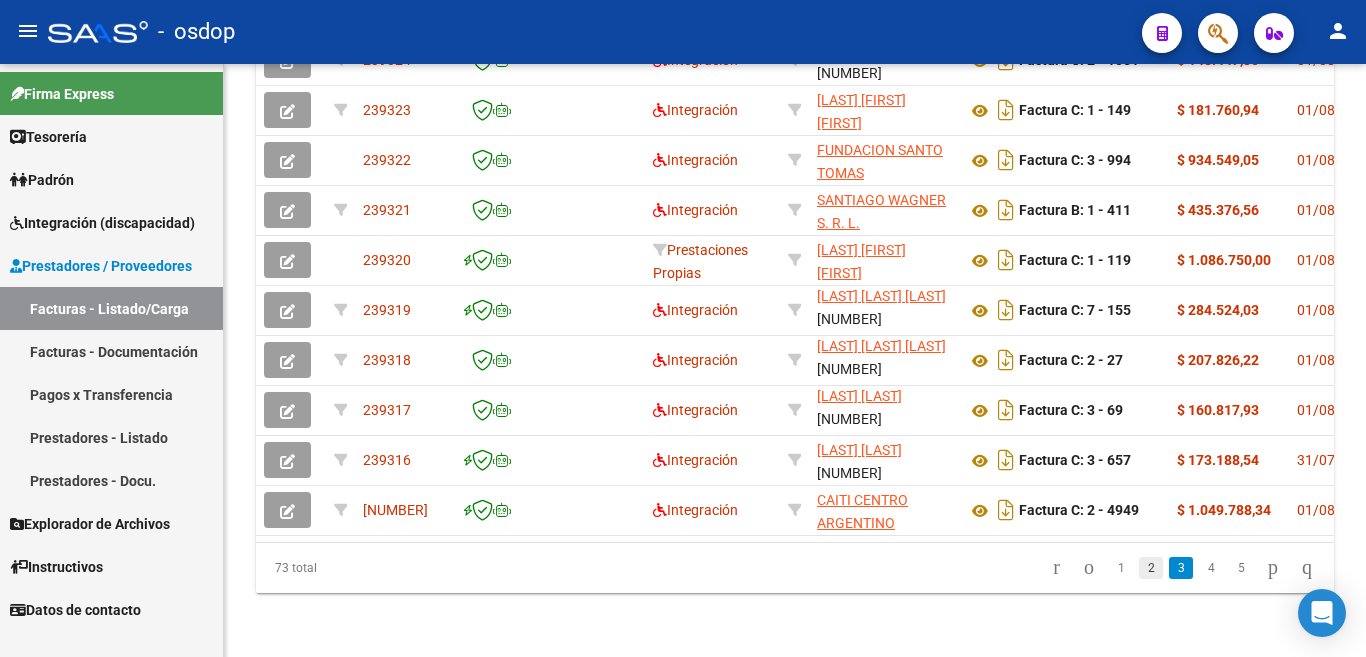 click on "2" 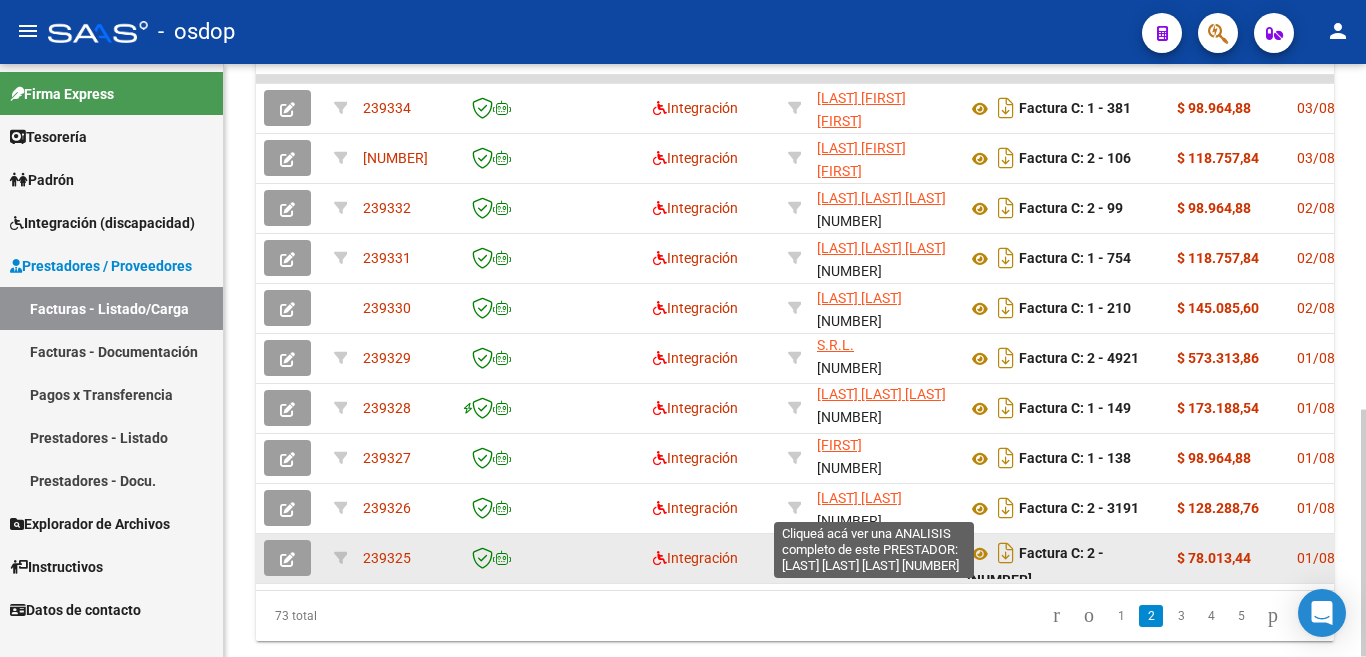 scroll, scrollTop: 728, scrollLeft: 0, axis: vertical 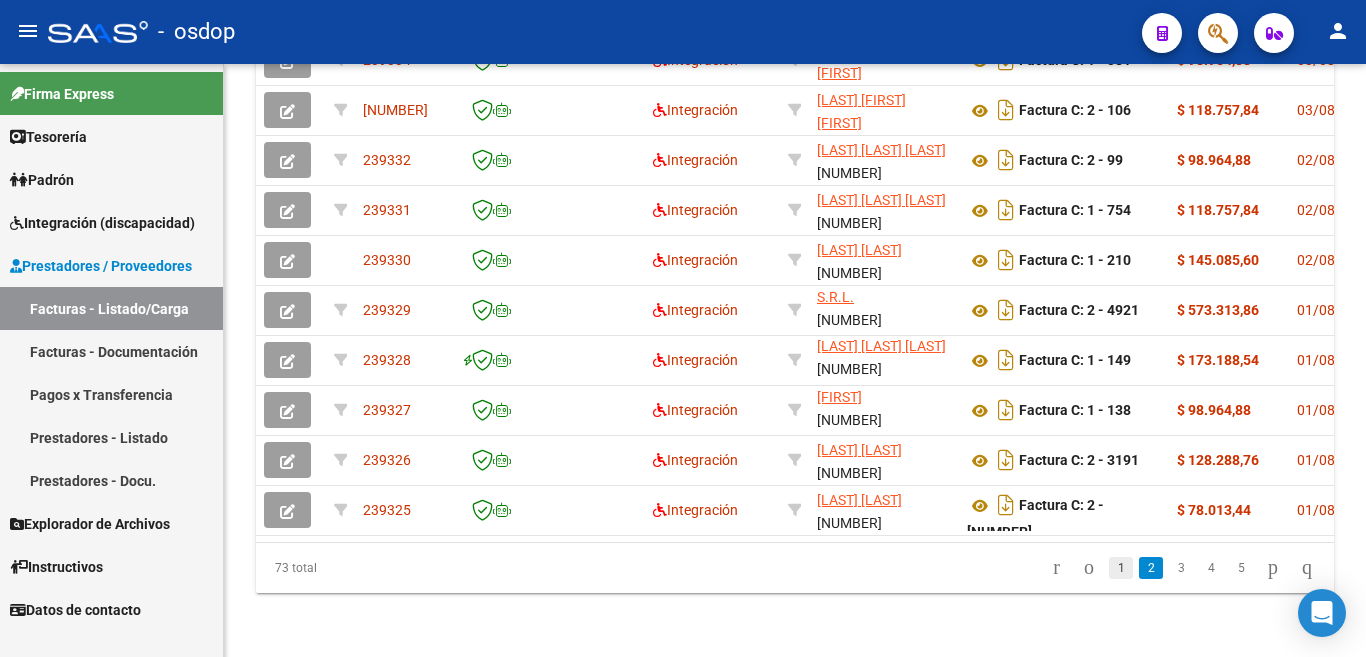 click on "1" 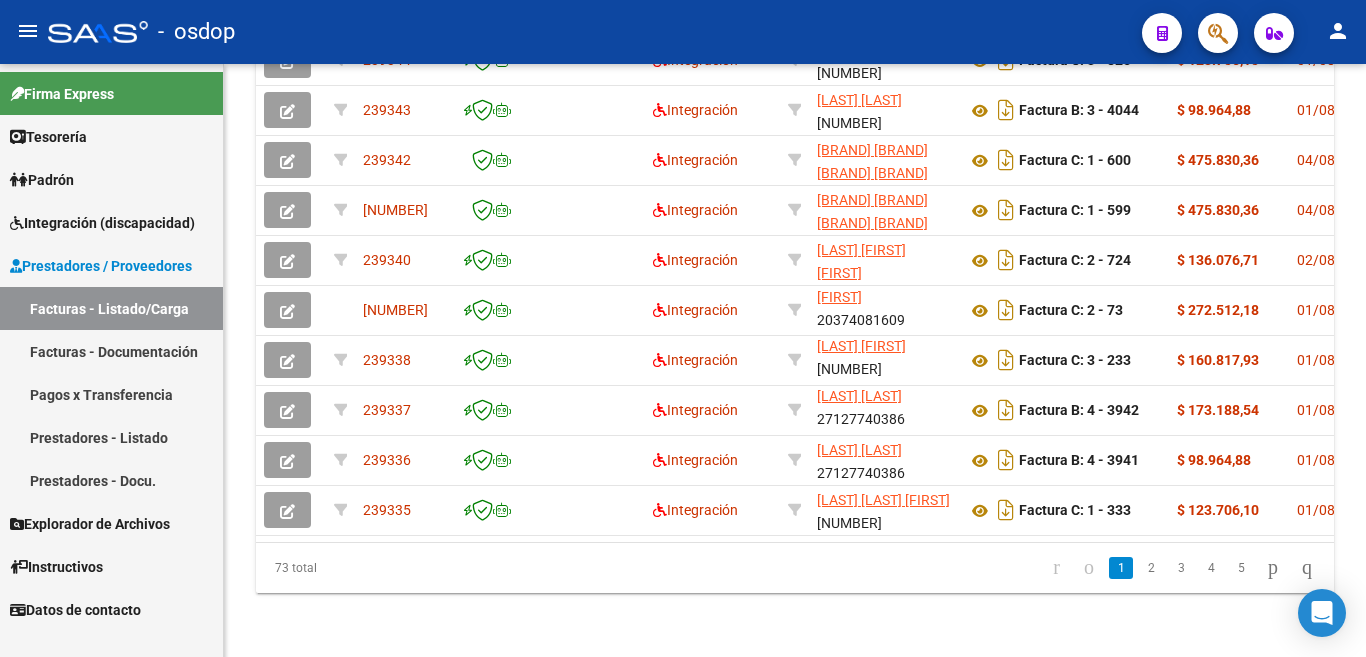 scroll, scrollTop: 26, scrollLeft: 0, axis: vertical 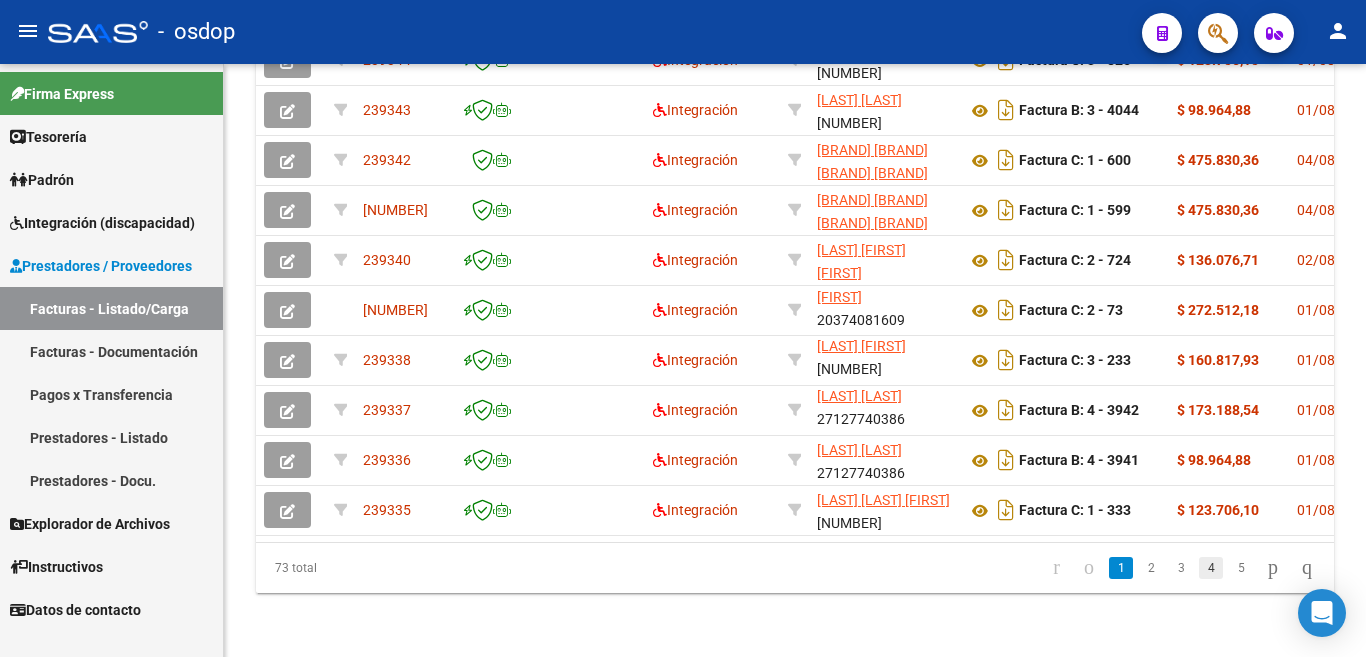 click on "4" 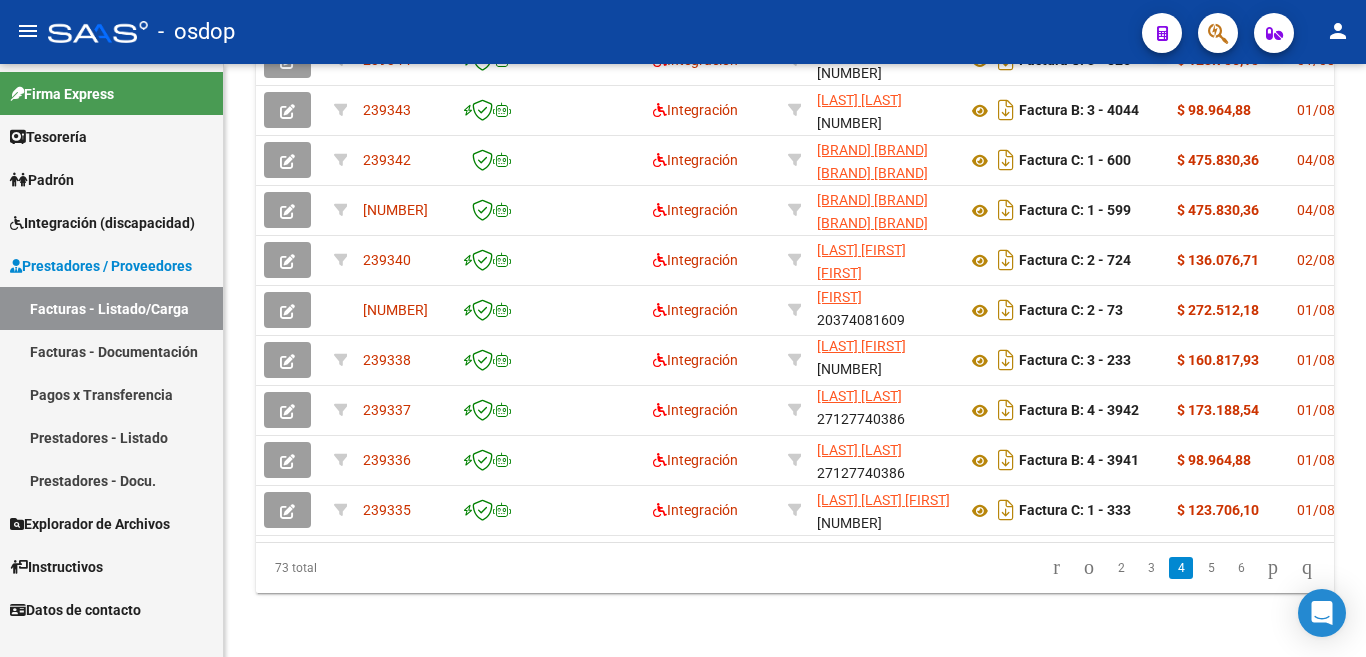 scroll, scrollTop: 828, scrollLeft: 0, axis: vertical 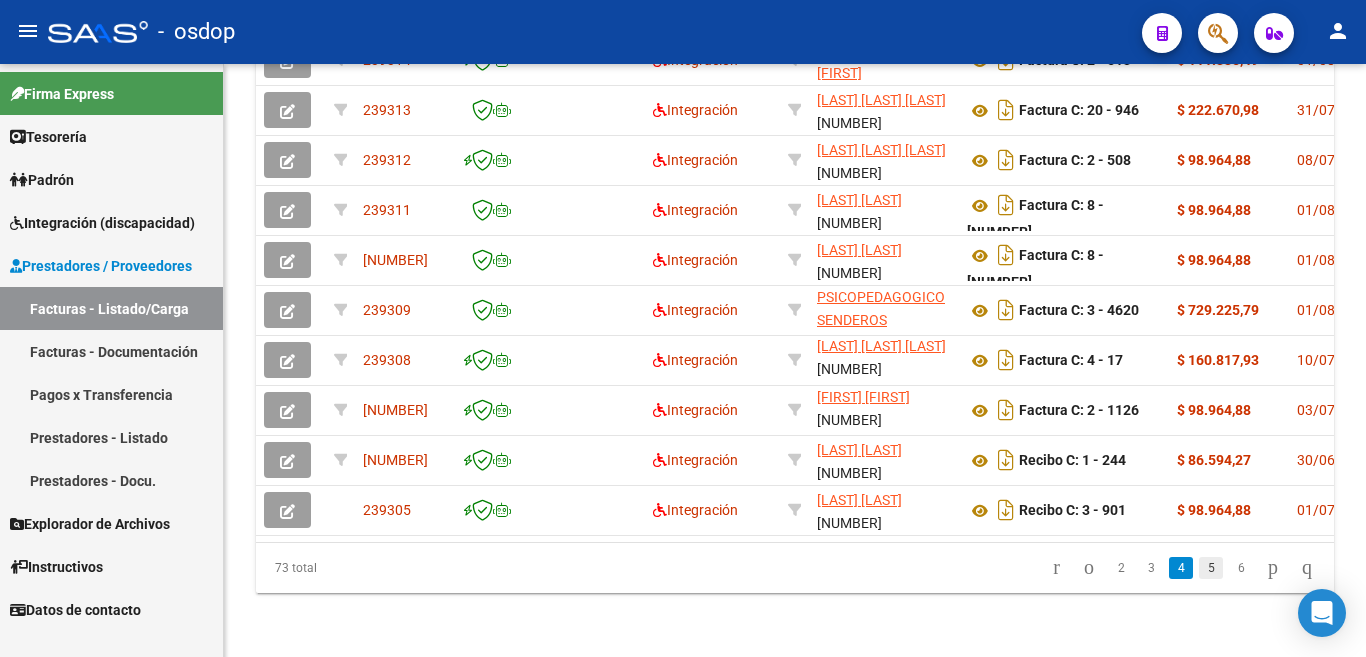 click on "5" 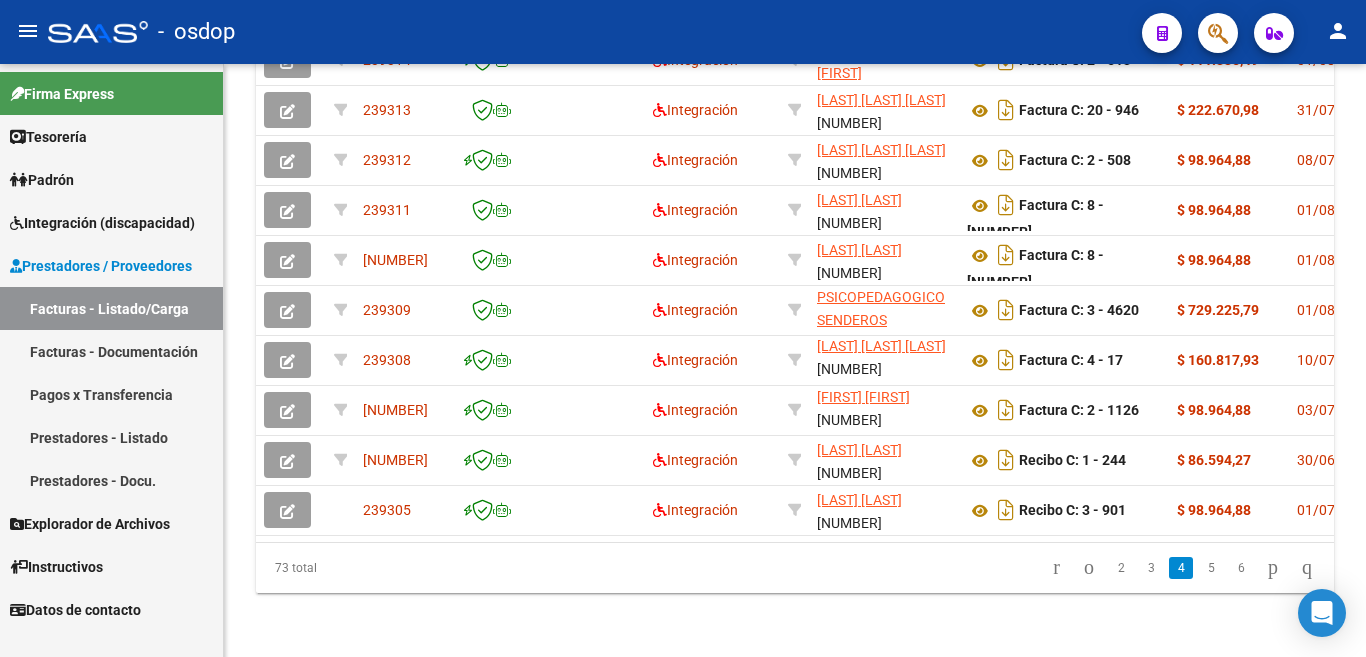 scroll, scrollTop: 833, scrollLeft: 0, axis: vertical 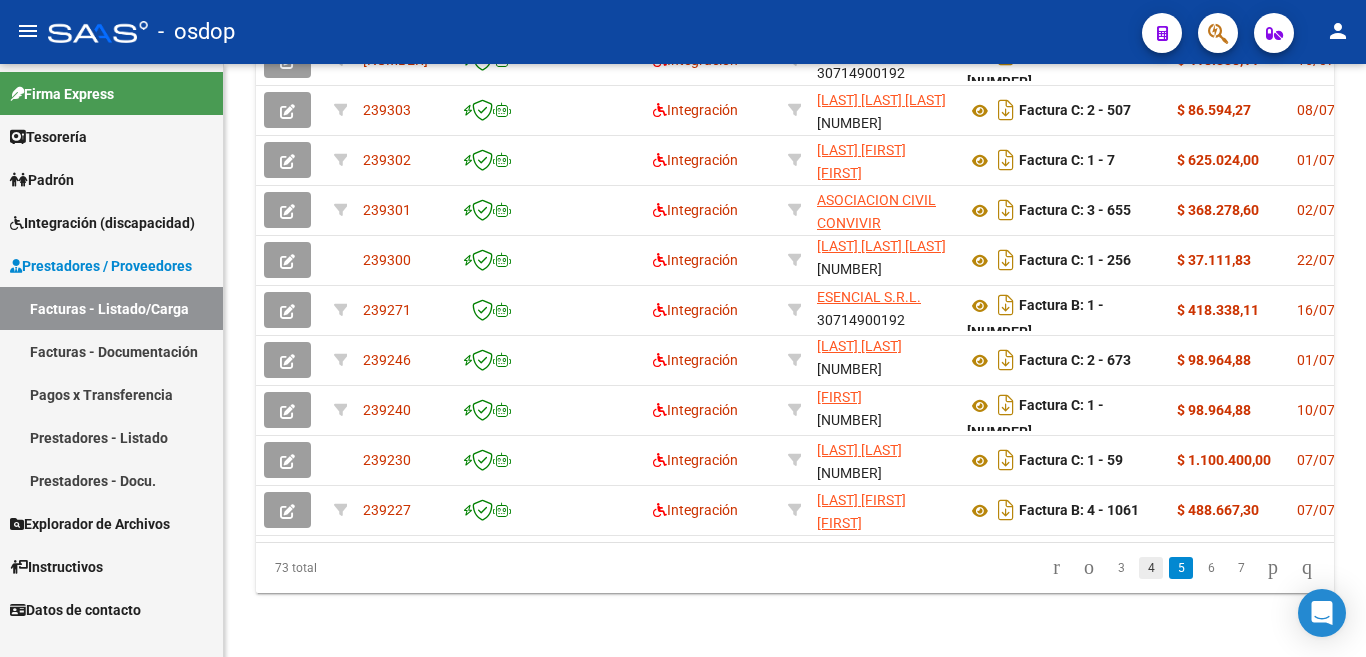 click on "4" 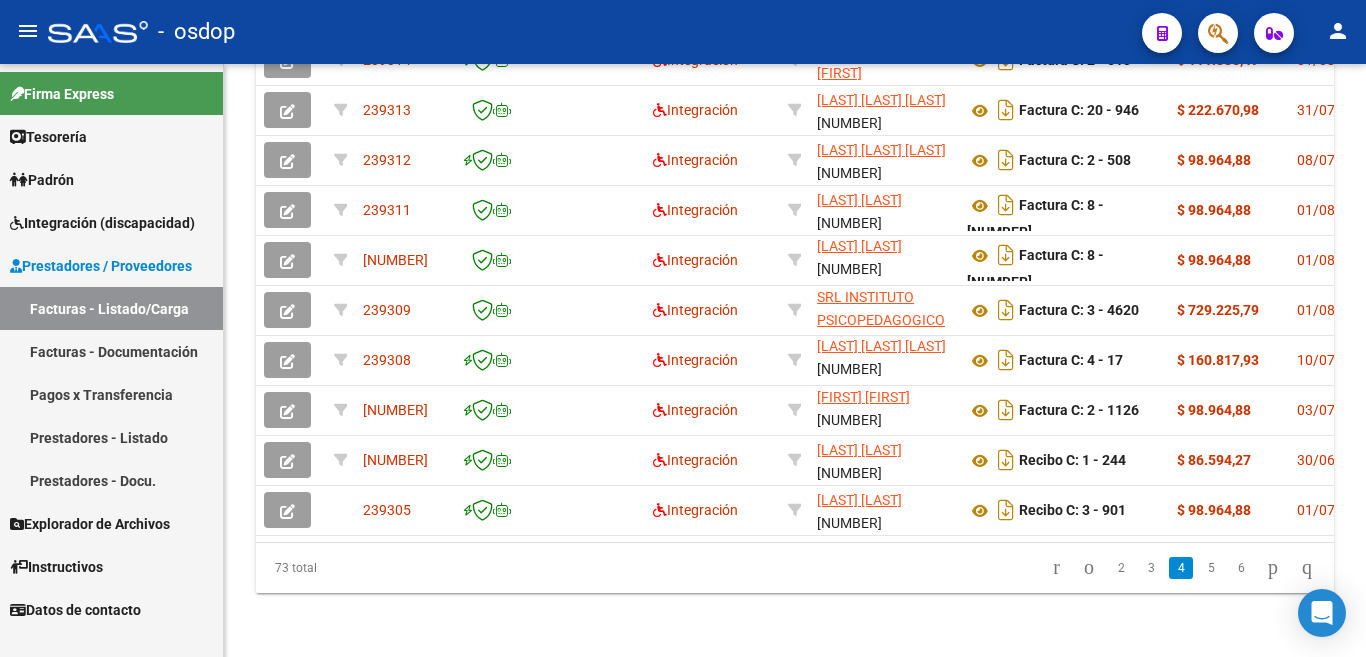 scroll, scrollTop: 828, scrollLeft: 0, axis: vertical 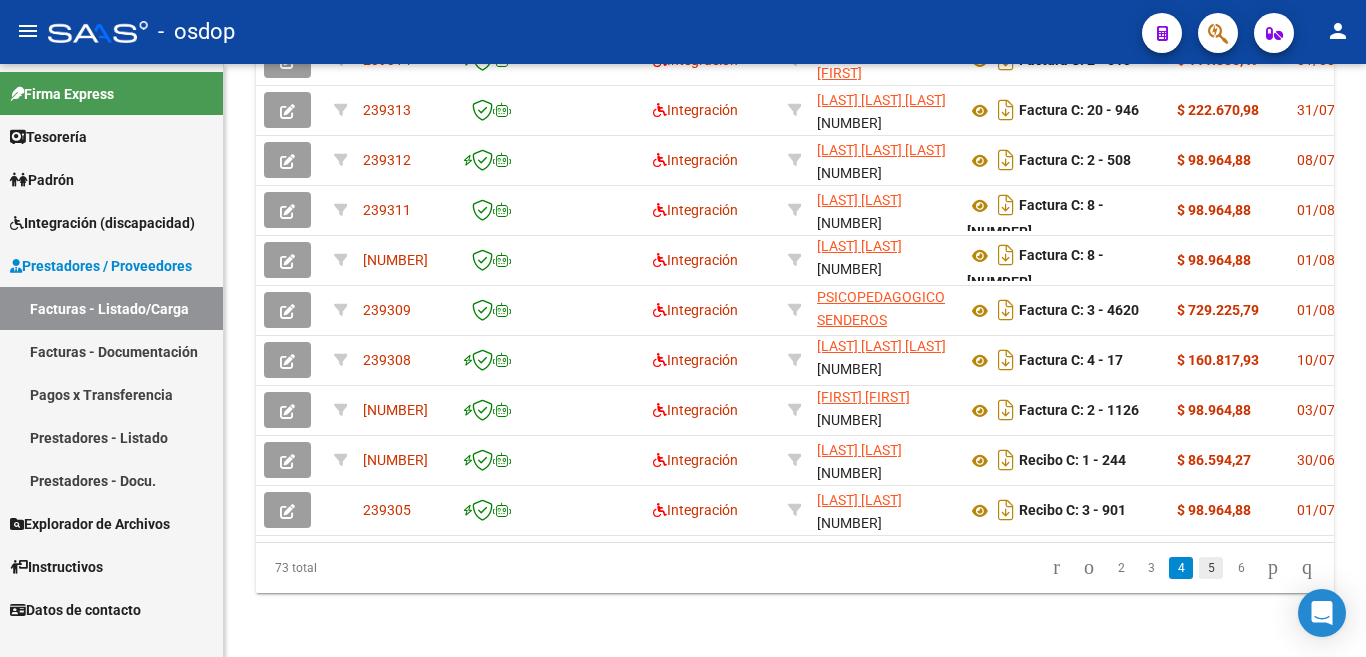 click on "5" 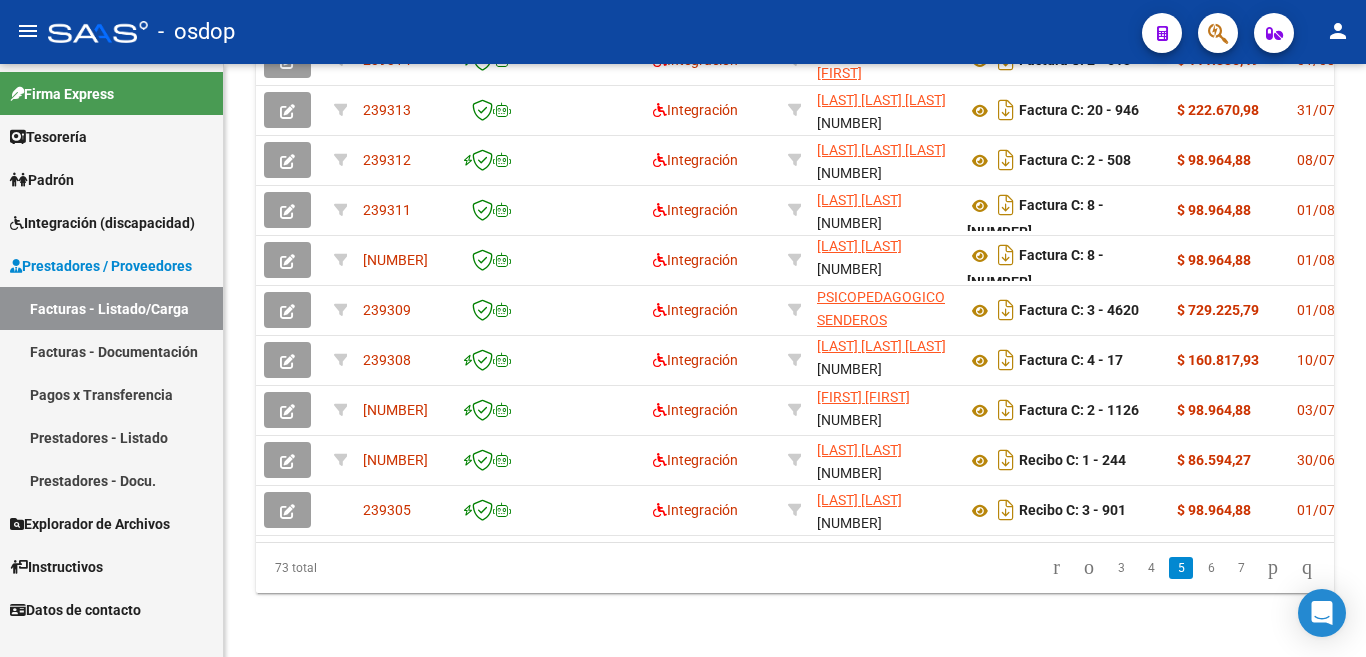 scroll, scrollTop: 833, scrollLeft: 0, axis: vertical 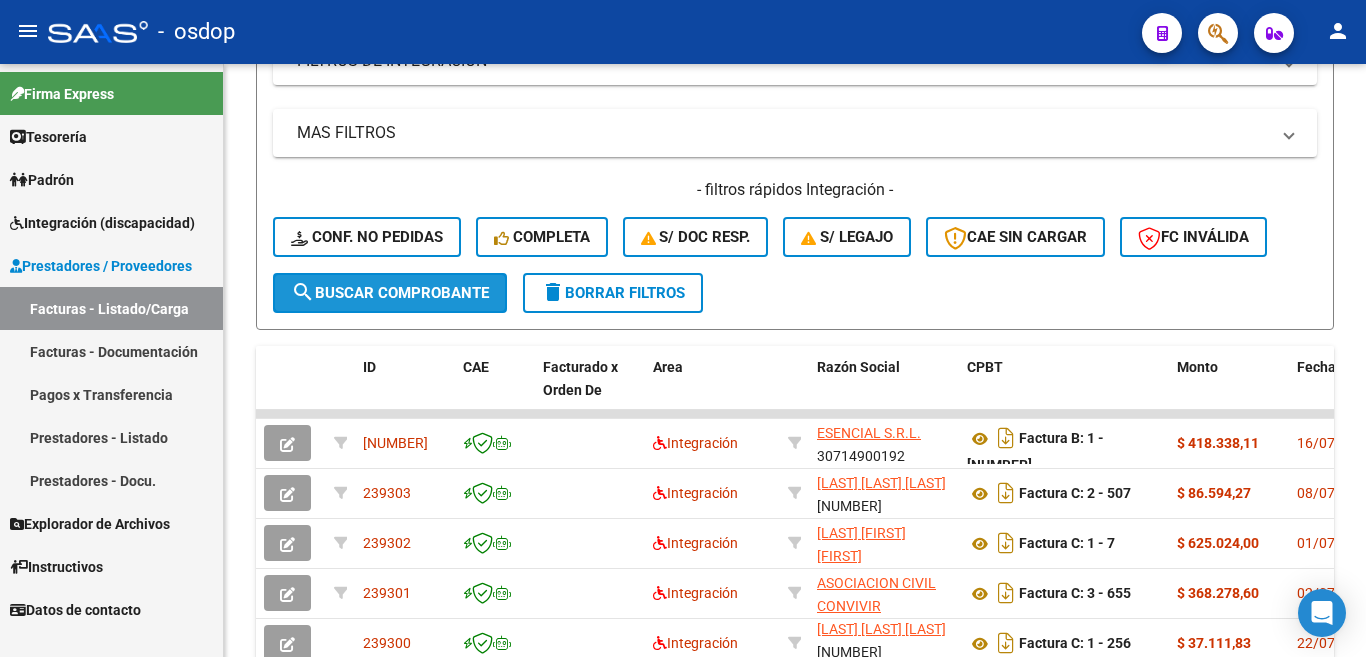 click on "search  Buscar Comprobante" 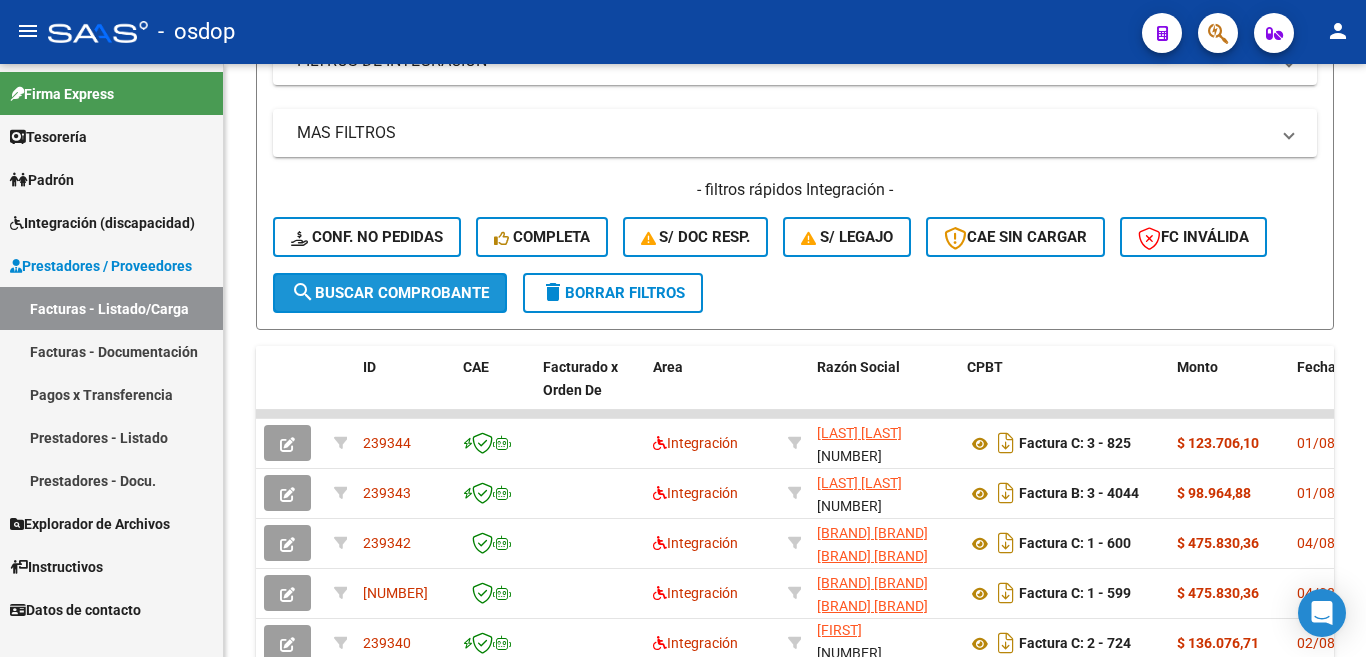 click on "search  Buscar Comprobante" 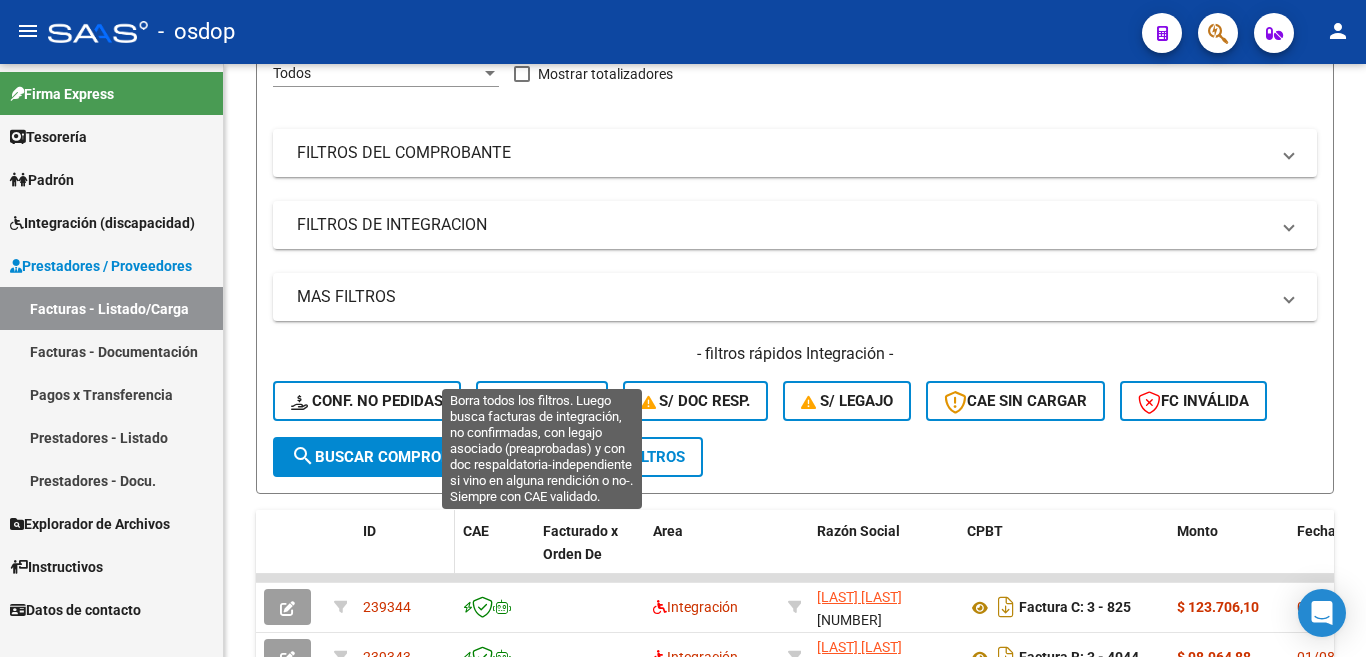 scroll, scrollTop: 328, scrollLeft: 0, axis: vertical 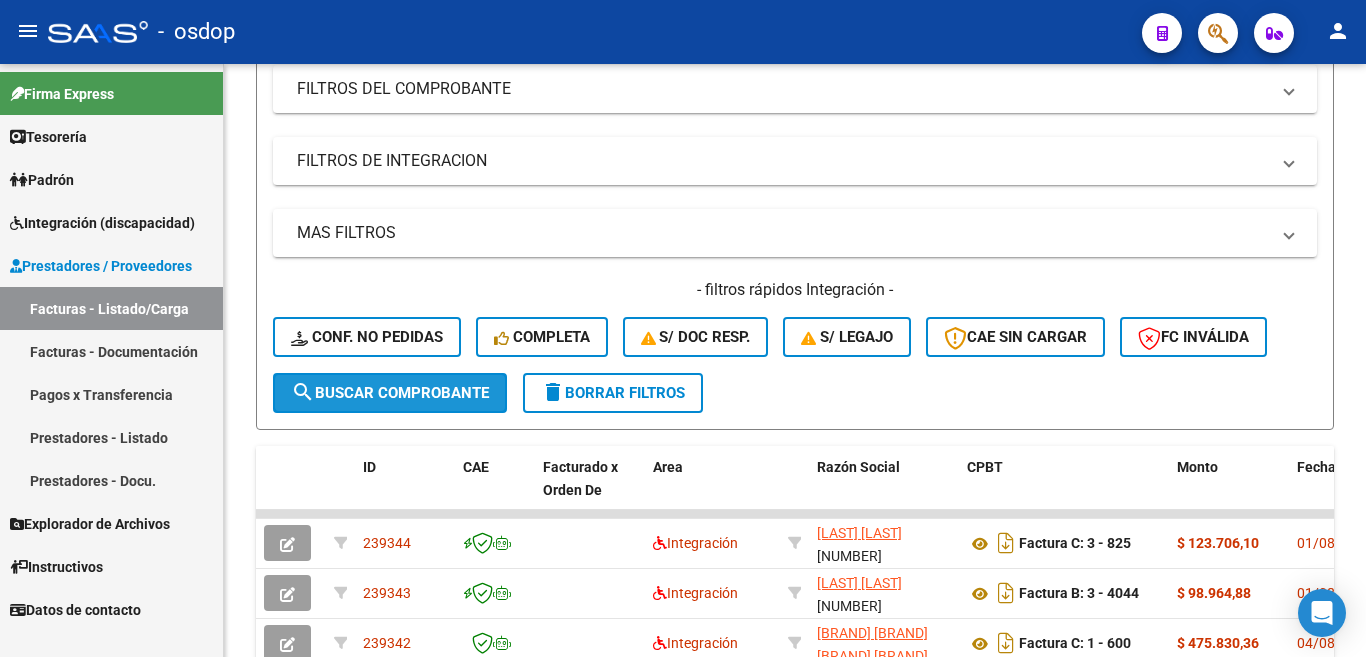 click on "search  Buscar Comprobante" 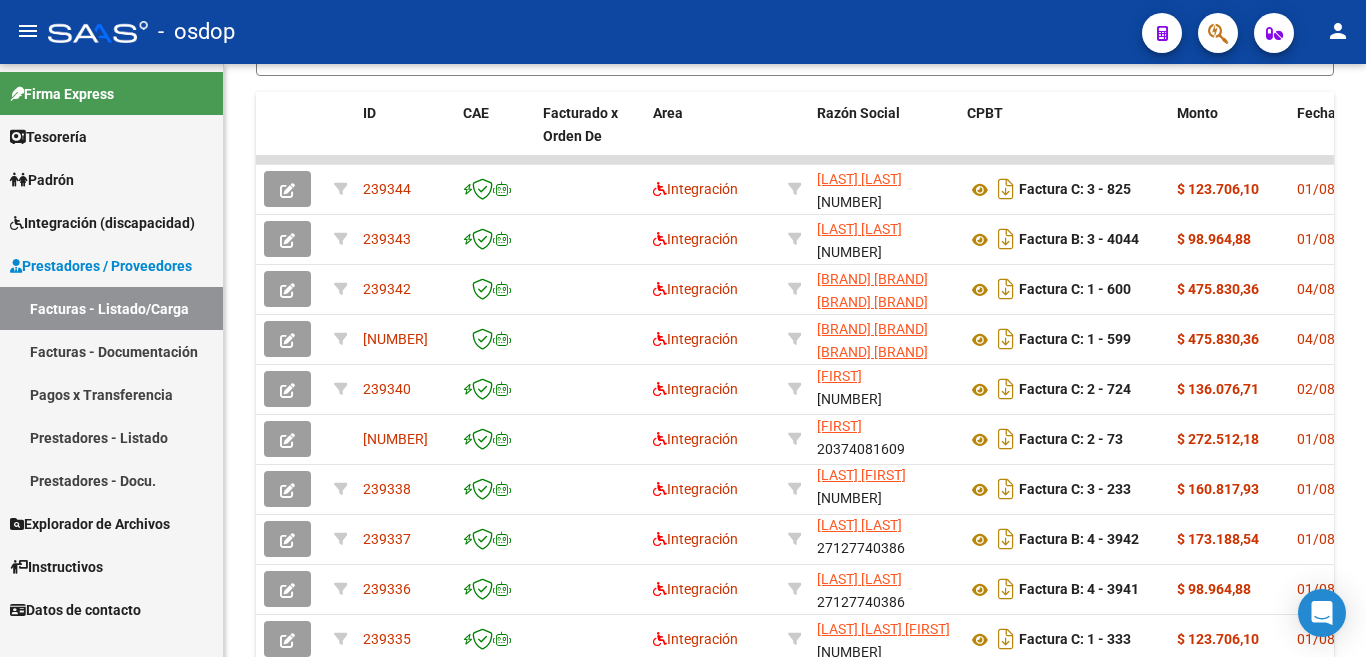 scroll, scrollTop: 661, scrollLeft: 0, axis: vertical 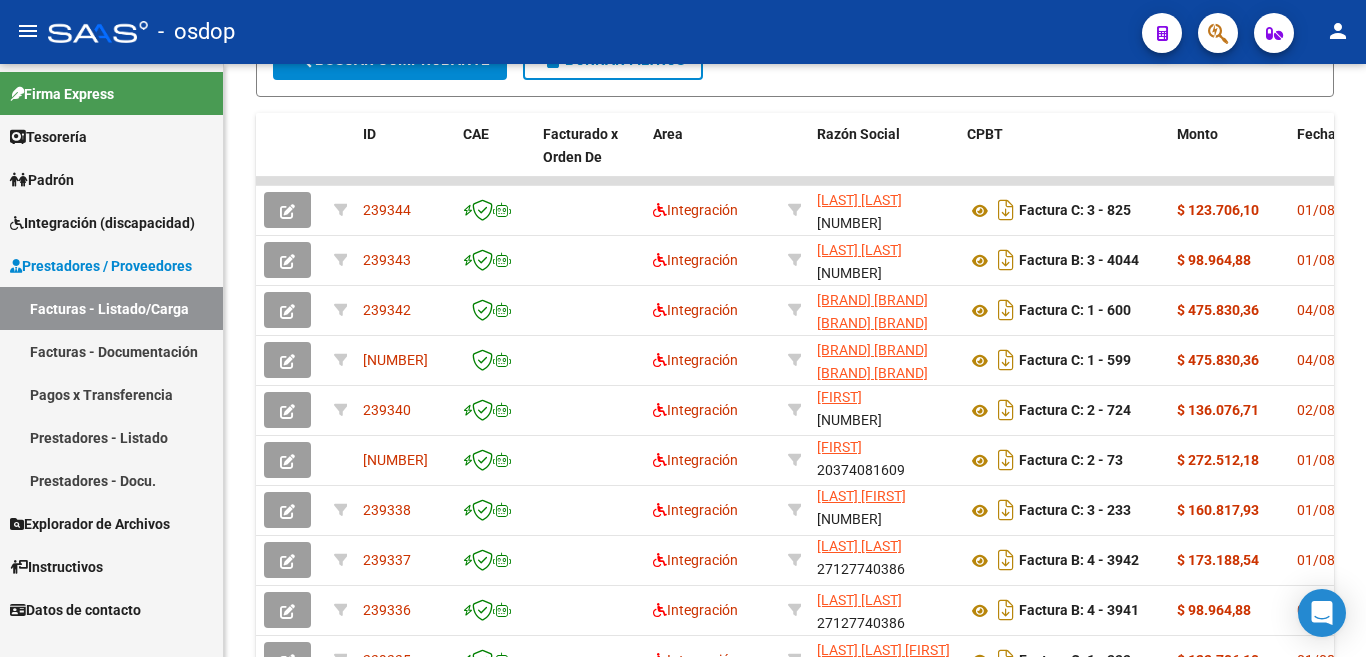 click on "Video tutorial   PRESTADORES -> Listado de CPBTs Emitidos por Prestadores / Proveedores (alt+q)   Cargar Comprobante
Carga Masiva  cloud_download  CSV  cloud_download  EXCEL  cloud_download  Estandar   Descarga Masiva
Filtros Id Area Area Seleccionar Gerenciador Seleccionar Gerenciador No Confirmado Todos Cargado desde Masivo   Mostrar totalizadores   FILTROS DEL COMPROBANTE  Comprobante Tipo Comprobante Tipo Start date – End date Fec. Comprobante Desde / Hasta Días Emisión Desde(cant. días) Días Emisión Hasta(cant. días) CUIT / Razón Social Pto. Venta Nro. Comprobante Código SSS CAE Válido CAE Válido Todos Cargado Módulo Hosp. Todos Tiene facturacion Apócrifa Hospital Refes  FILTROS DE INTEGRACION  Todos Cargado en Para Enviar SSS Período De Prestación Campos del Archivo de Rendición Devuelto x SSS (dr_envio) Todos Rendido x SSS (dr_envio) Tipo de Registro Tipo de Registro Período Presentación Período Presentación Campos del Legajo Asociado (preaprobación) Todos  MAS FILTROS  Op" 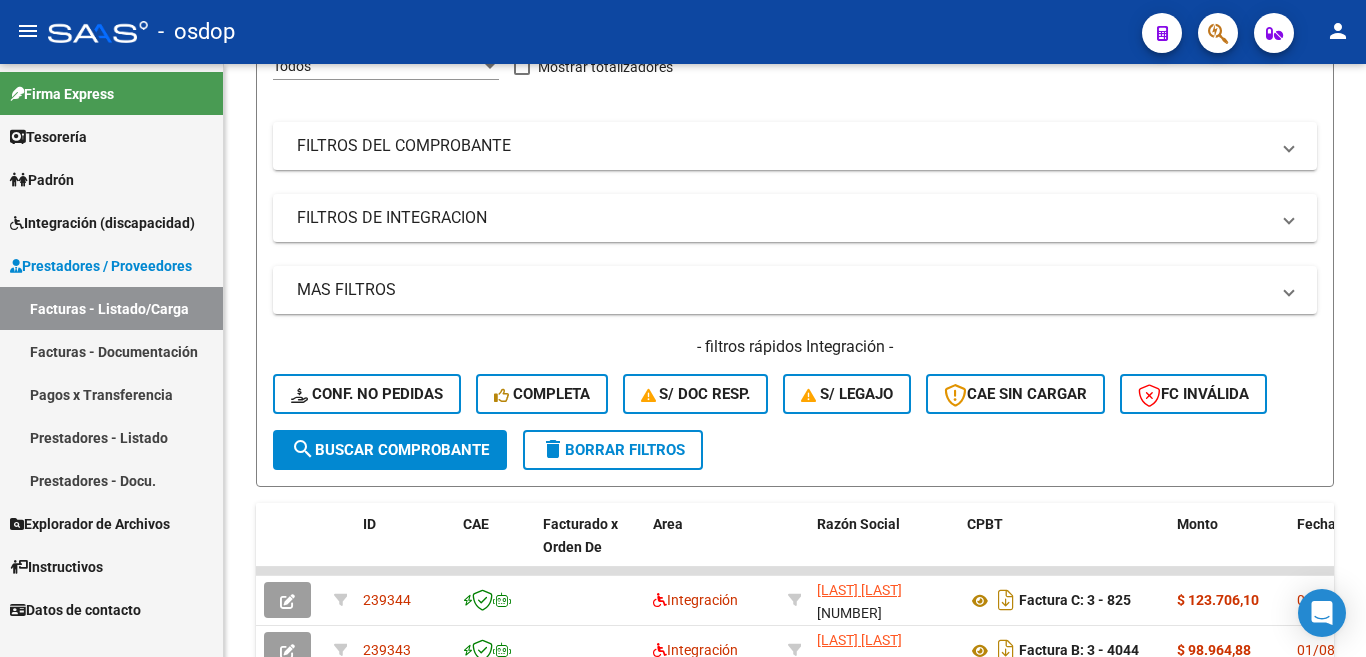 scroll, scrollTop: 261, scrollLeft: 0, axis: vertical 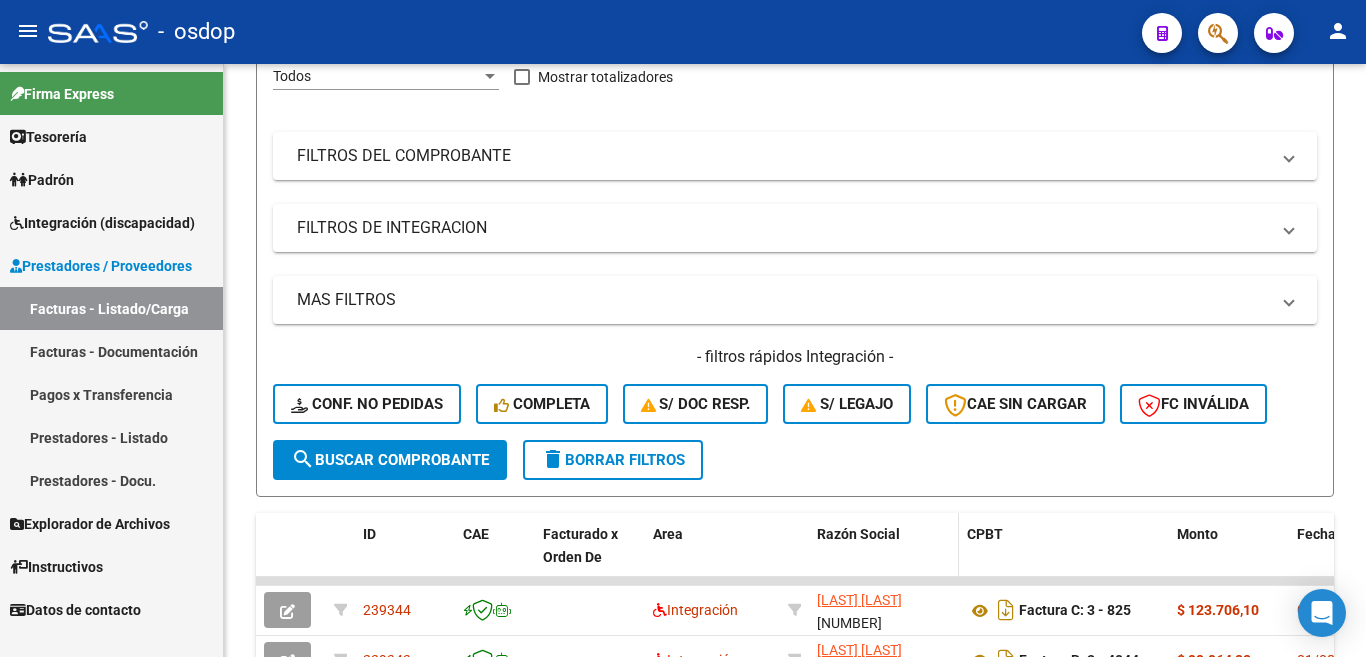 click on "Razón Social" 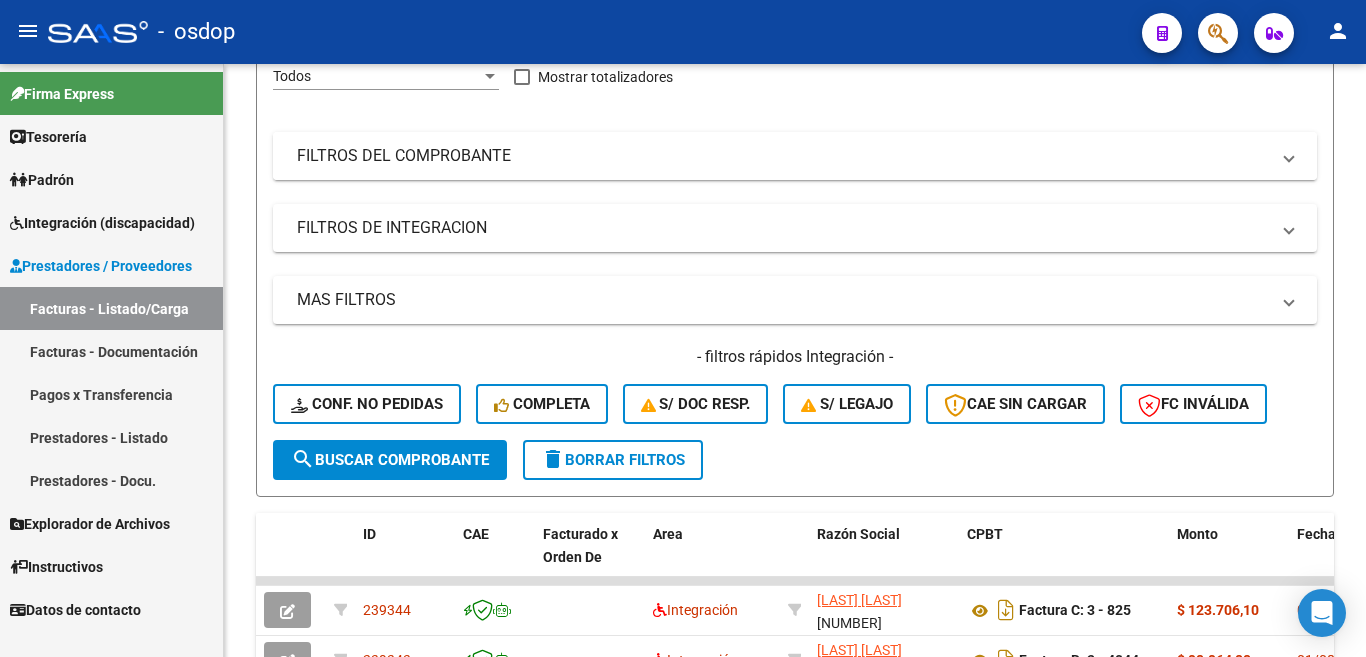 click on "FILTROS DEL COMPROBANTE" at bounding box center (783, 156) 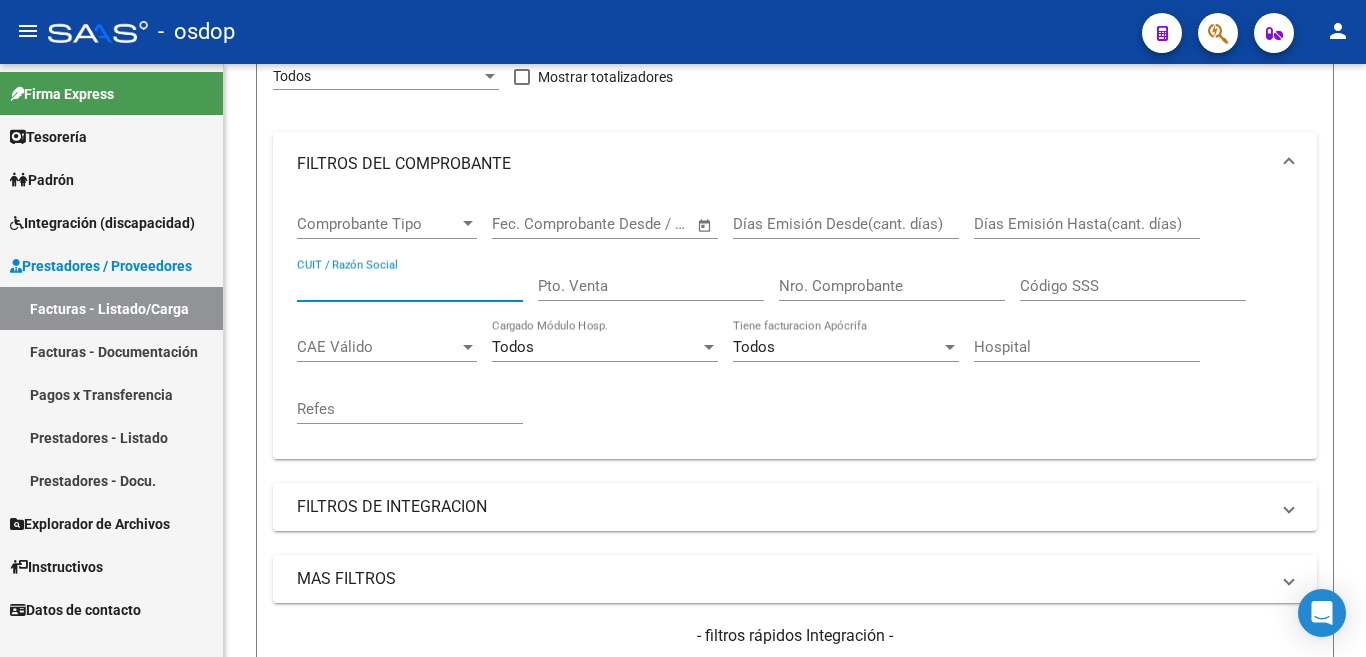 click on "CUIT / Razón Social" at bounding box center (410, 286) 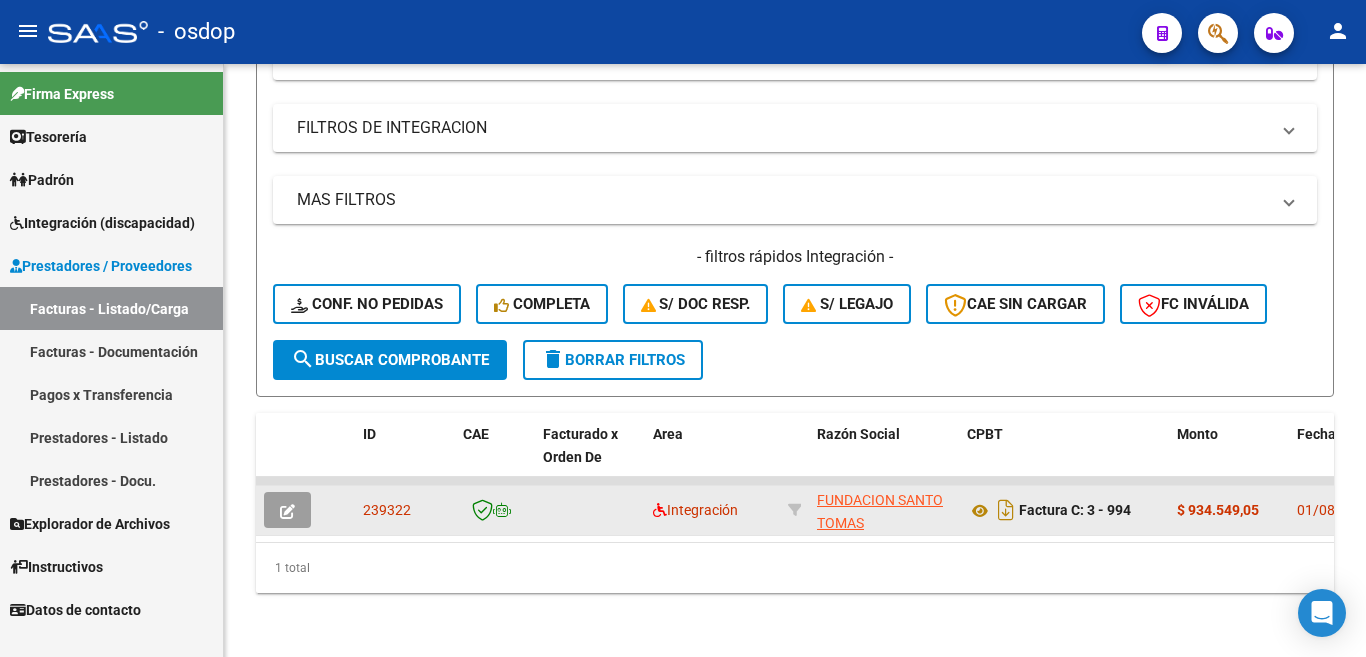 scroll, scrollTop: 657, scrollLeft: 0, axis: vertical 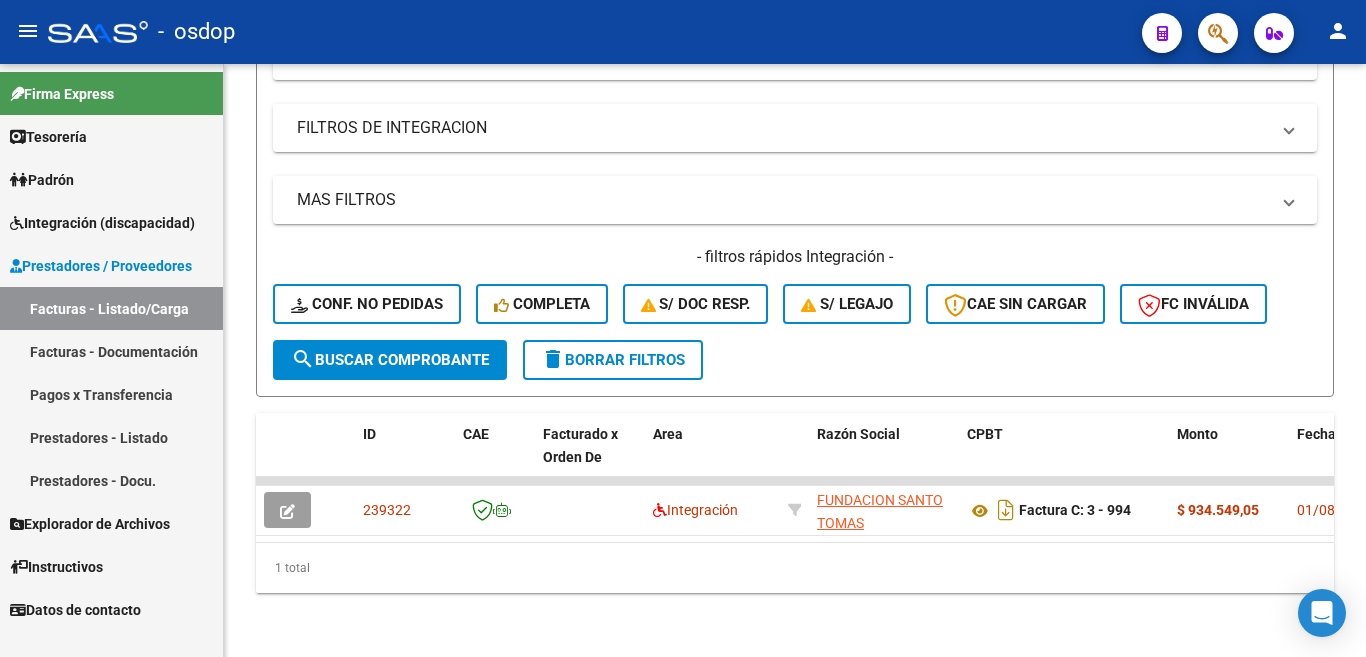 type on "santo tomas" 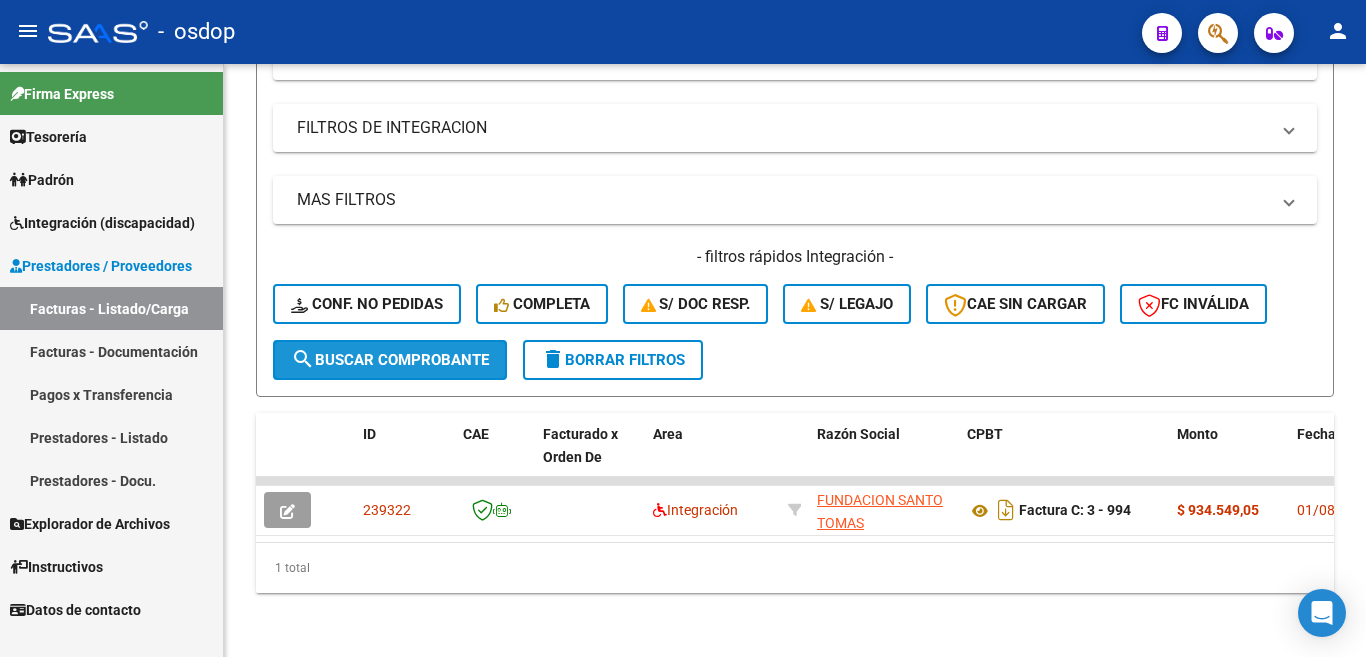 click on "search  Buscar Comprobante" 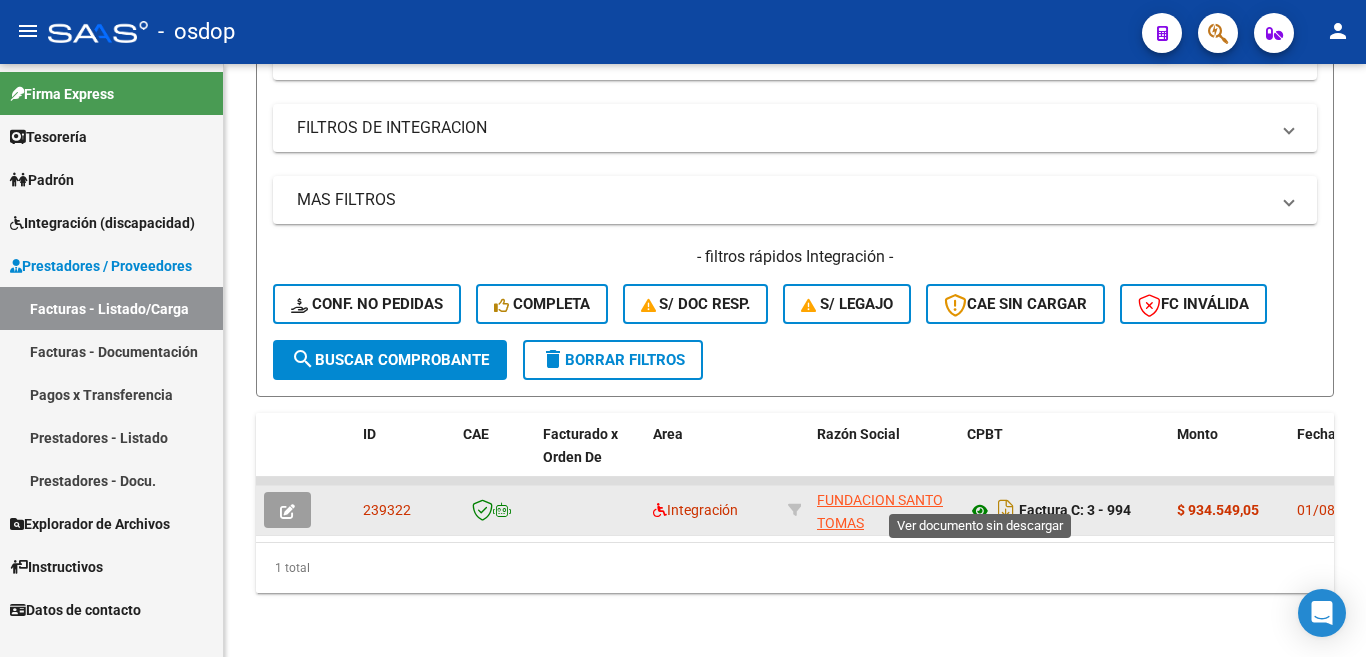 click 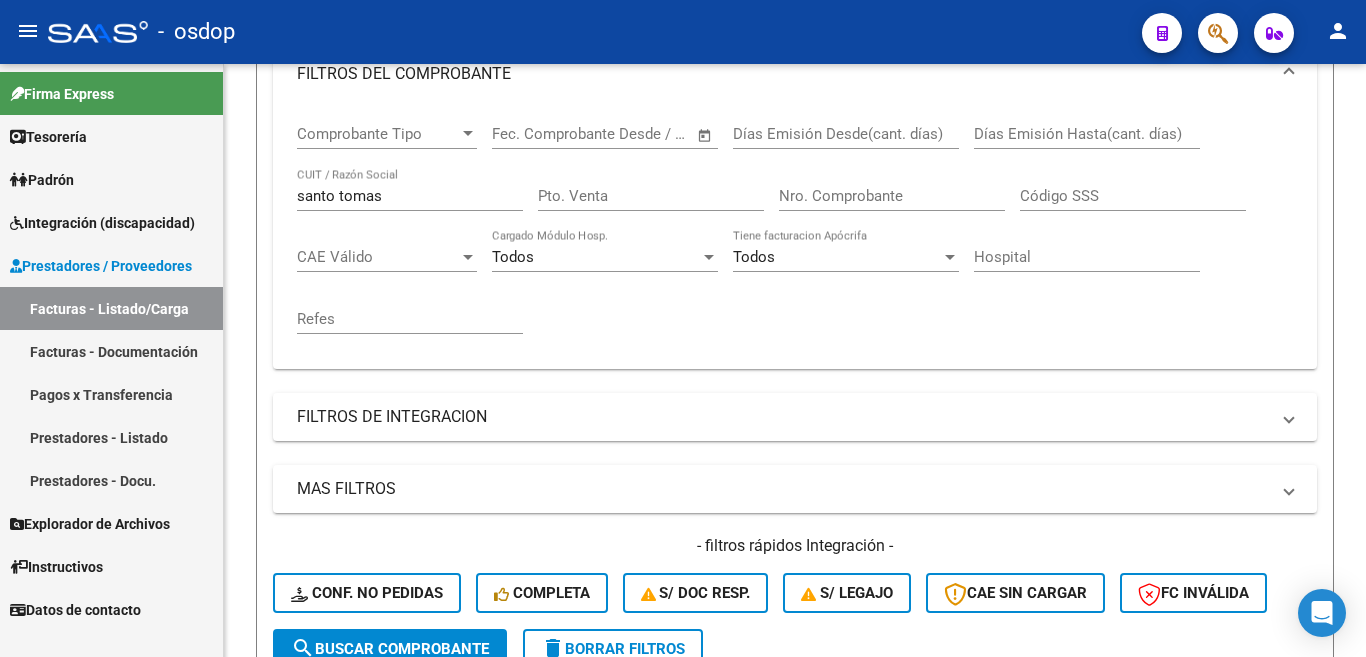 scroll, scrollTop: 500, scrollLeft: 0, axis: vertical 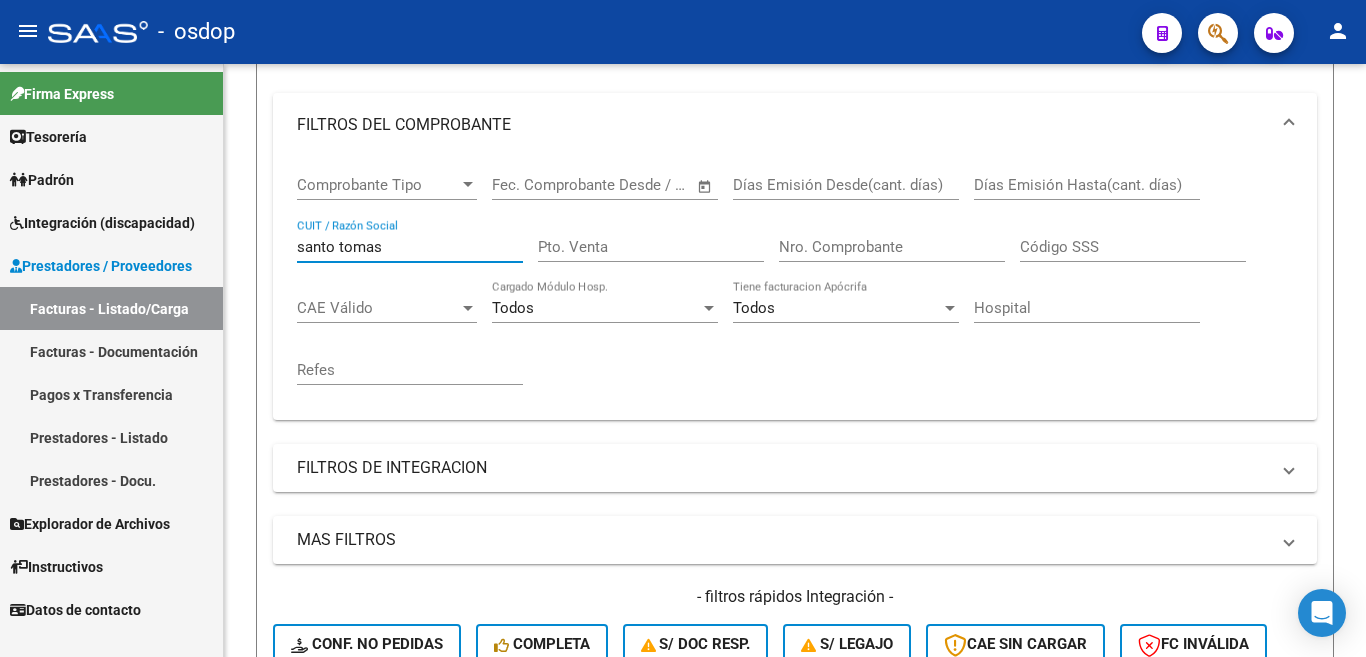 drag, startPoint x: 397, startPoint y: 244, endPoint x: 197, endPoint y: 228, distance: 200.63898 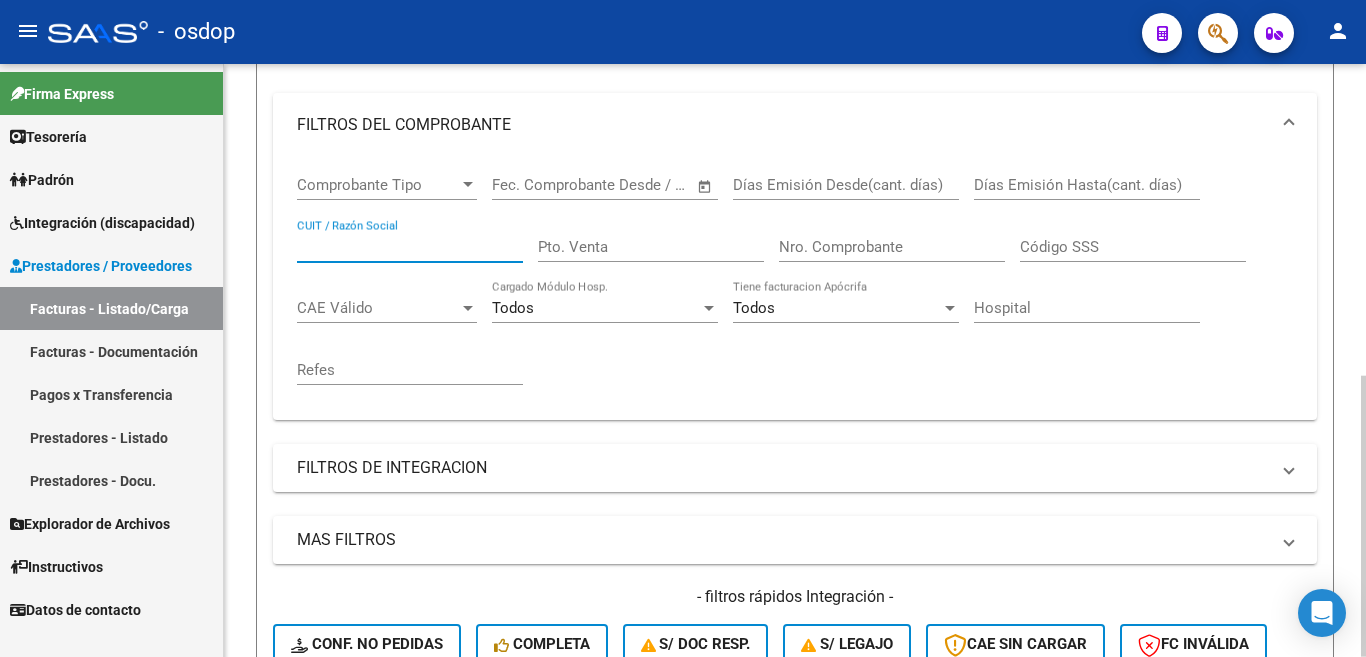 type 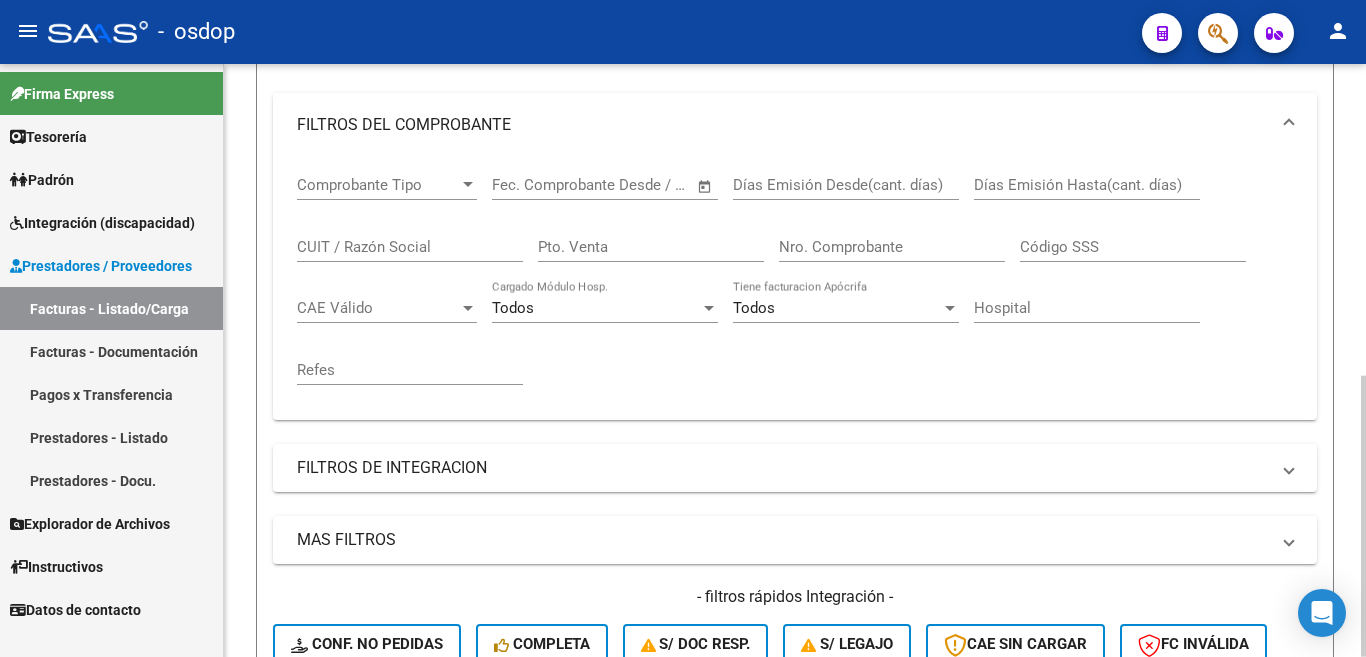 drag, startPoint x: 438, startPoint y: 383, endPoint x: 443, endPoint y: 373, distance: 11.18034 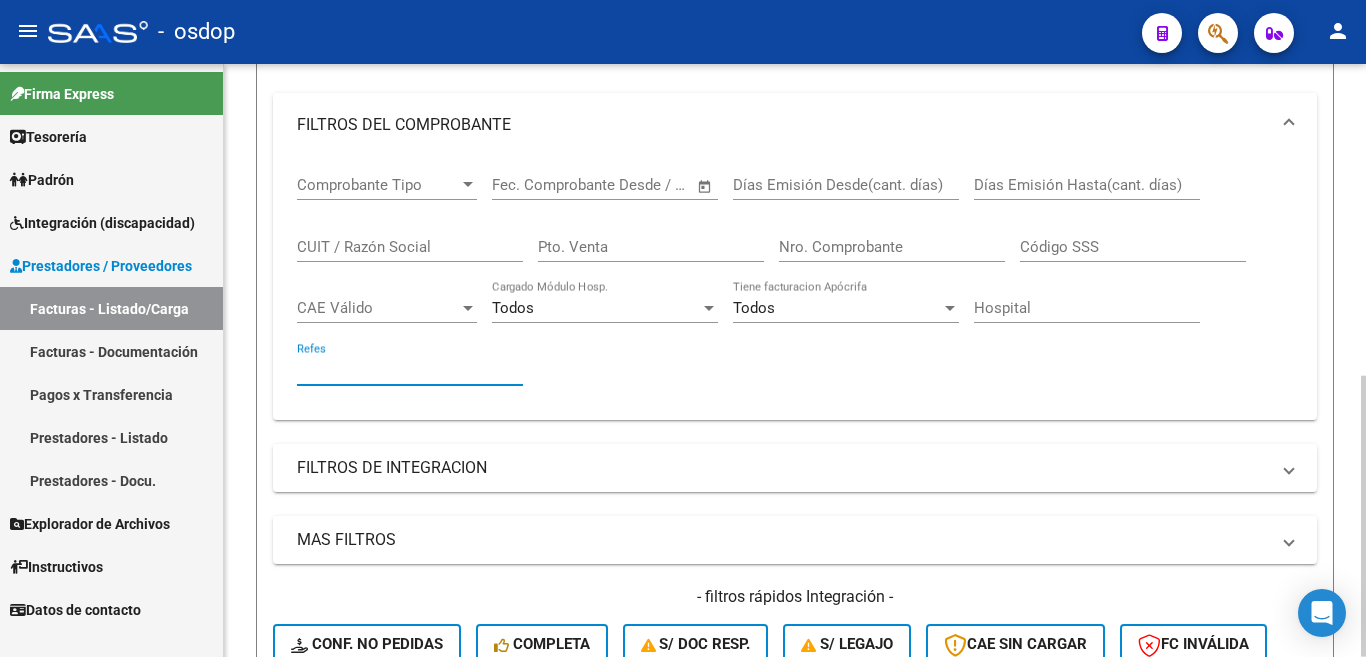 click on "Refes" at bounding box center (410, 370) 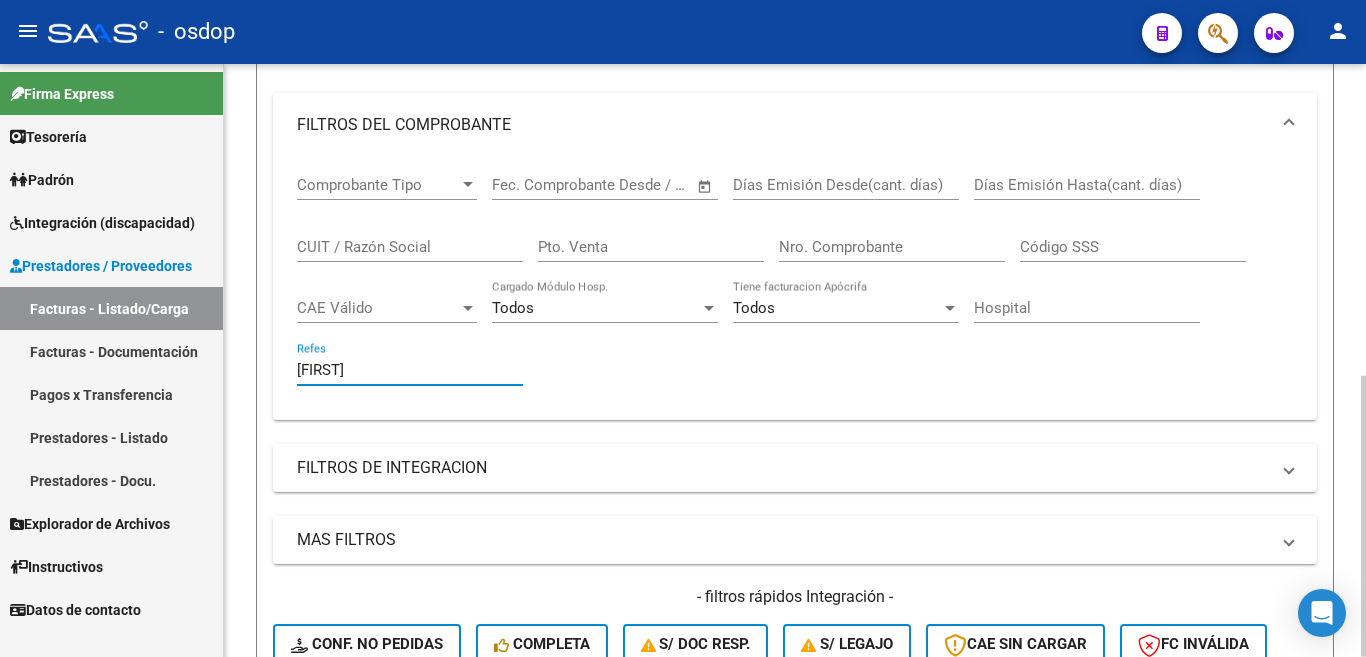 type on "[FIRST]" 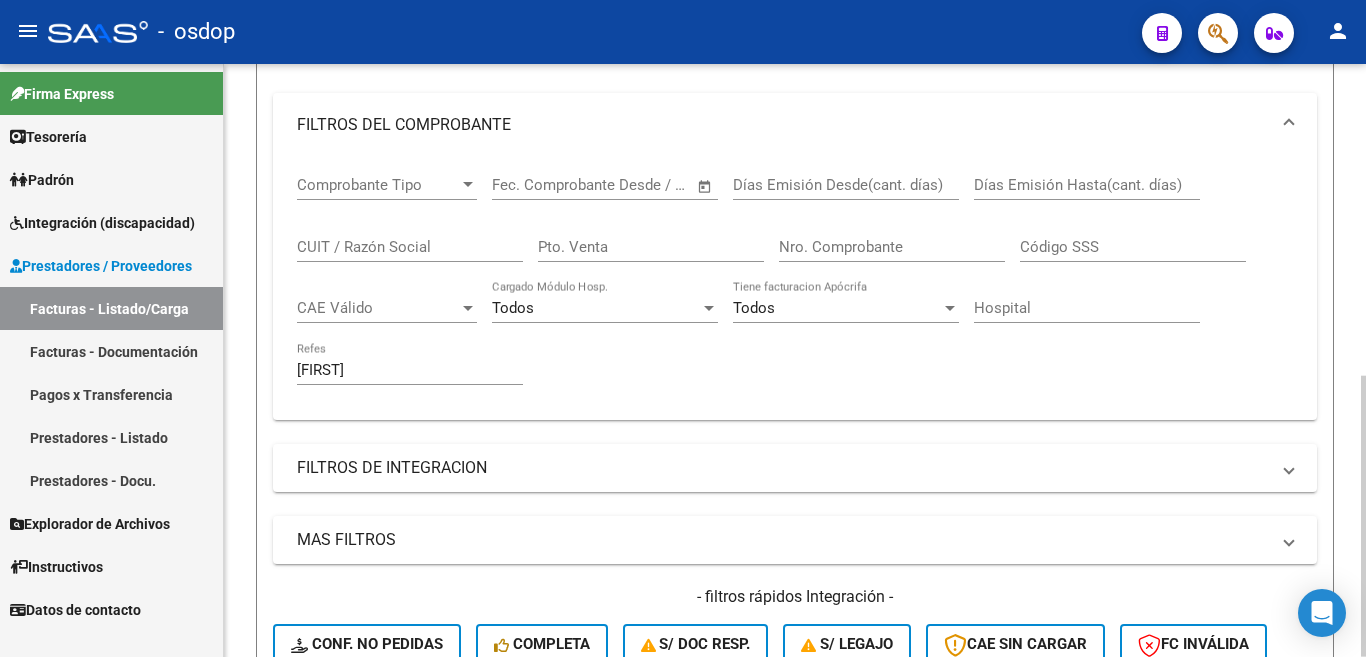 click on "Filtros Id Area Area Seleccionar Gerenciador Seleccionar Gerenciador No Confirmado Todos Cargado desde Masivo   Mostrar totalizadores   FILTROS DEL COMPROBANTE  Comprobante Tipo Comprobante Tipo Start date – End date Fec. Comprobante Desde / Hasta Días Emisión Desde(cant. días) Días Emisión Hasta(cant. días) CUIT / Razón Social Pto. Venta Nro. Comprobante Código SSS CAE Válido CAE Válido Todos Cargado Módulo Hosp. Todos Tiene facturacion Apócrifa Hospital luciana Refes  FILTROS DE INTEGRACION  Todos Cargado en Para Enviar SSS Período De Prestación Campos del Archivo de Rendición Devuelto x SSS (dr_envio) Todos Rendido x SSS (dr_envio) Tipo de Registro Tipo de Registro Período Presentación Período Presentación Campos del Legajo Asociado (preaprobación) Afiliado Legajo (cuil/nombre) Todos Solo facturas preaprobadas  MAS FILTROS  Todos Con Doc. Respaldatoria Todos Con Trazabilidad Todos Asociado a Expediente Sur Auditoría Auditoría Auditoría Id Start date – End date Start date – –" 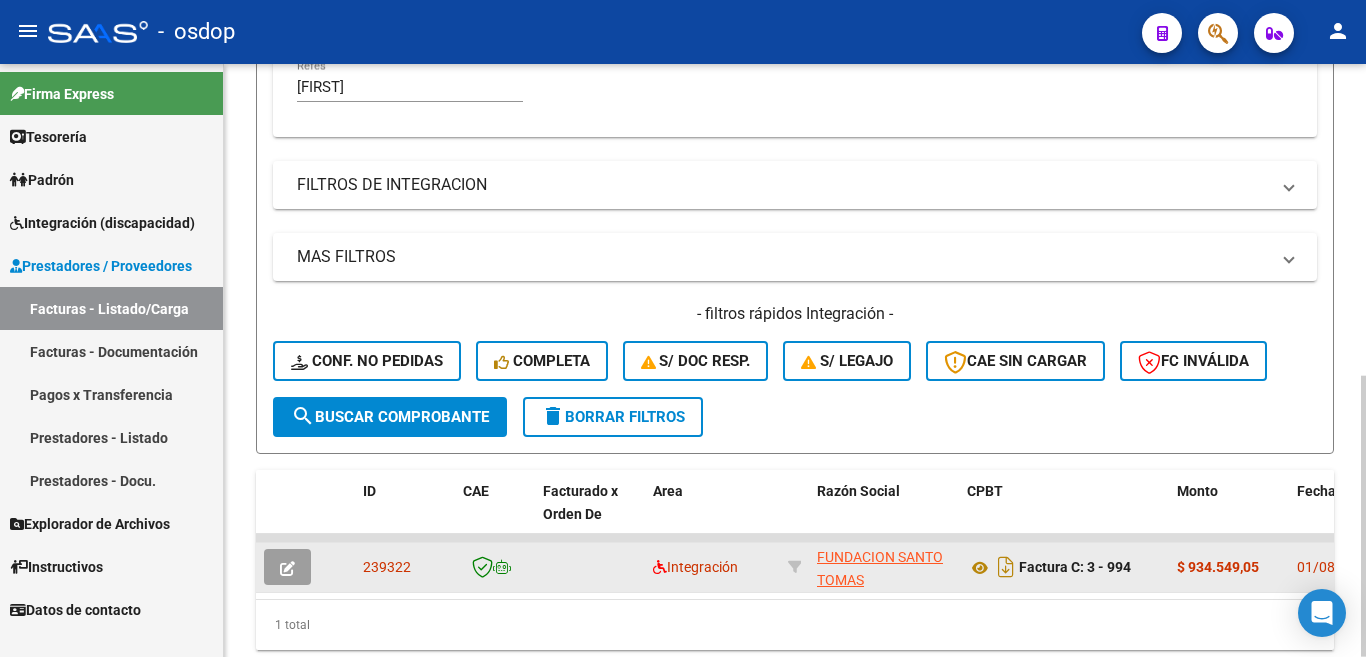 scroll, scrollTop: 657, scrollLeft: 0, axis: vertical 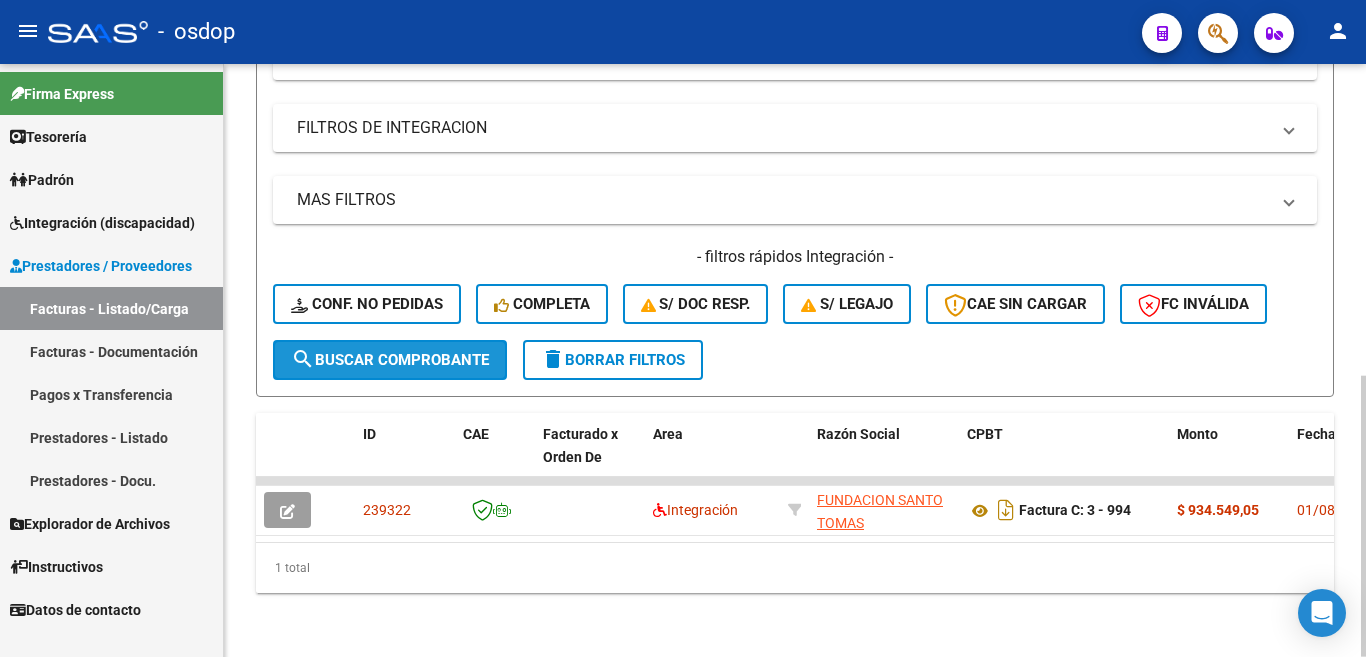 click on "search  Buscar Comprobante" 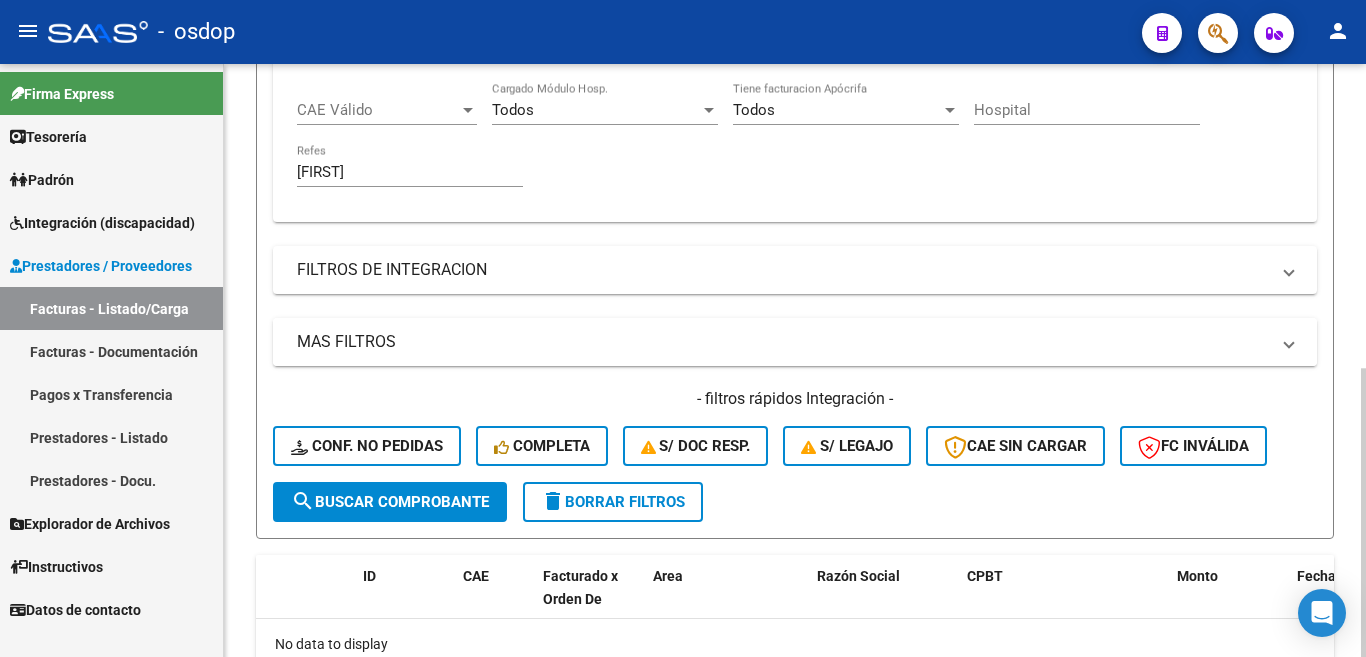 scroll, scrollTop: 325, scrollLeft: 0, axis: vertical 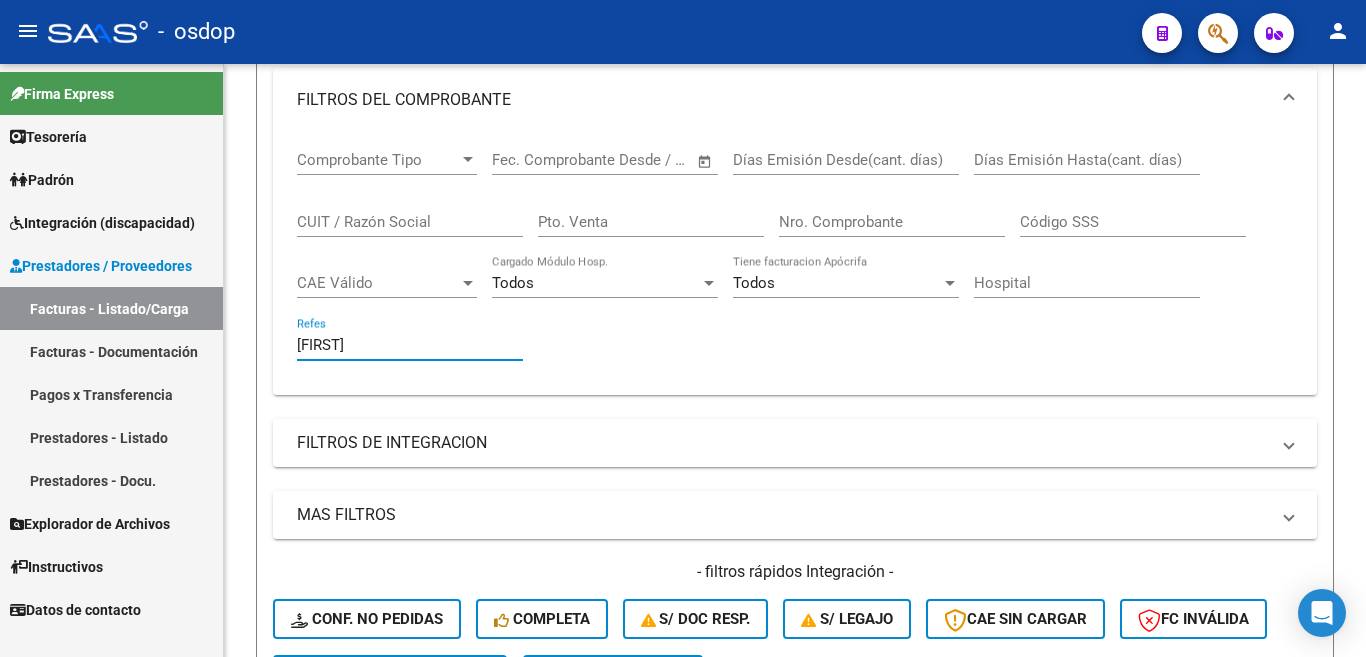 drag, startPoint x: 384, startPoint y: 343, endPoint x: 107, endPoint y: 346, distance: 277.01624 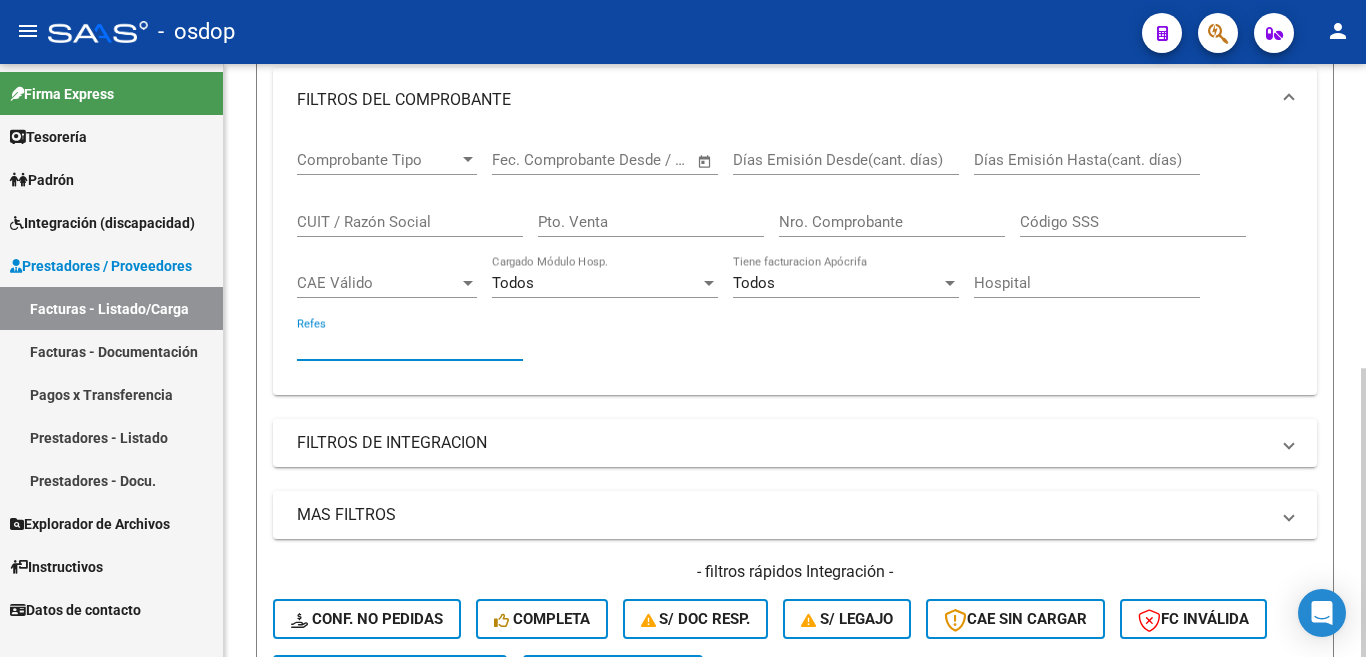 type 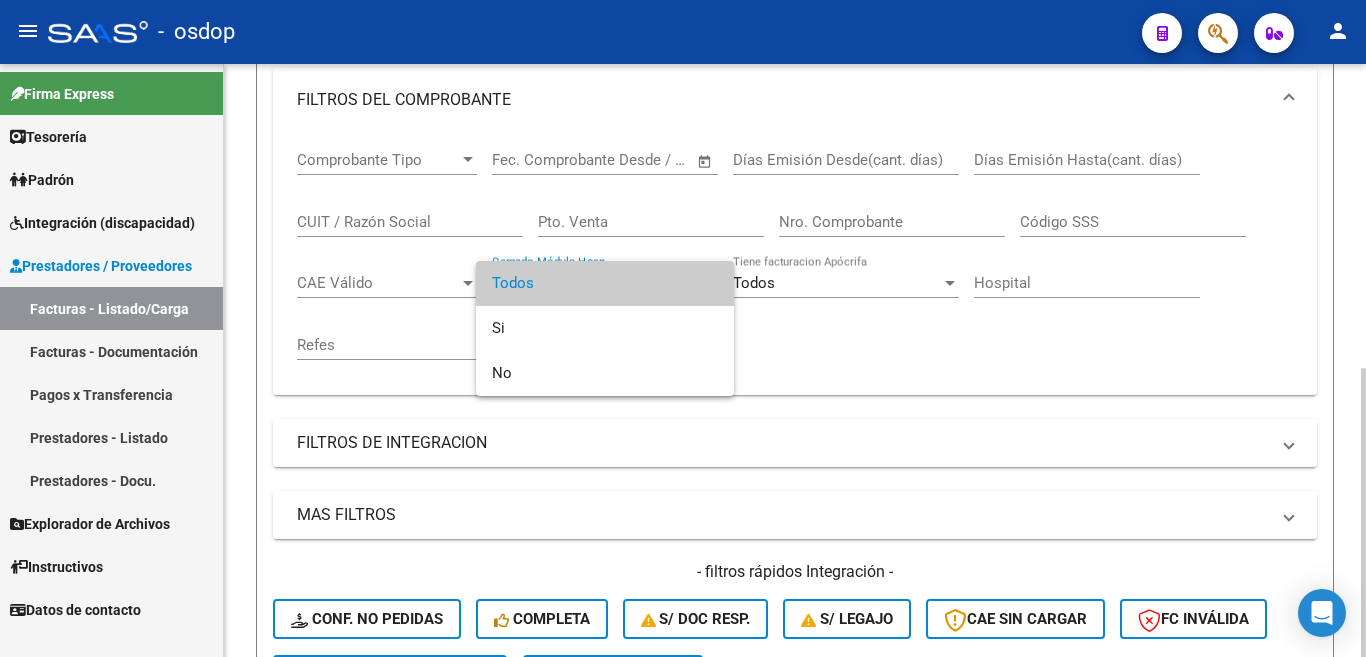drag, startPoint x: 976, startPoint y: 423, endPoint x: 969, endPoint y: 414, distance: 11.401754 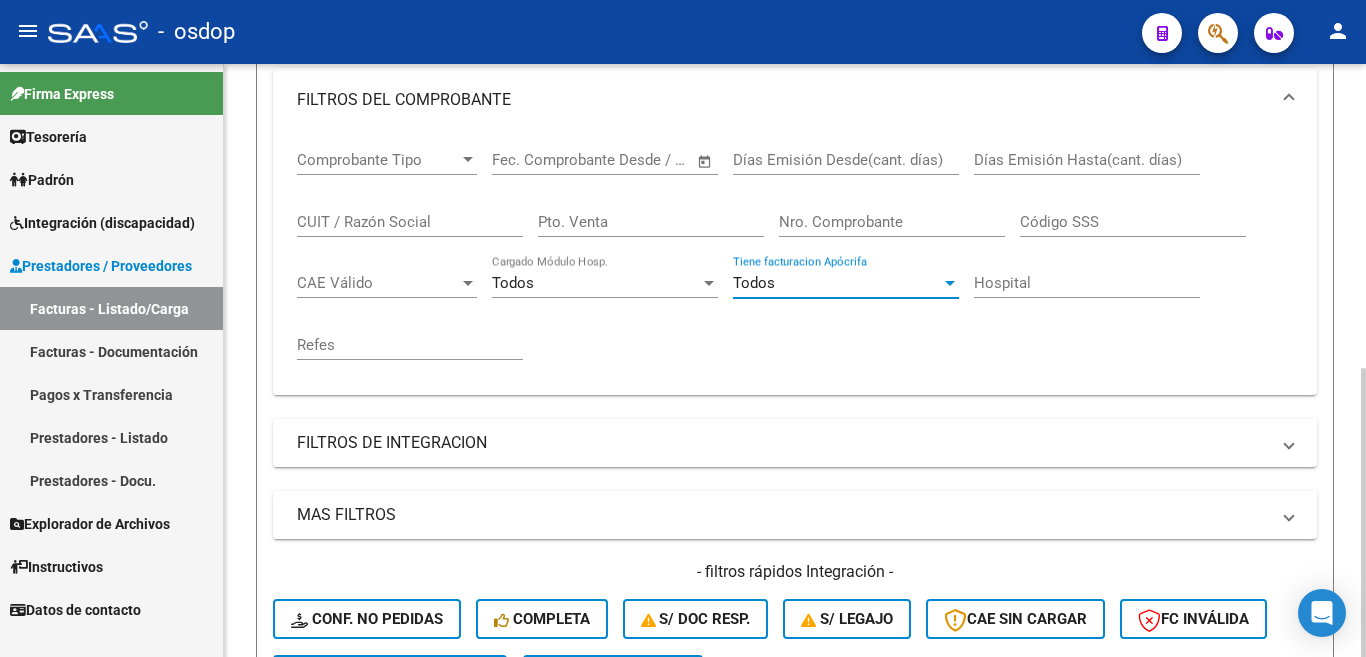 click on "Todos" at bounding box center [837, 283] 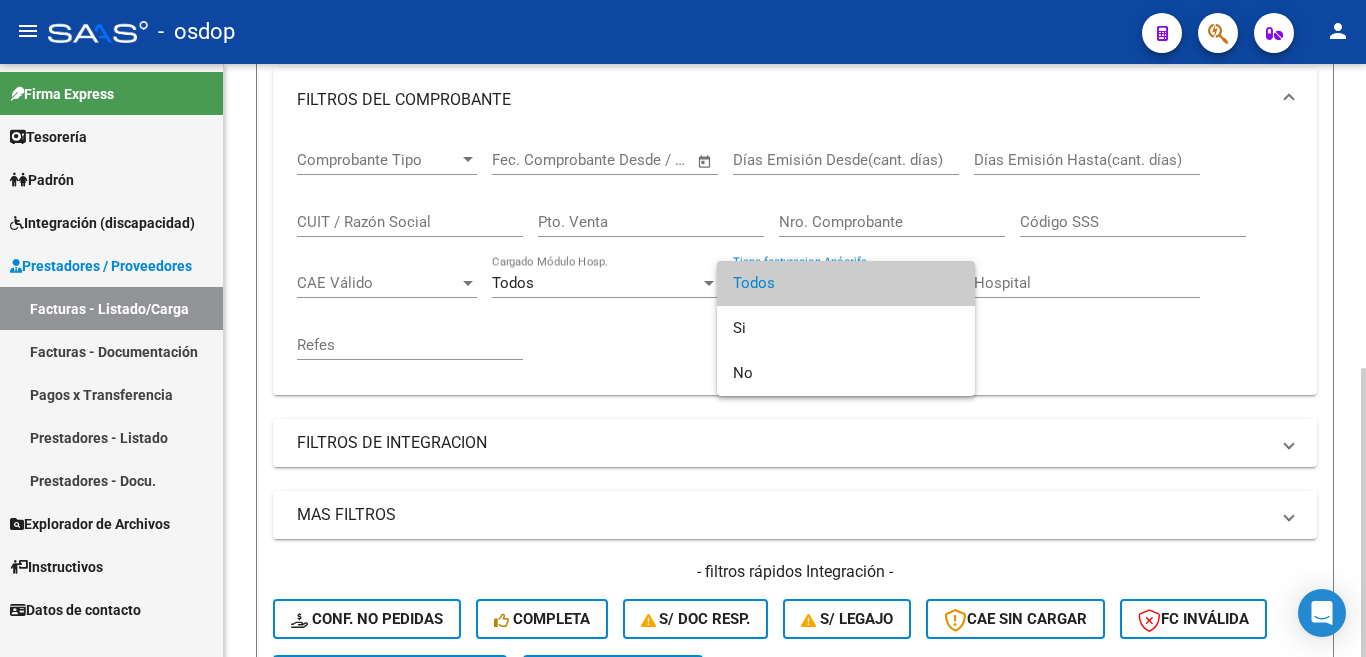 drag, startPoint x: 369, startPoint y: 82, endPoint x: 369, endPoint y: 94, distance: 12 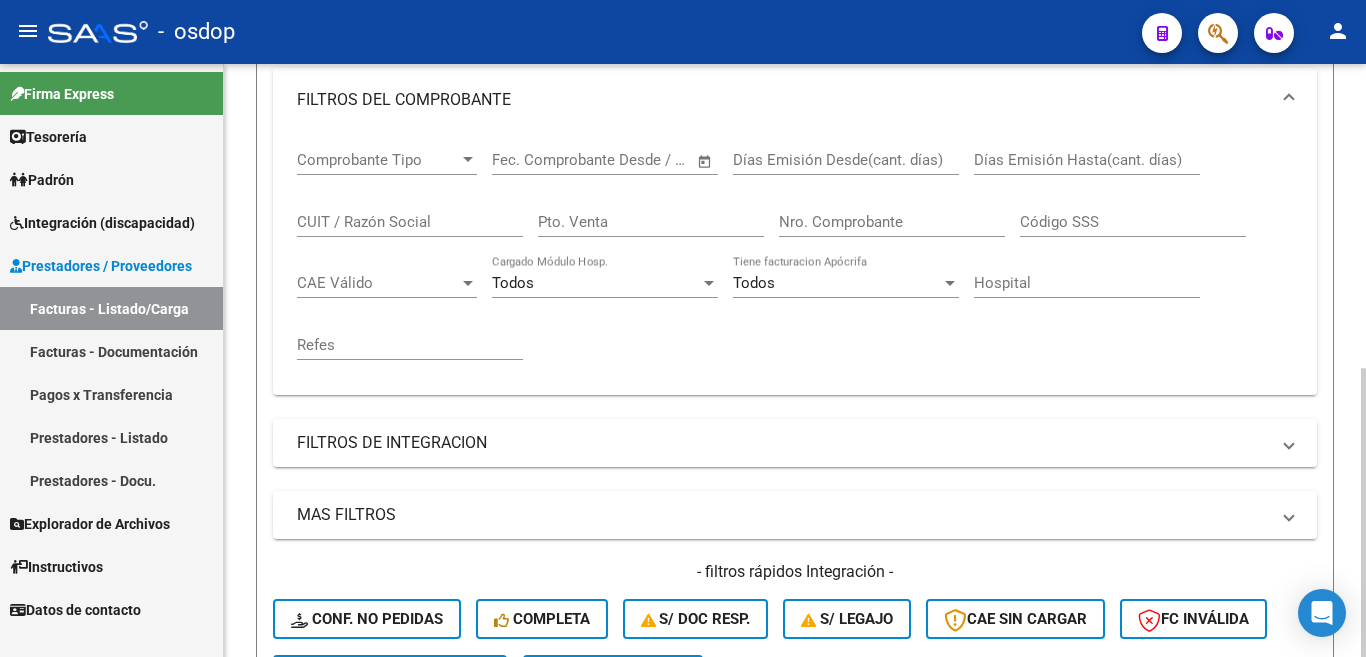 click on "FILTROS DEL COMPROBANTE" at bounding box center (783, 100) 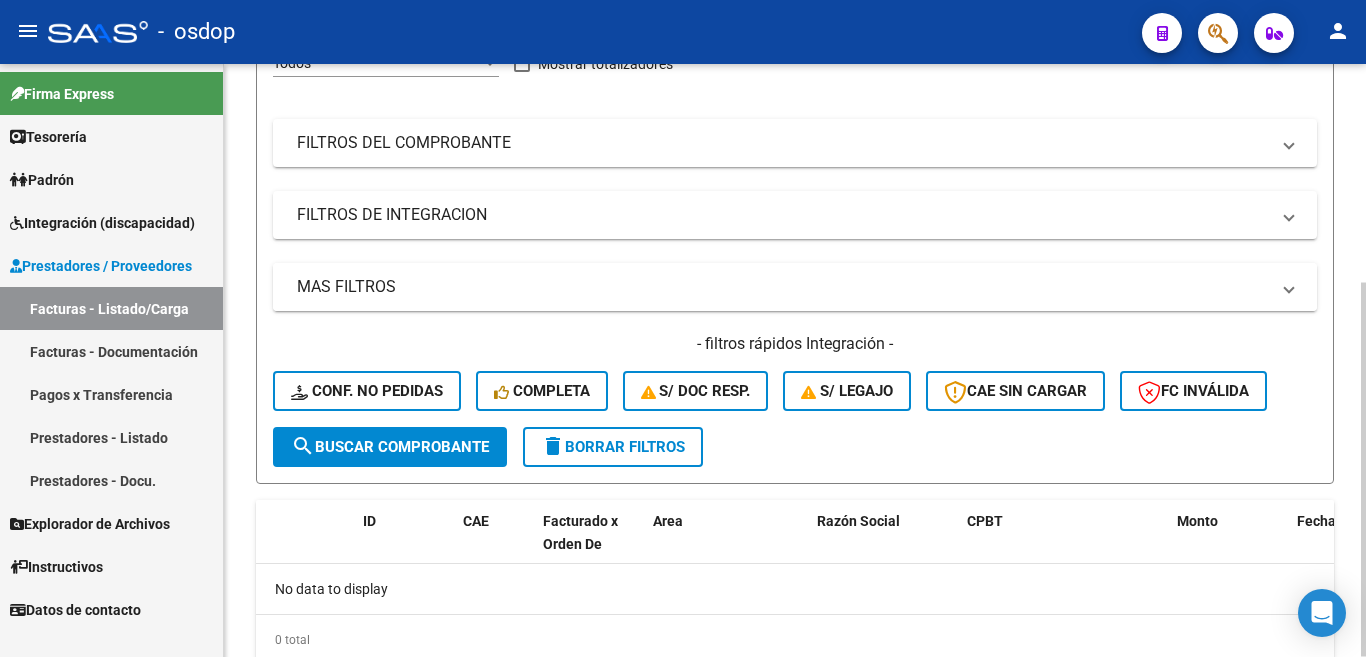 scroll, scrollTop: 125, scrollLeft: 0, axis: vertical 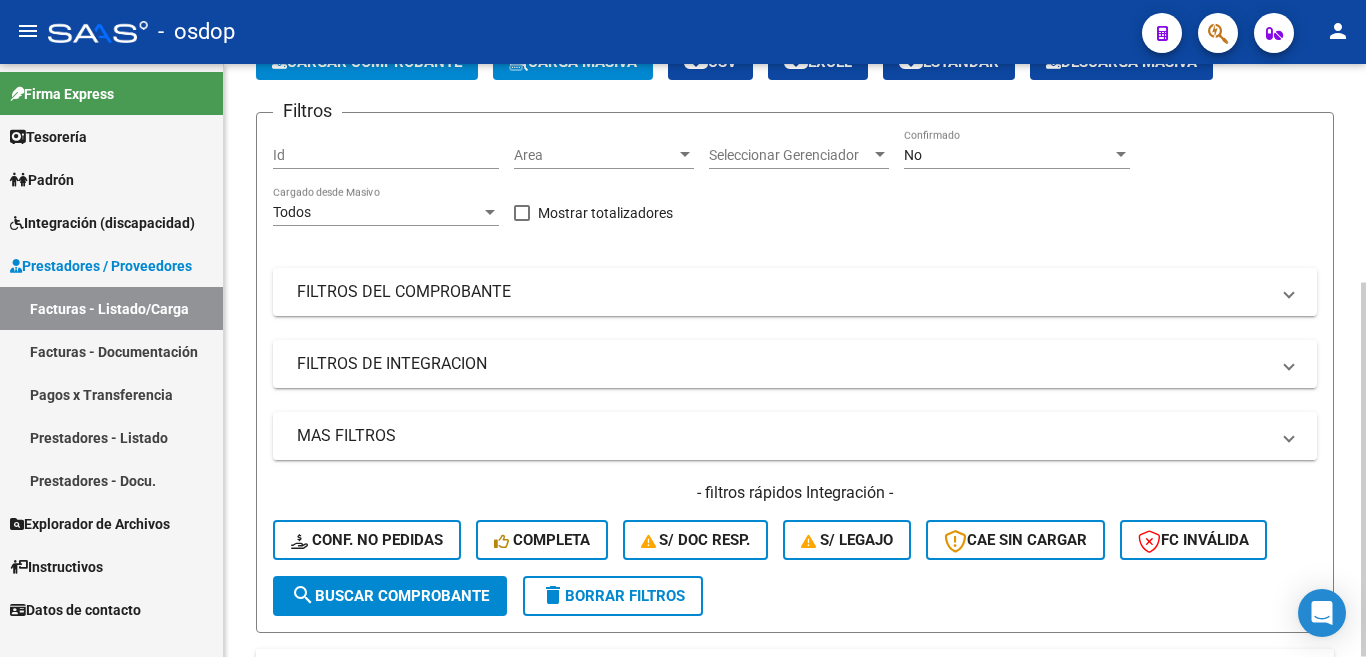 click on "MAS FILTROS" at bounding box center (783, 436) 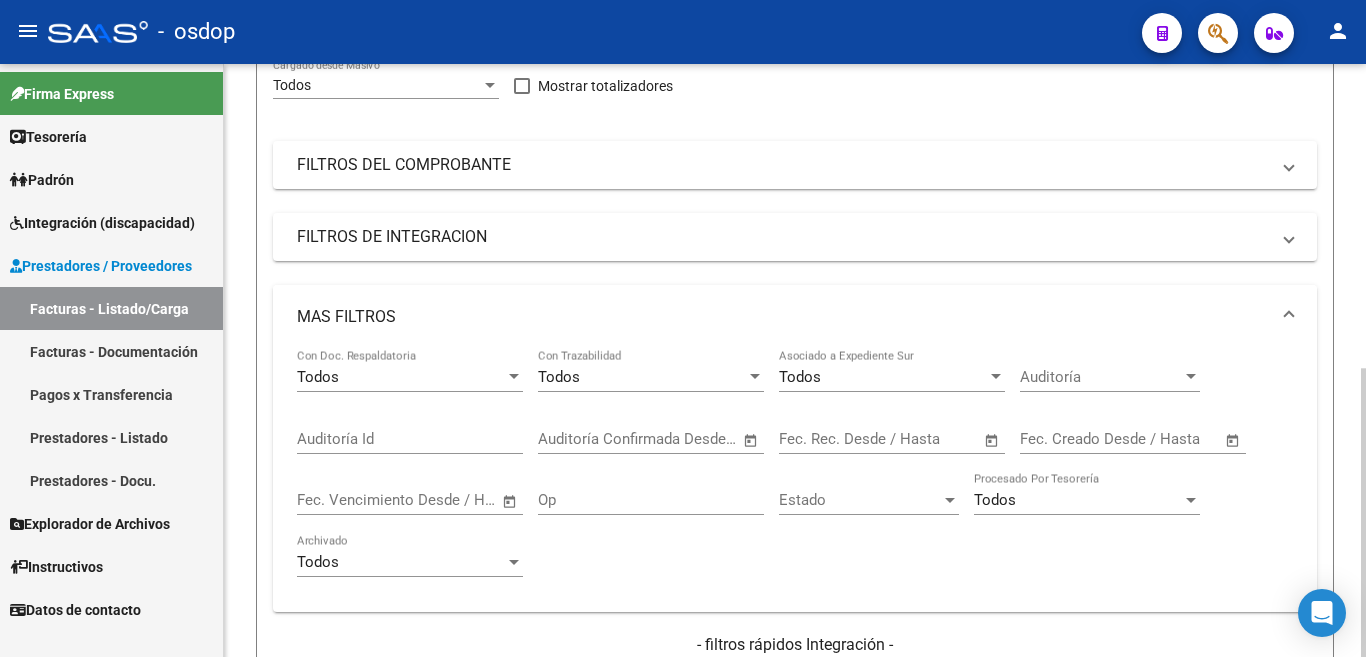 scroll, scrollTop: 225, scrollLeft: 0, axis: vertical 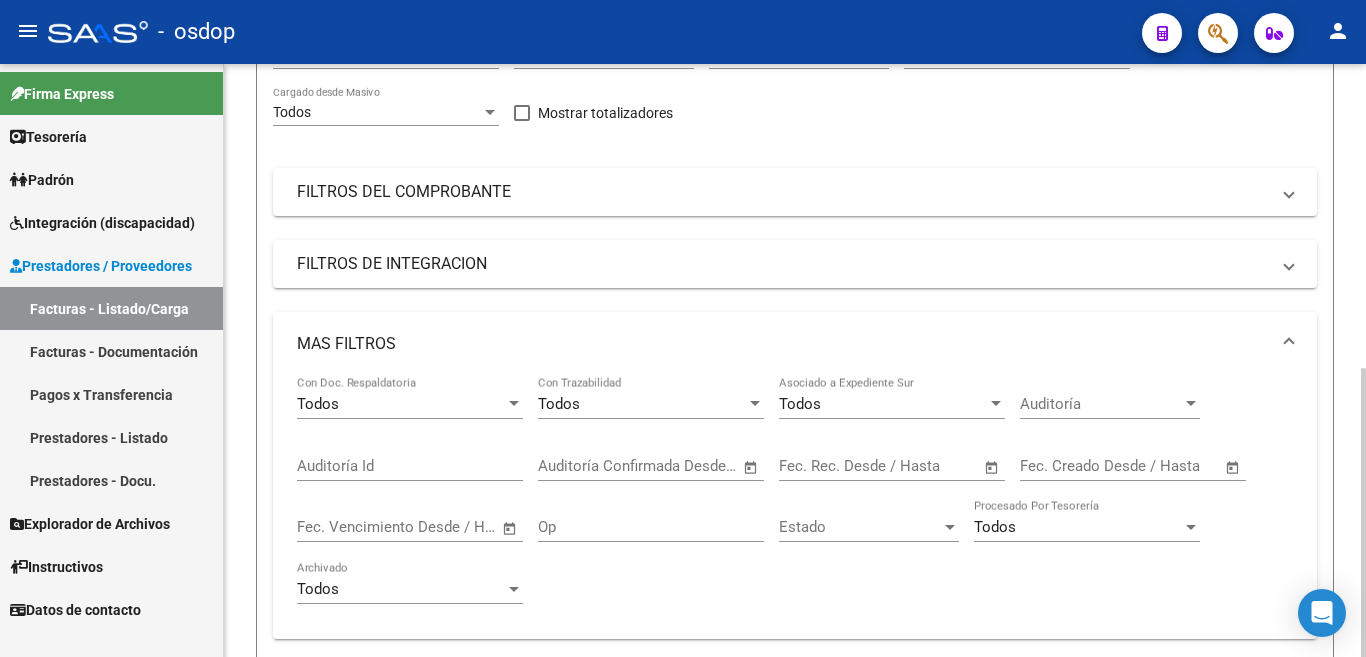 click on "MAS FILTROS" at bounding box center (783, 344) 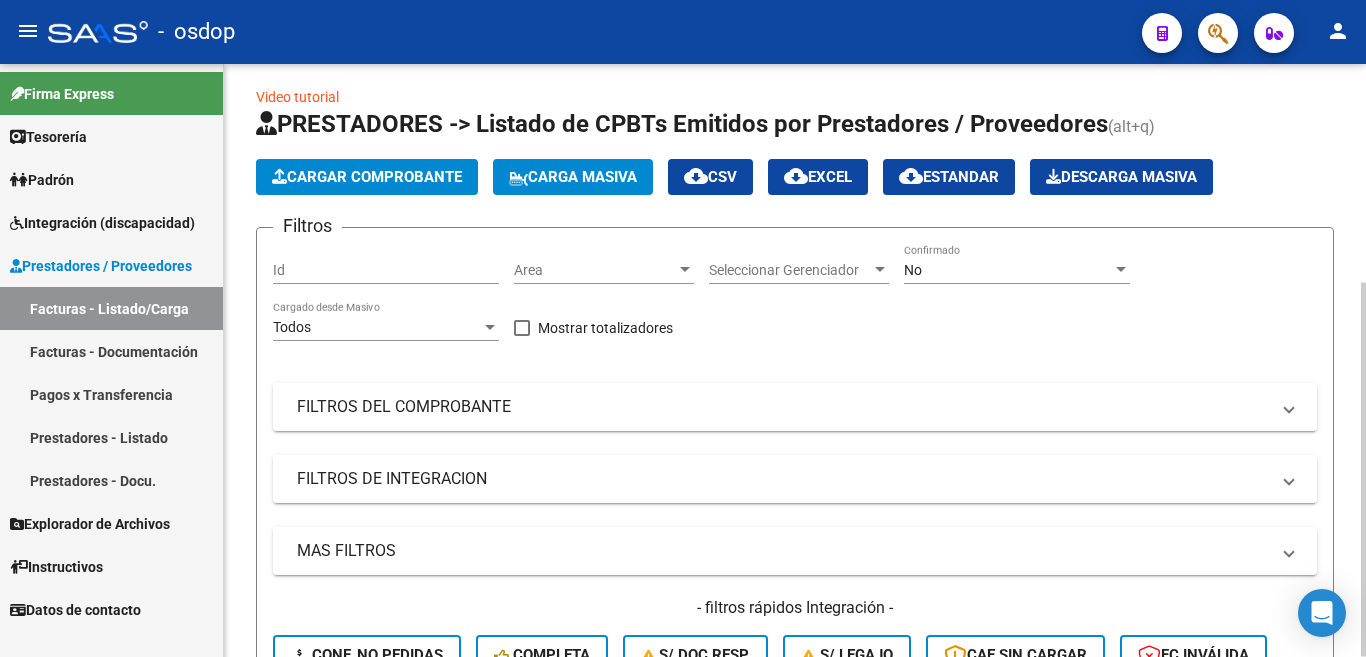 scroll, scrollTop: 0, scrollLeft: 0, axis: both 